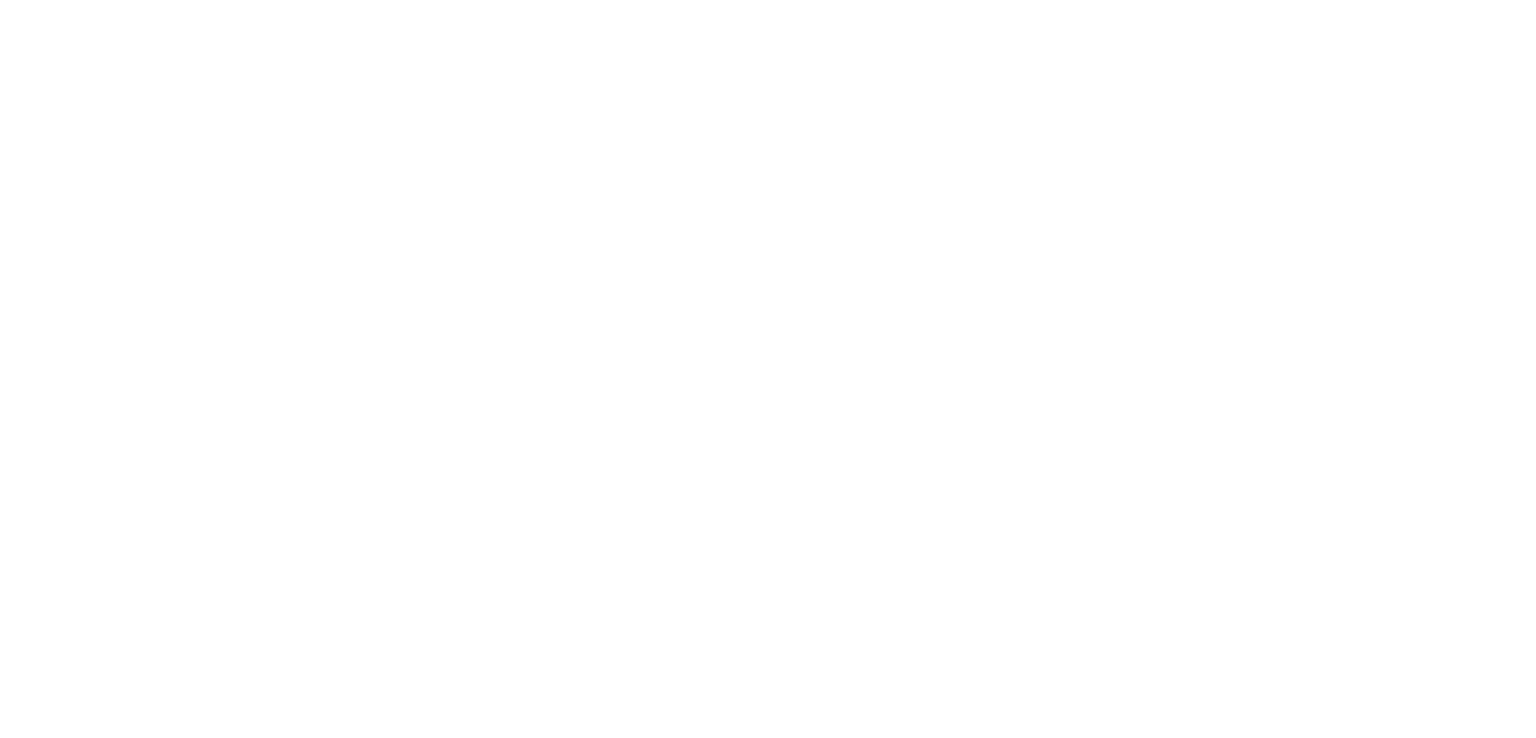 scroll, scrollTop: 0, scrollLeft: 0, axis: both 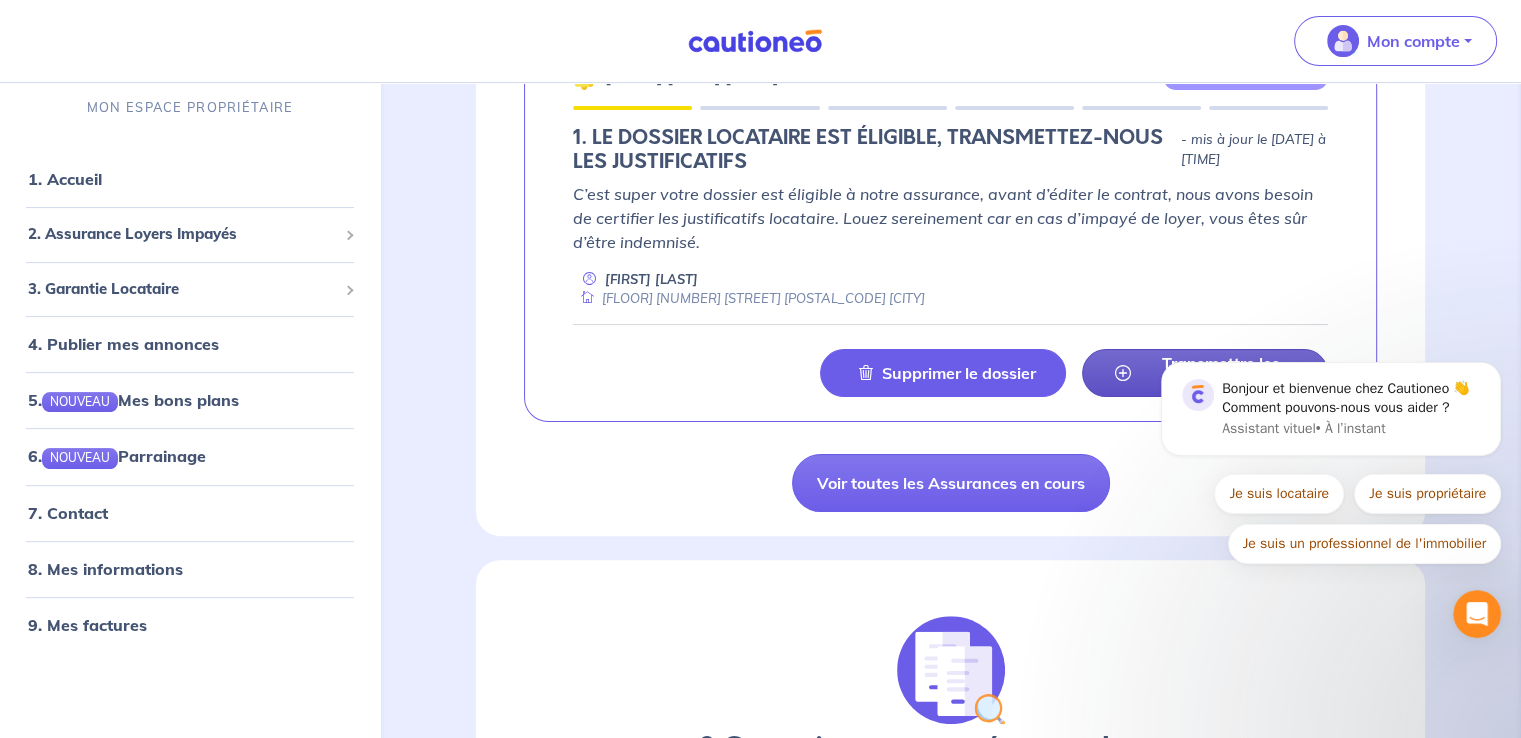 click on "Transmettre les justificatifs" at bounding box center (1221, 373) 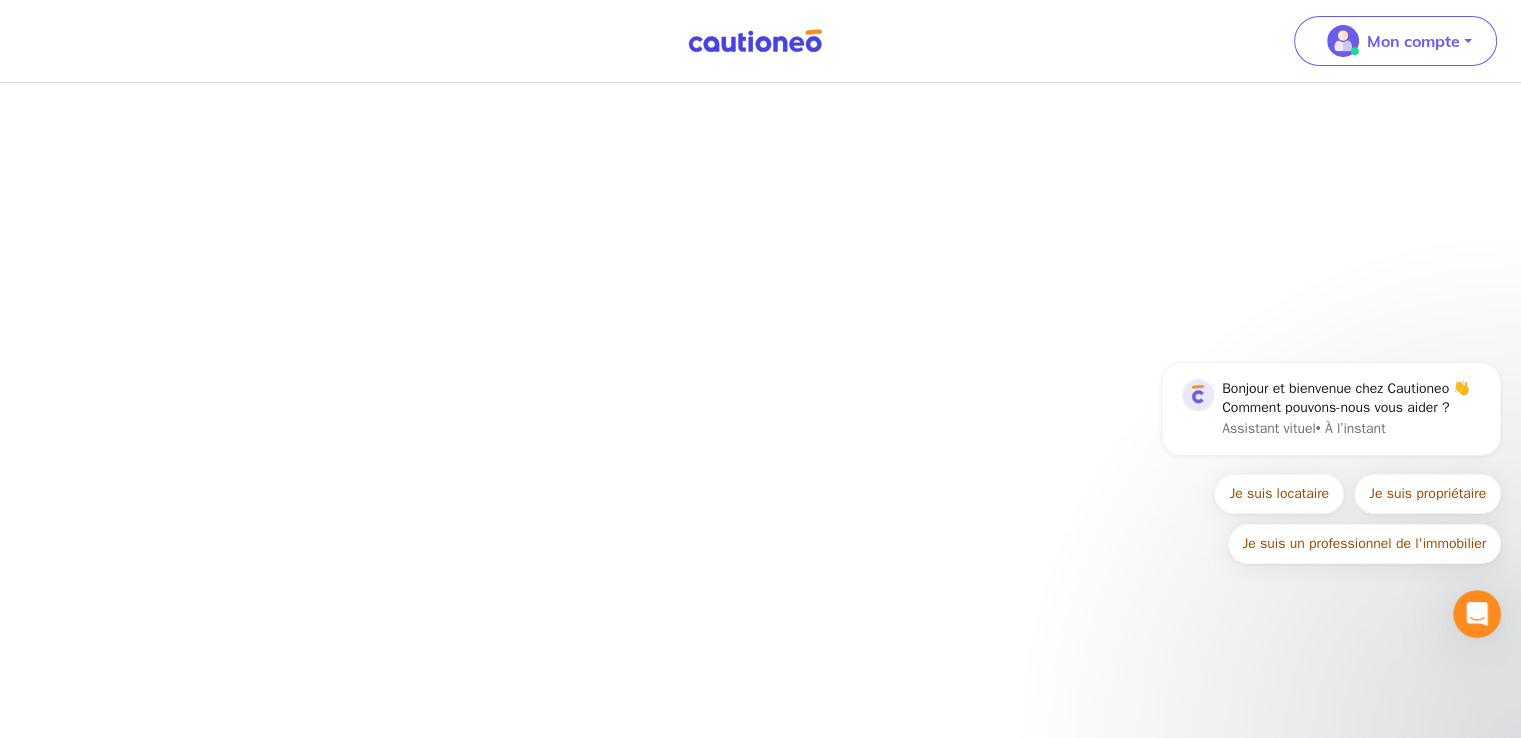 scroll, scrollTop: 0, scrollLeft: 0, axis: both 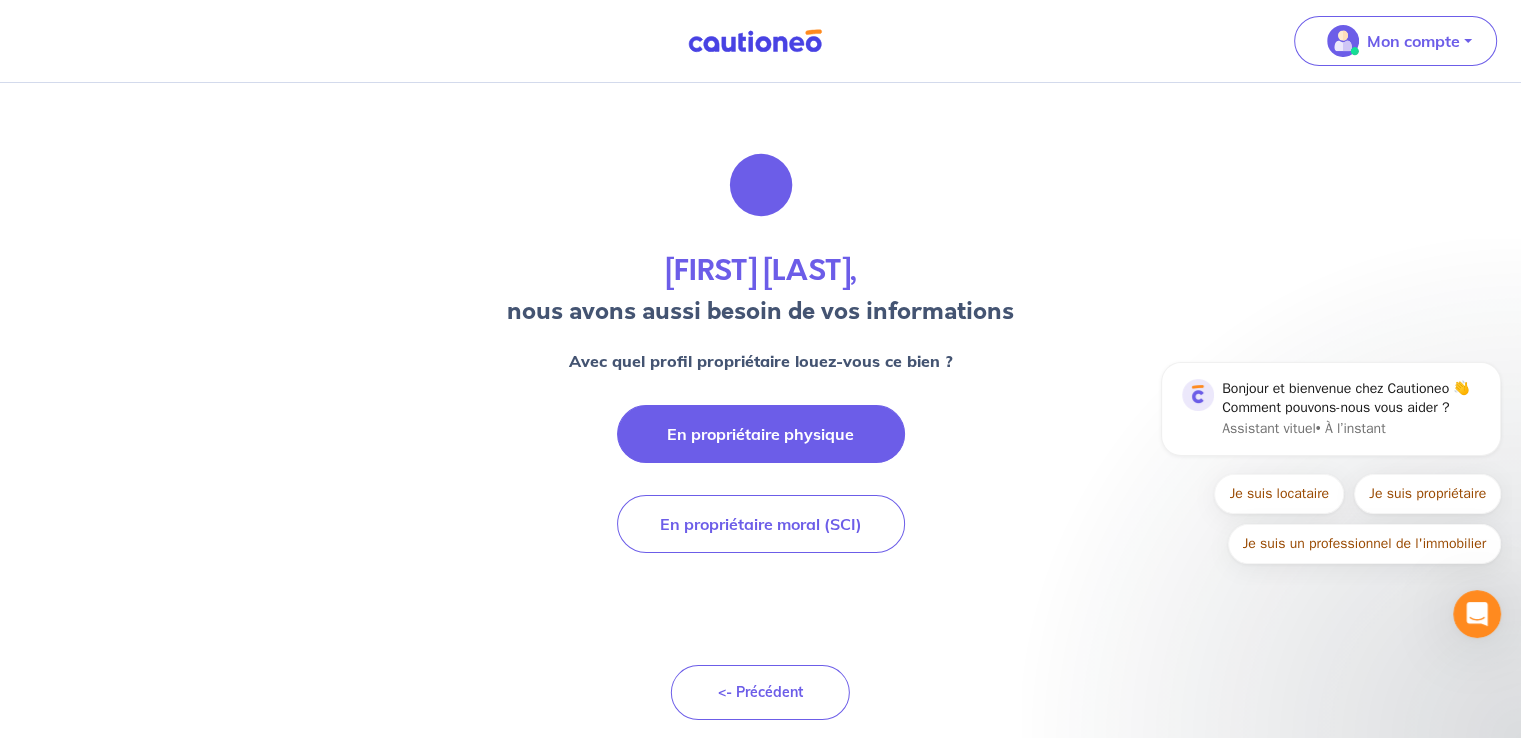 click on "En propriétaire physique" at bounding box center (761, 434) 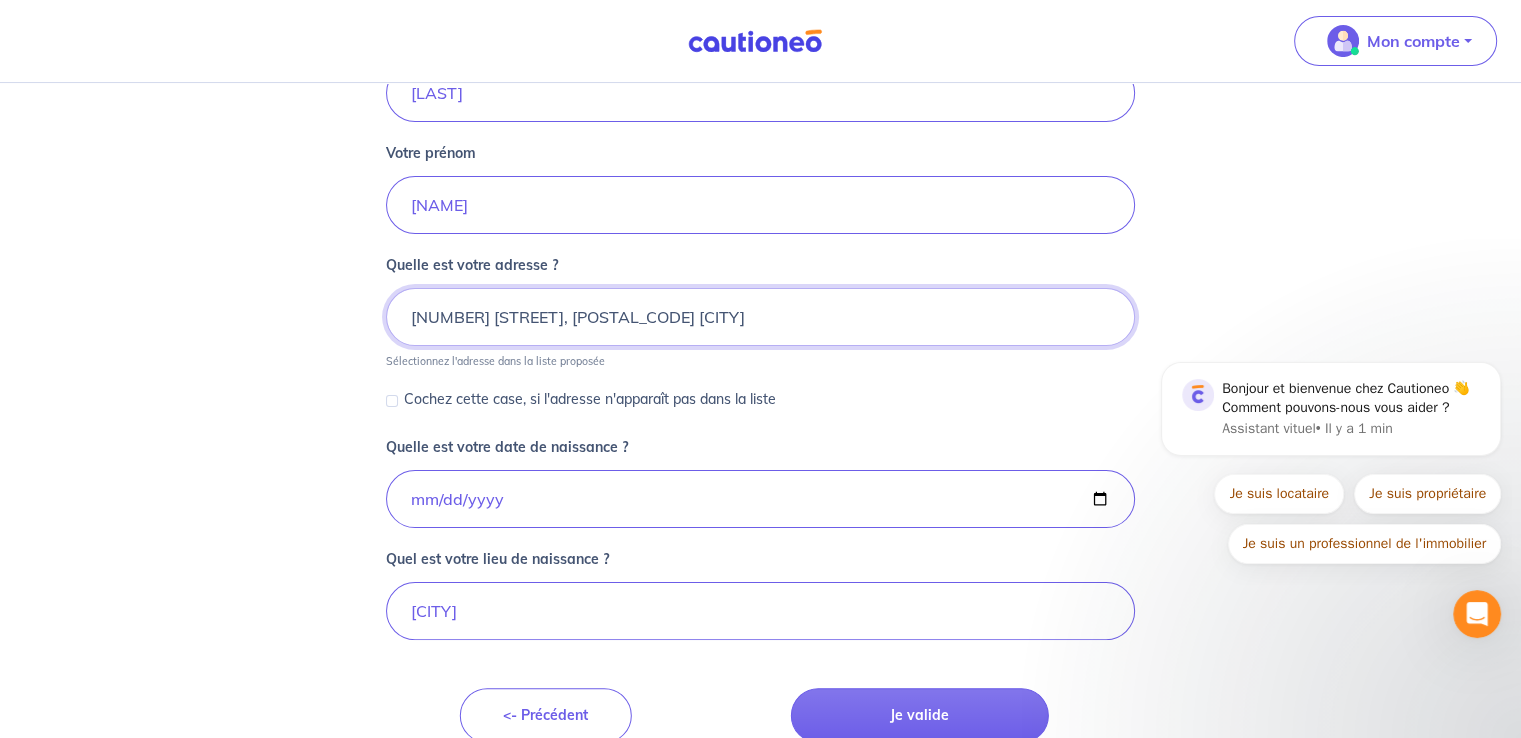 scroll, scrollTop: 324, scrollLeft: 0, axis: vertical 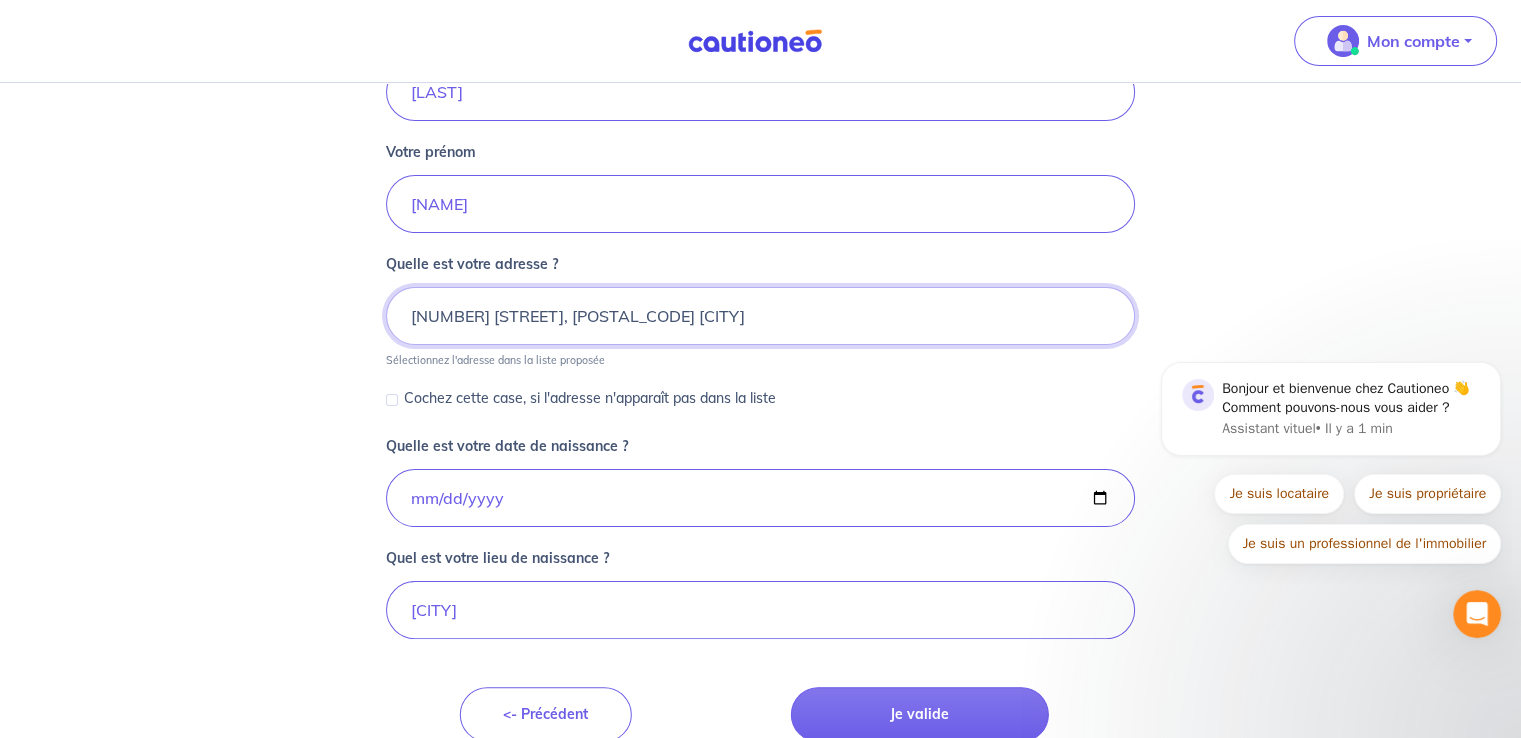 click on "[NUMBER] [STREET], [POSTAL_CODE] [CITY]" at bounding box center (760, 92) 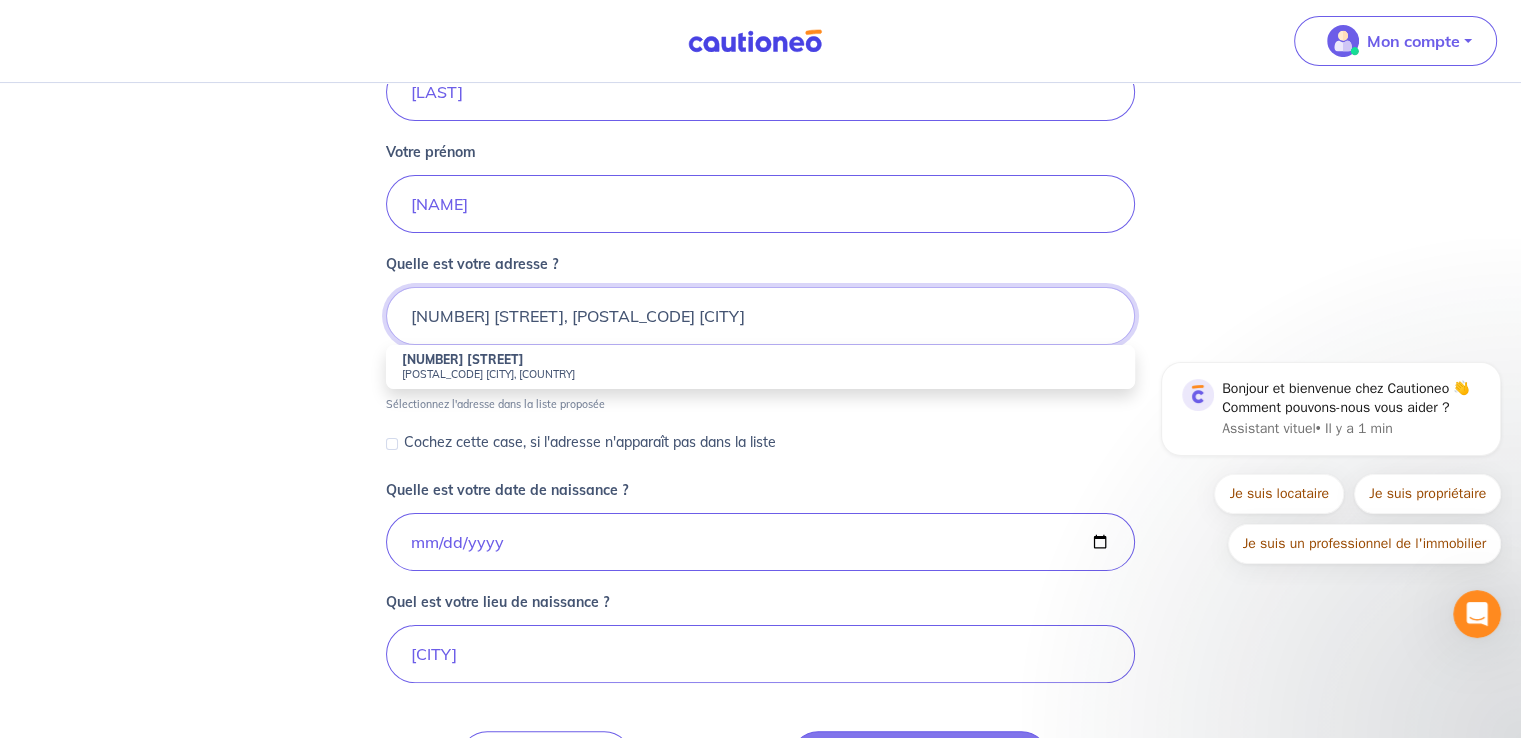type on "152A Chemin du Moulin, 38200 Villette-de-Vienne" 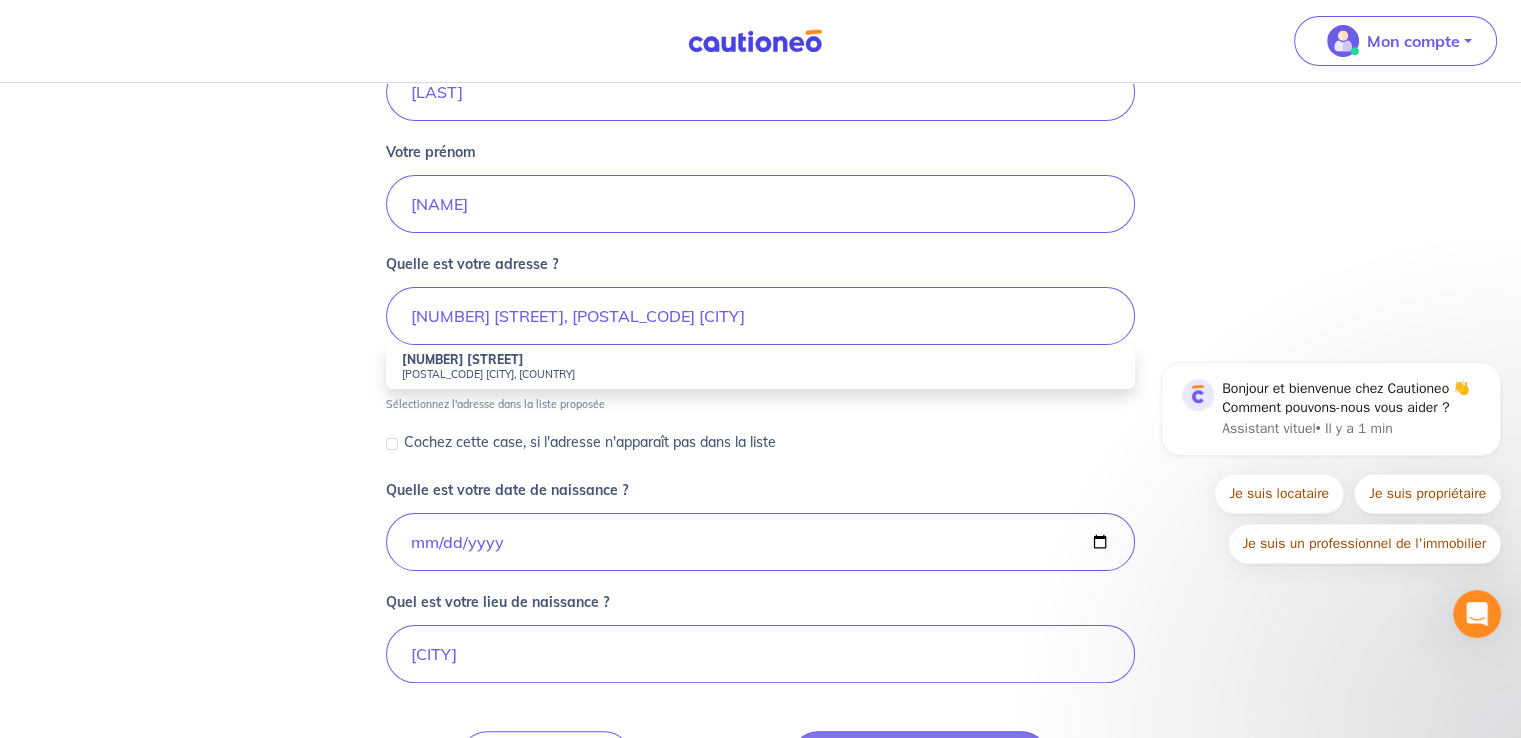 click on "[NUMBER] [STREET]" at bounding box center [463, 359] 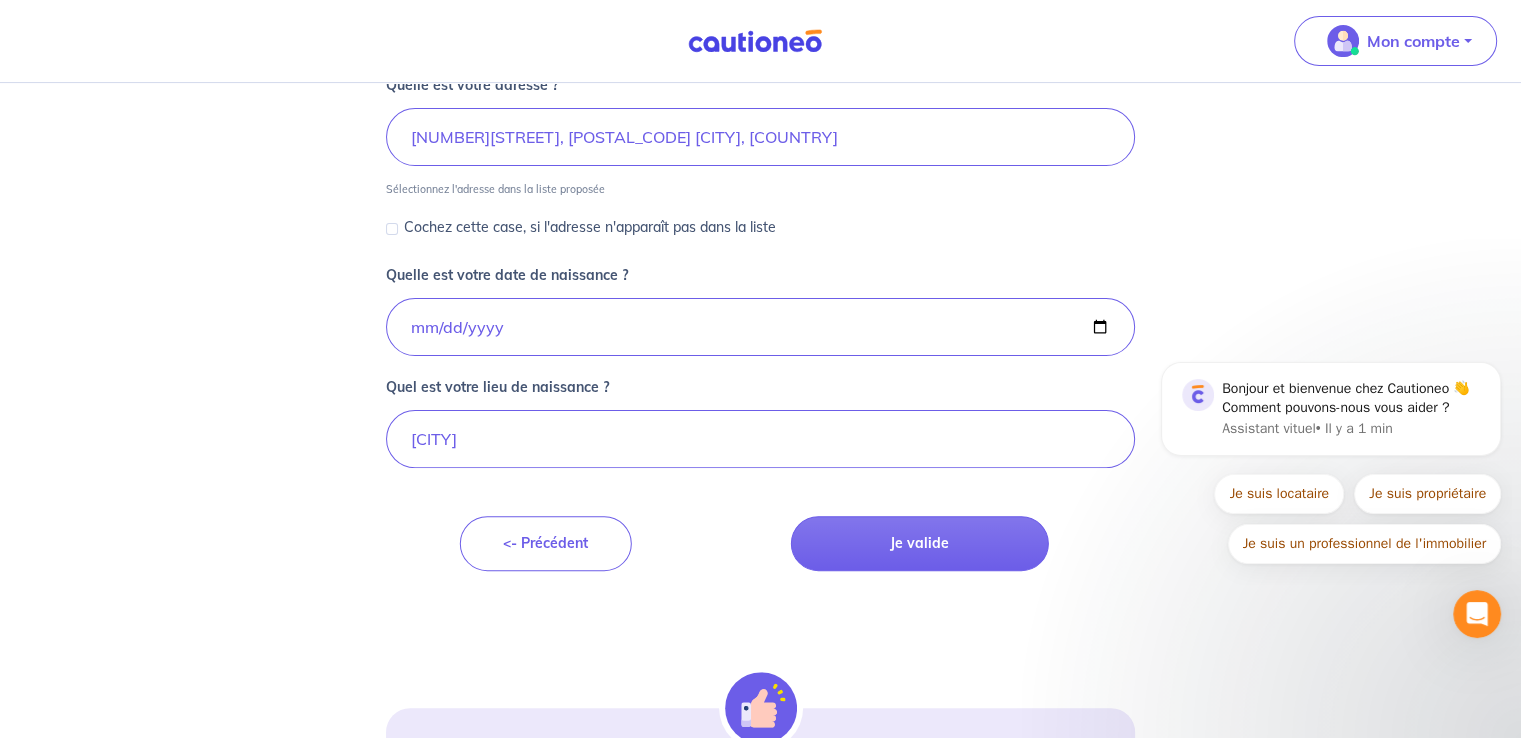 scroll, scrollTop: 504, scrollLeft: 0, axis: vertical 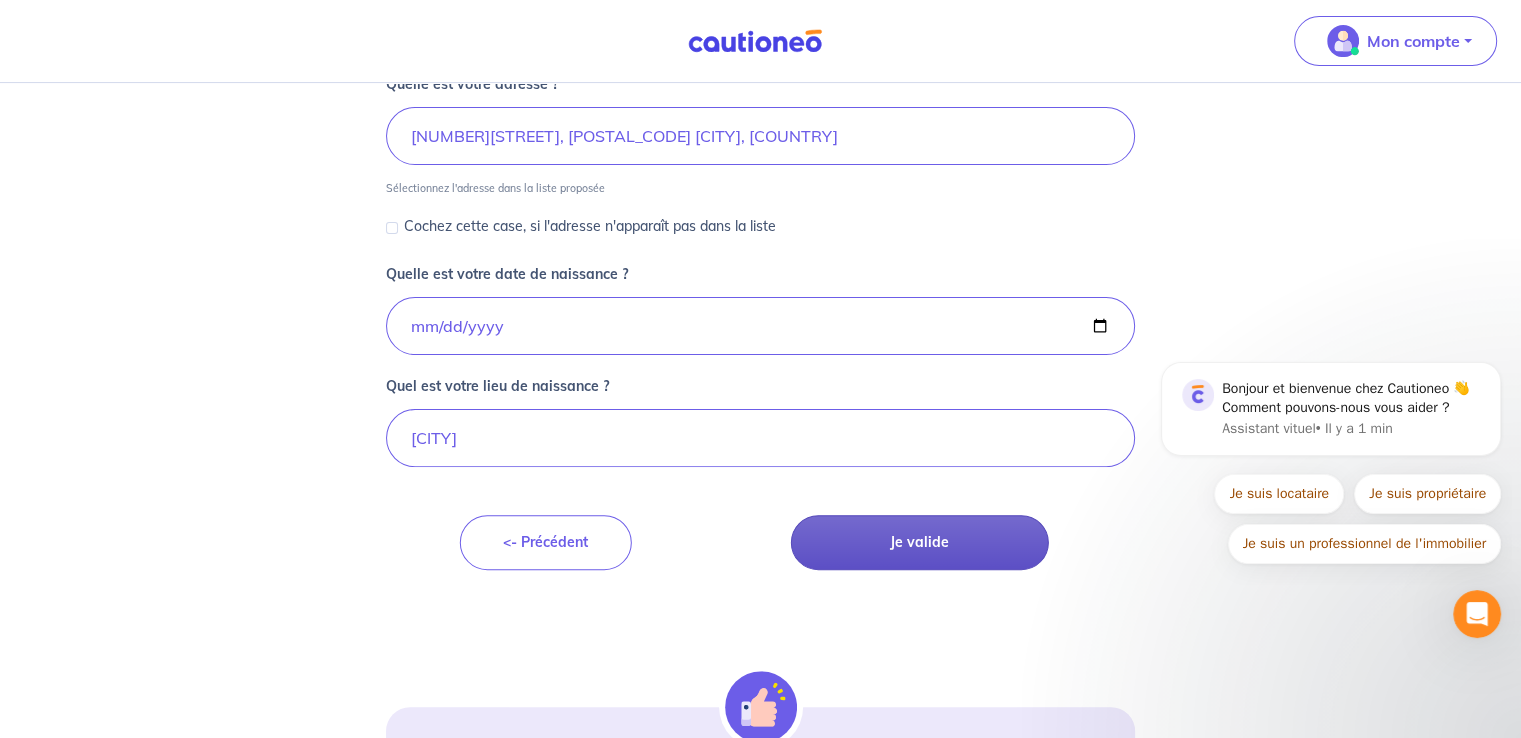 click on "Je valide" at bounding box center [920, 542] 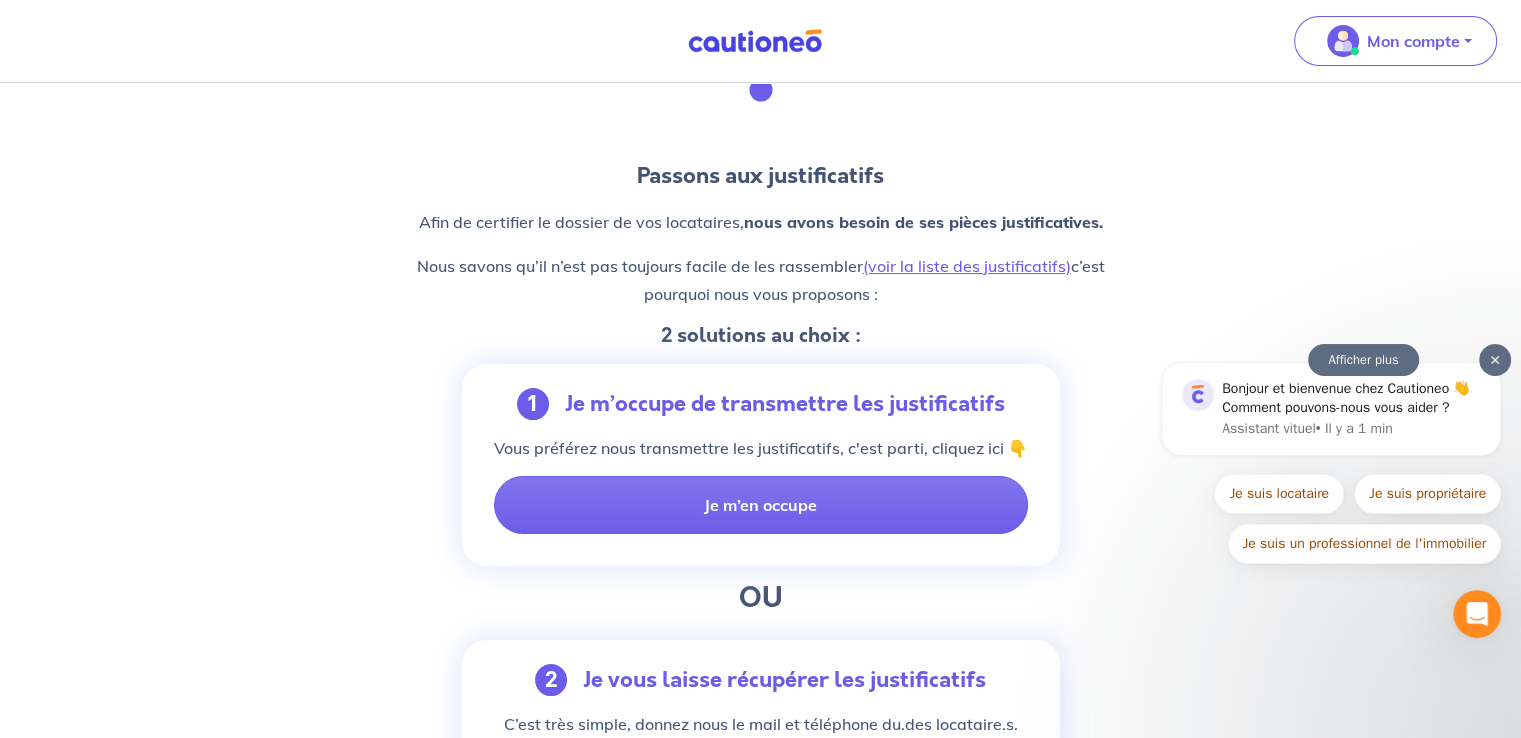 scroll, scrollTop: 150, scrollLeft: 0, axis: vertical 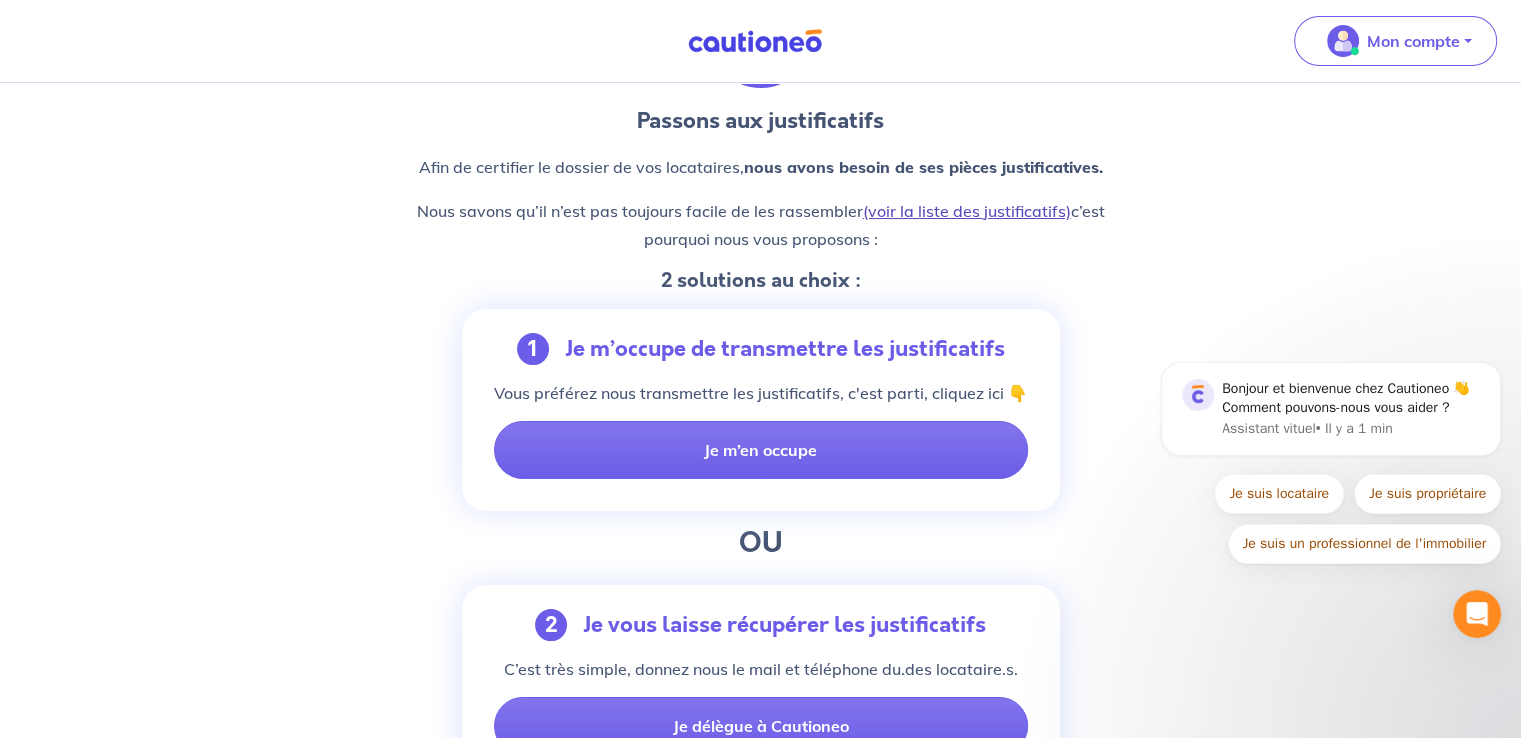 click on "(voir la liste des justificatifs)" at bounding box center (967, 211) 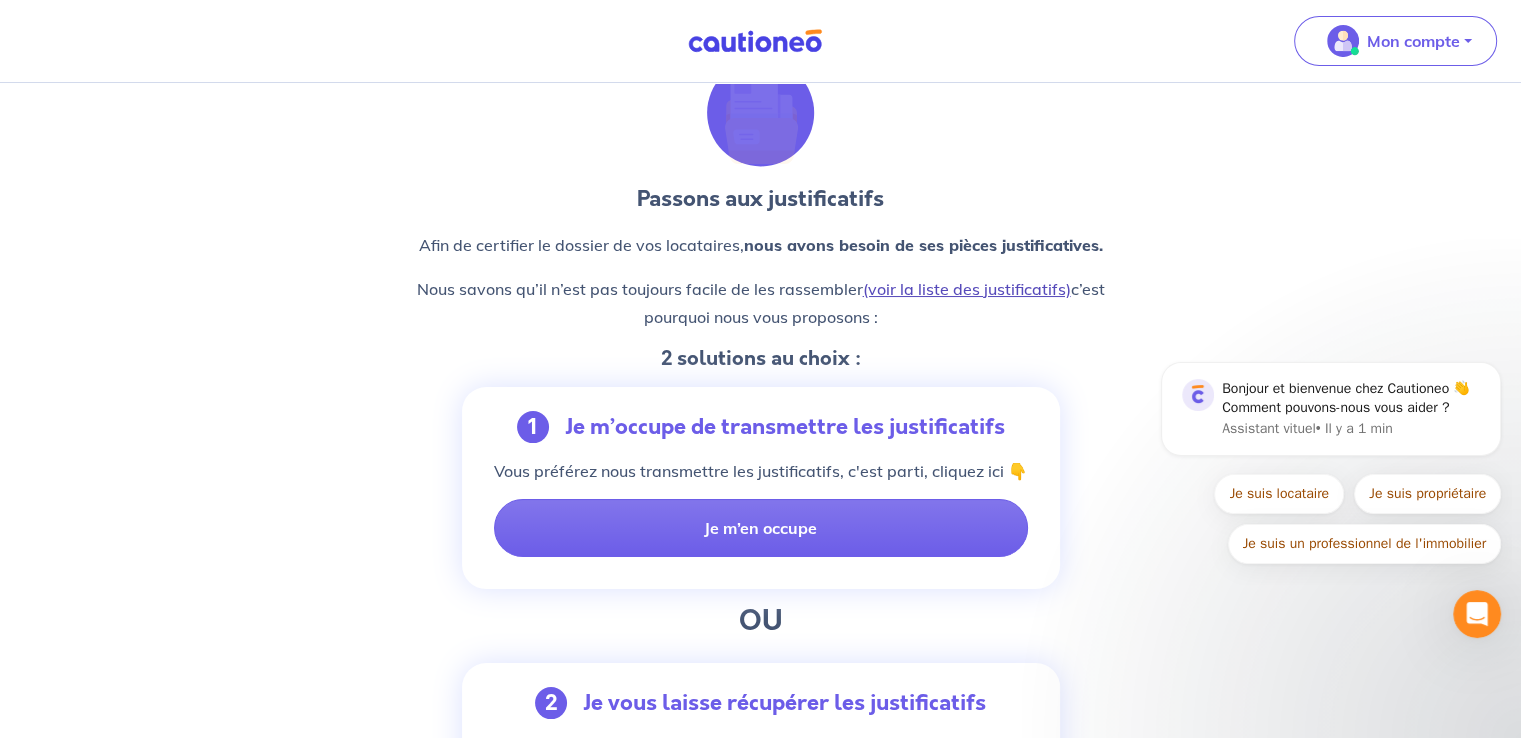 scroll, scrollTop: 0, scrollLeft: 0, axis: both 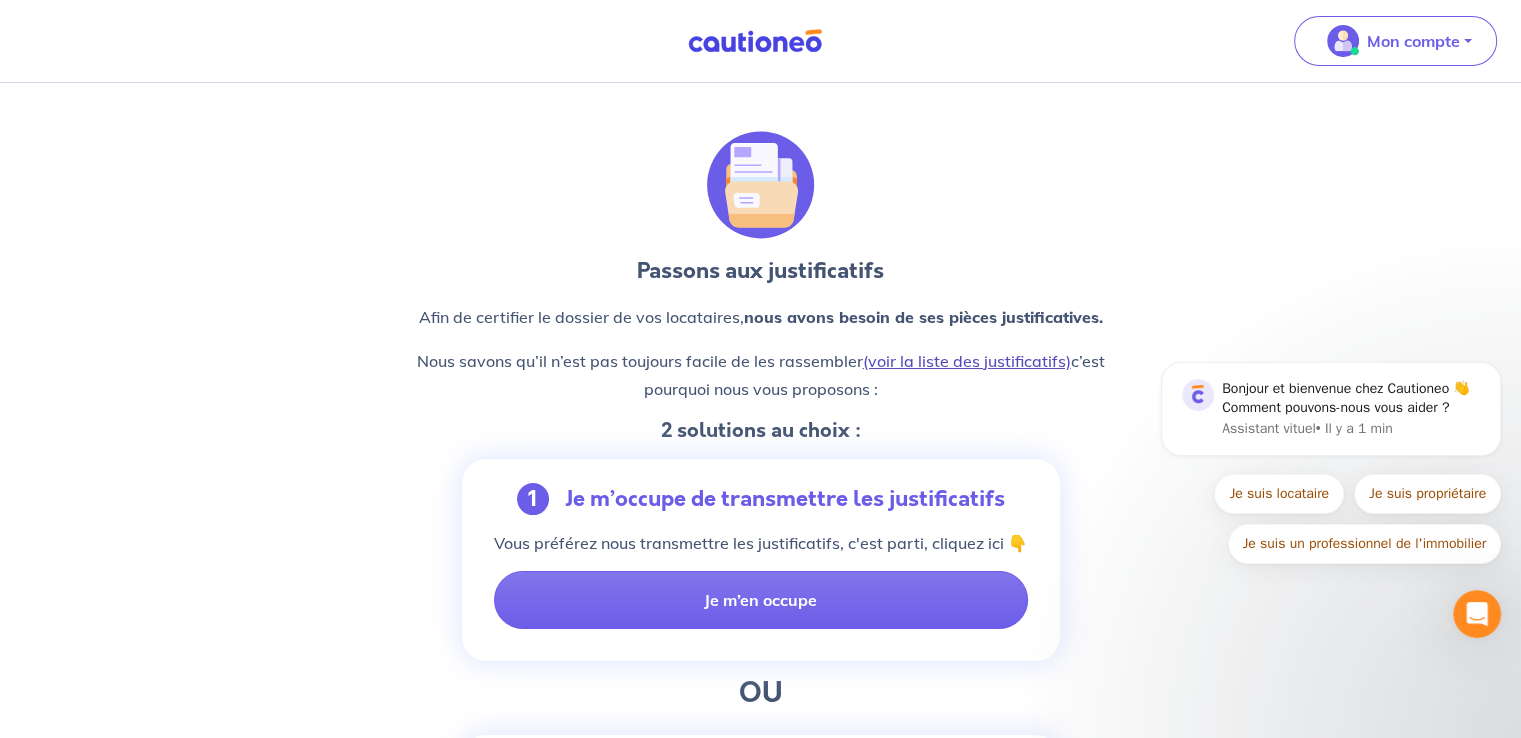click on "(voir la liste des justificatifs)" at bounding box center (967, 361) 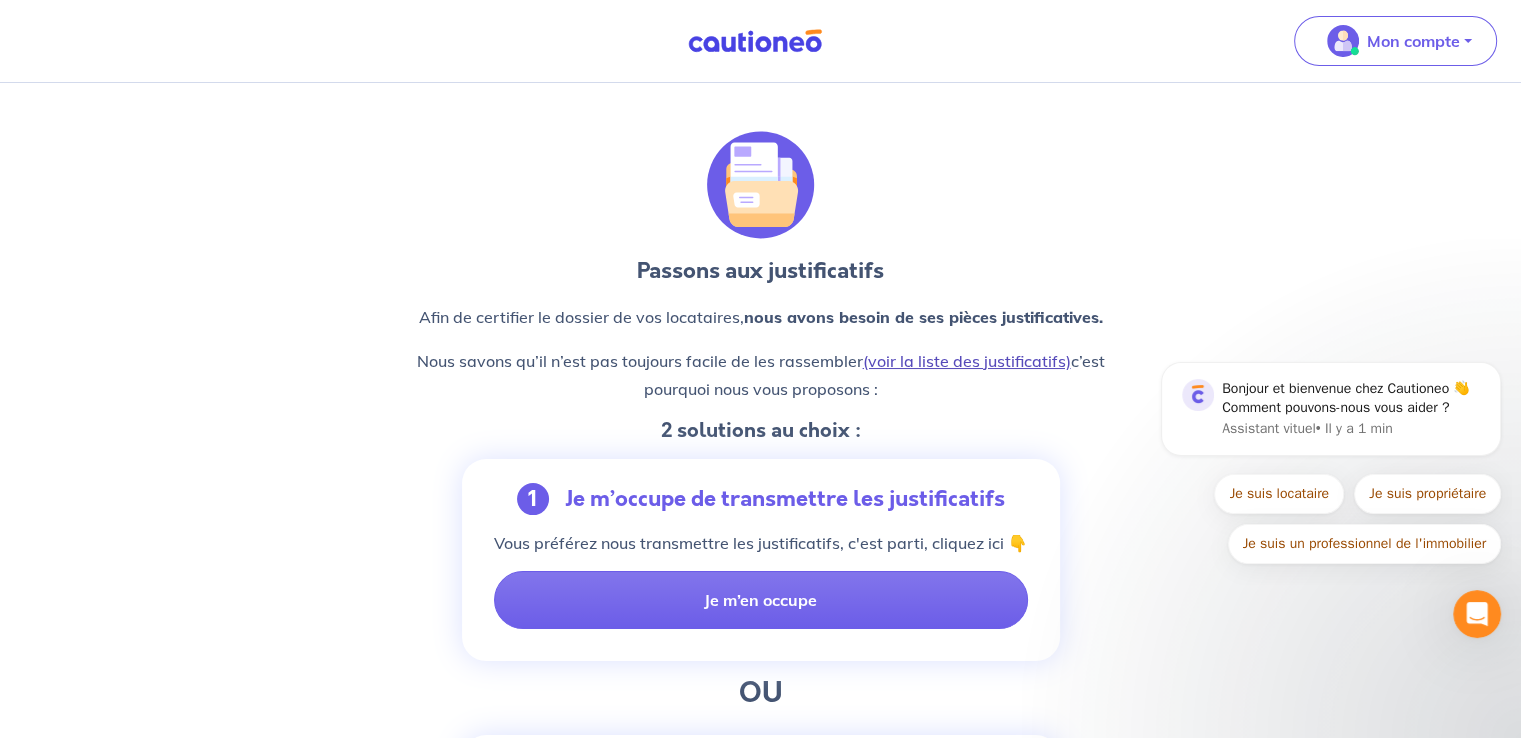 click on "(voir la liste des justificatifs)" at bounding box center [967, 361] 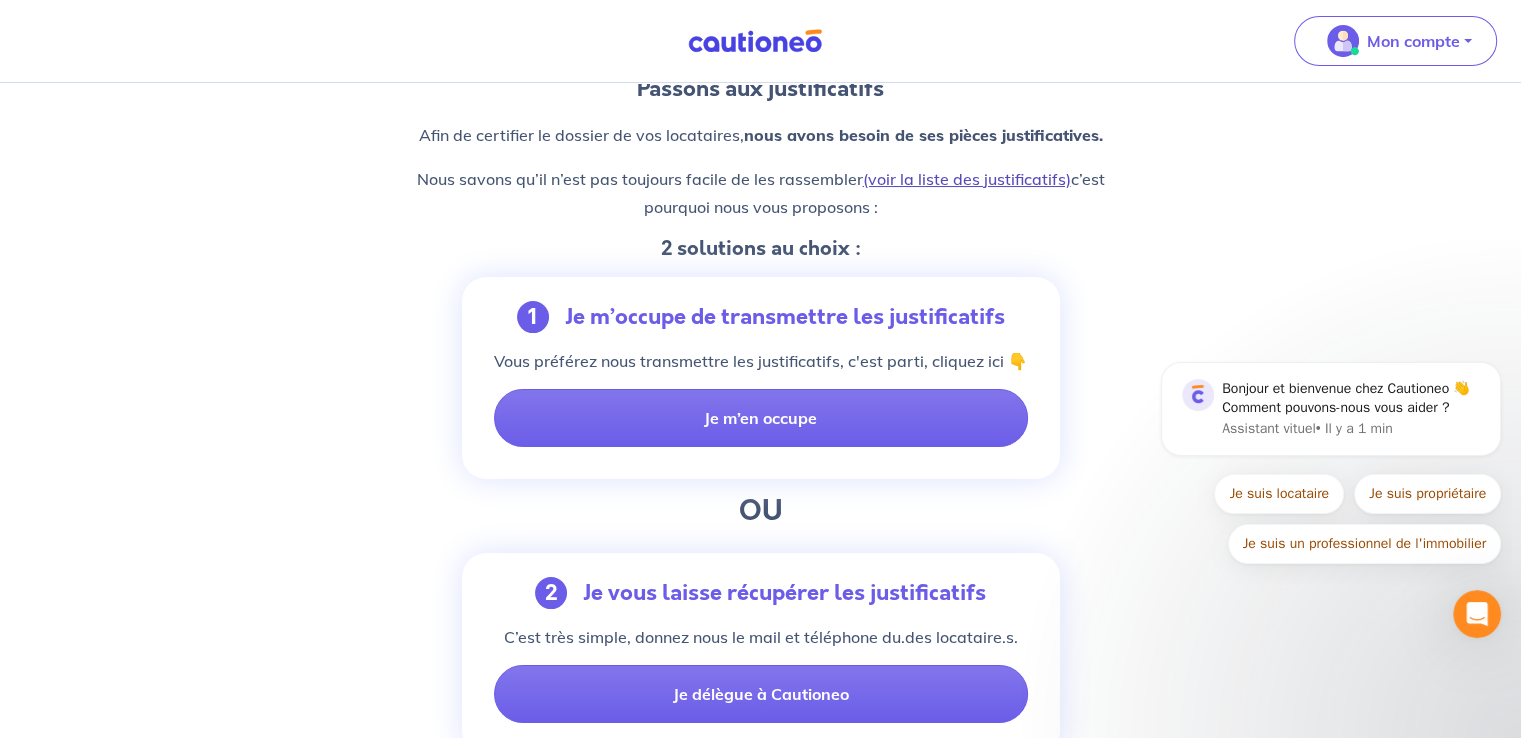 scroll, scrollTop: 181, scrollLeft: 0, axis: vertical 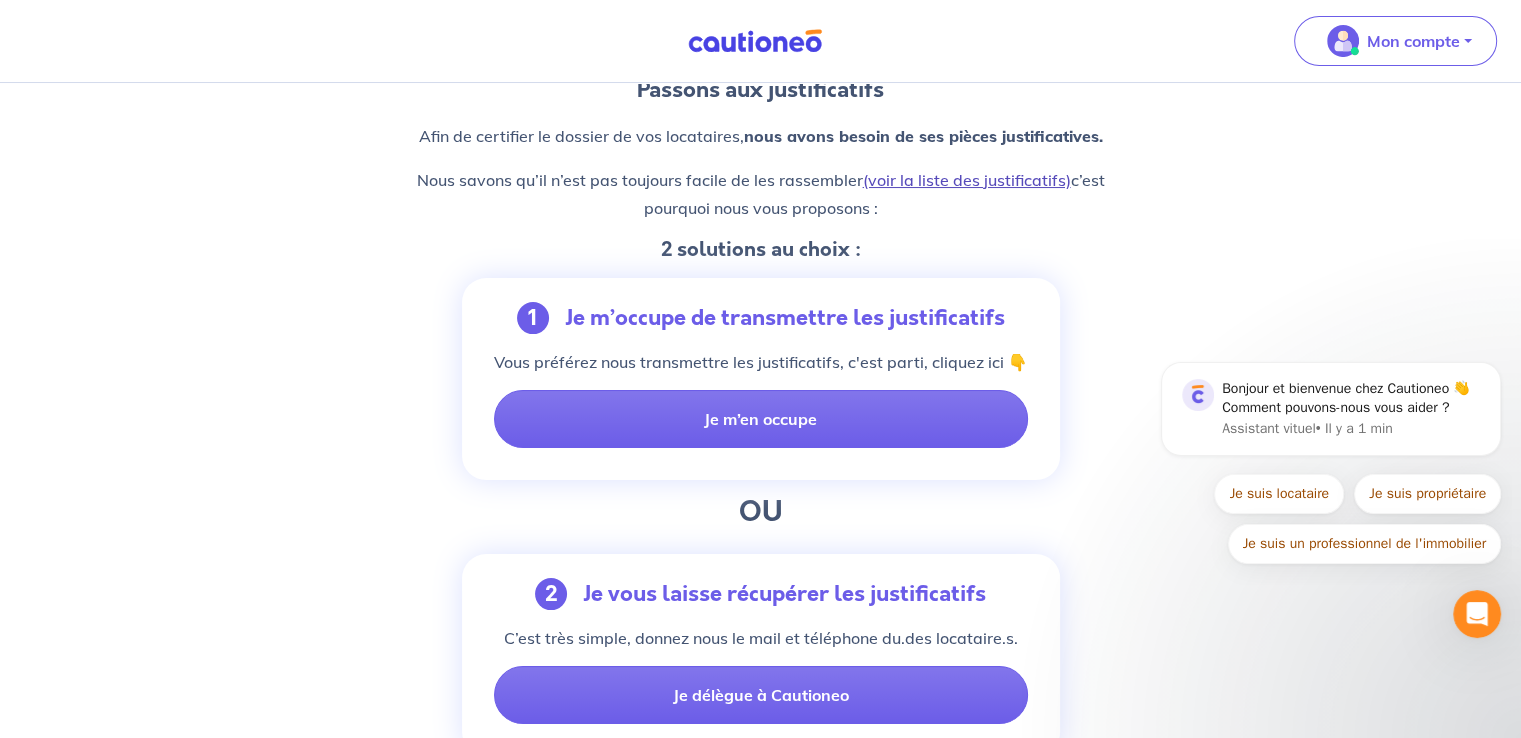 click on "(voir la liste des justificatifs)" at bounding box center [967, 180] 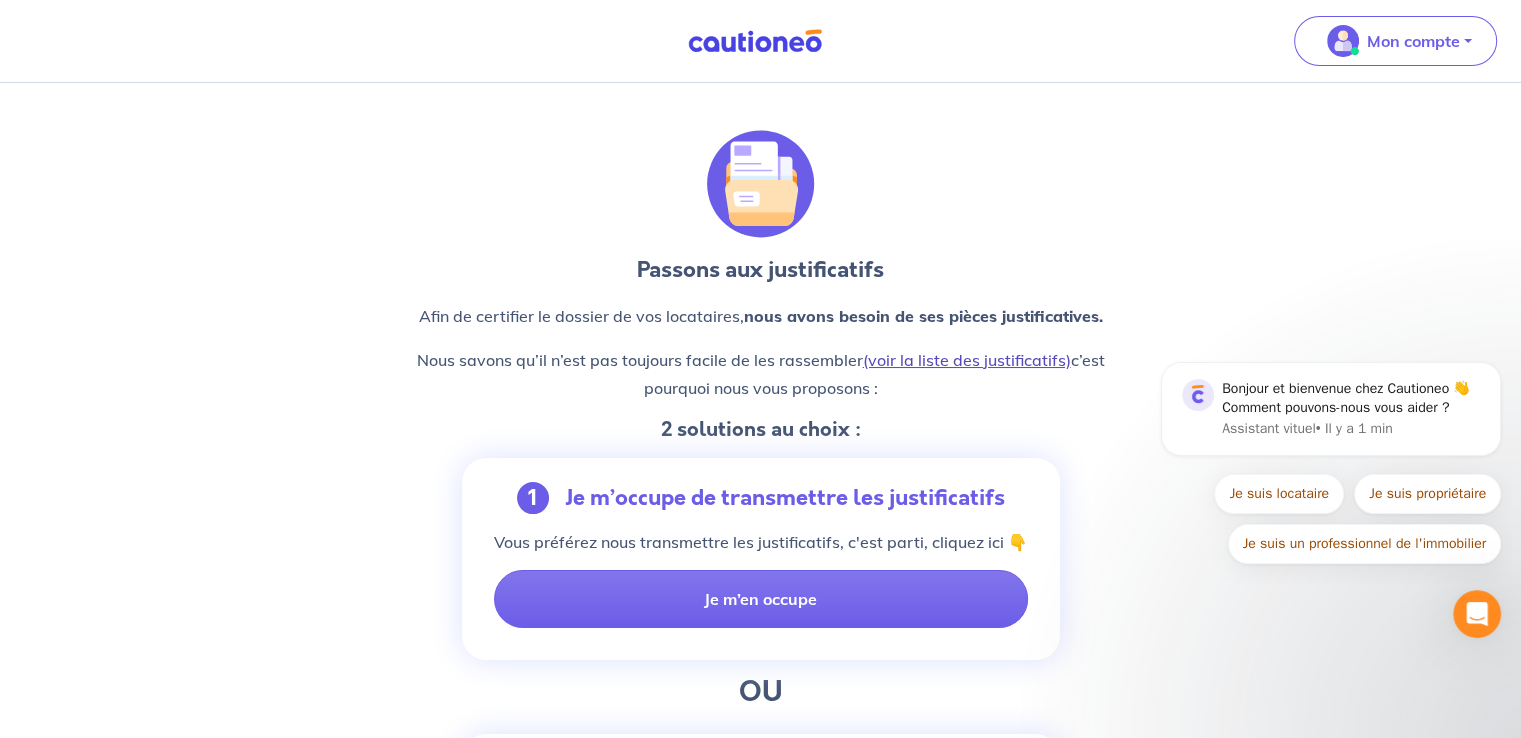 scroll, scrollTop: 0, scrollLeft: 0, axis: both 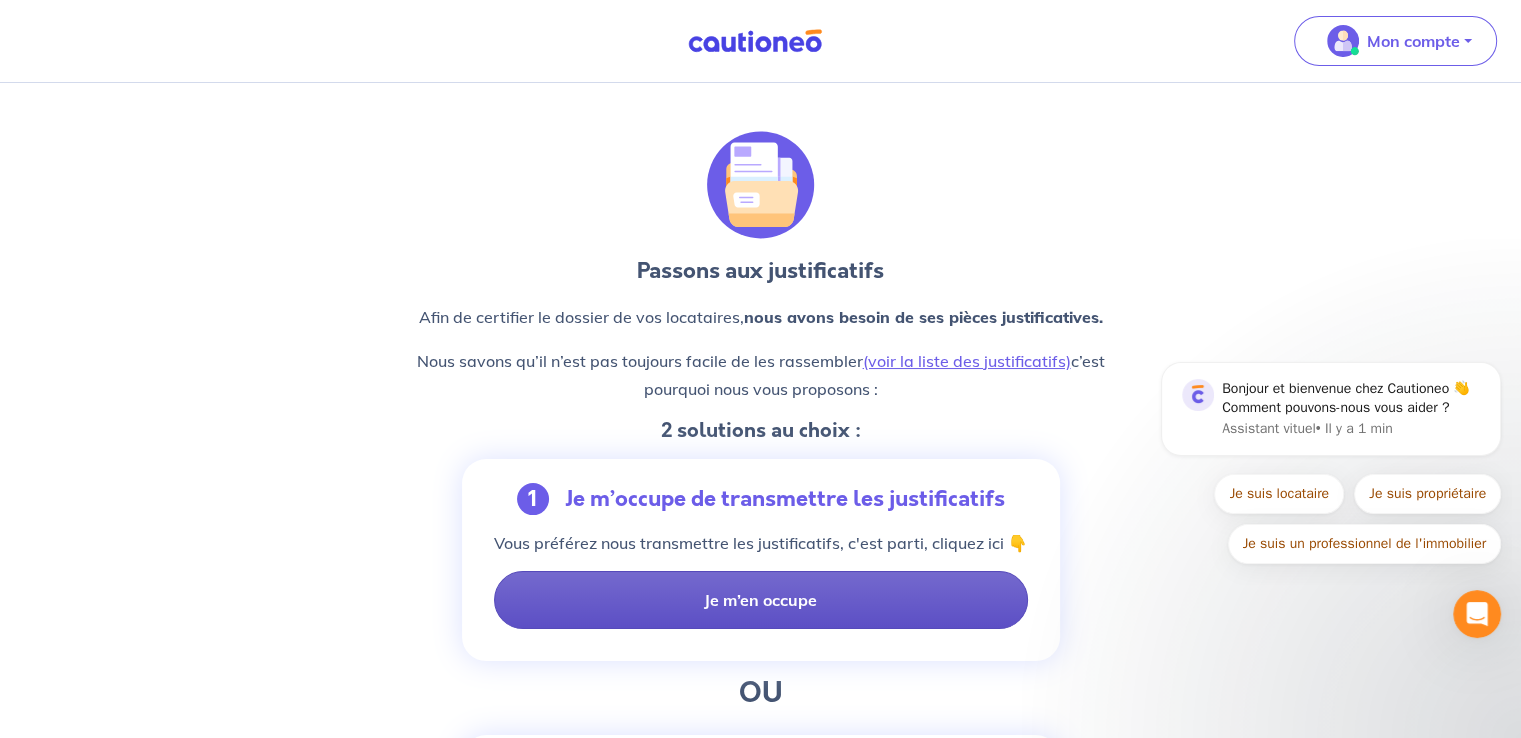 click on "Je m’en occupe" at bounding box center (761, 600) 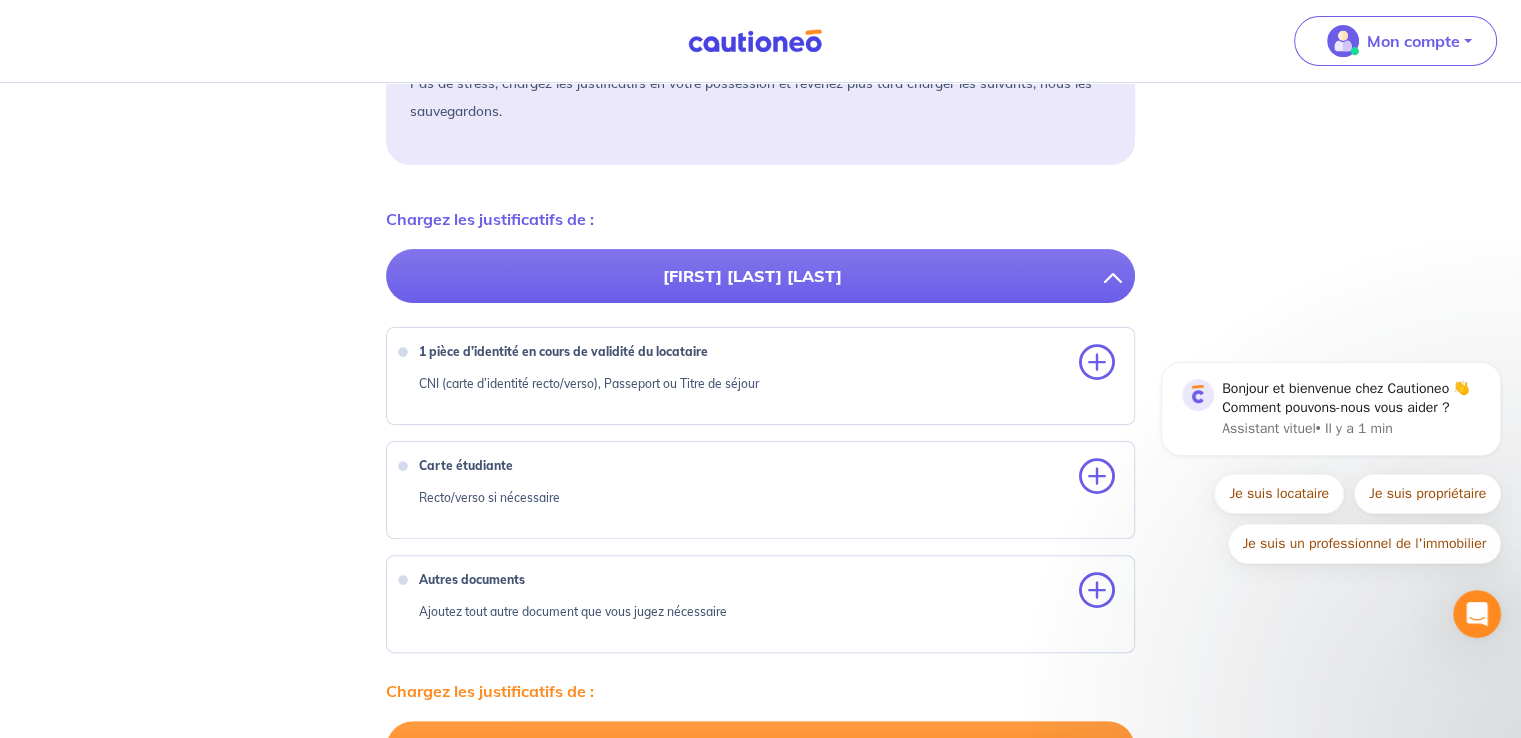 scroll, scrollTop: 479, scrollLeft: 0, axis: vertical 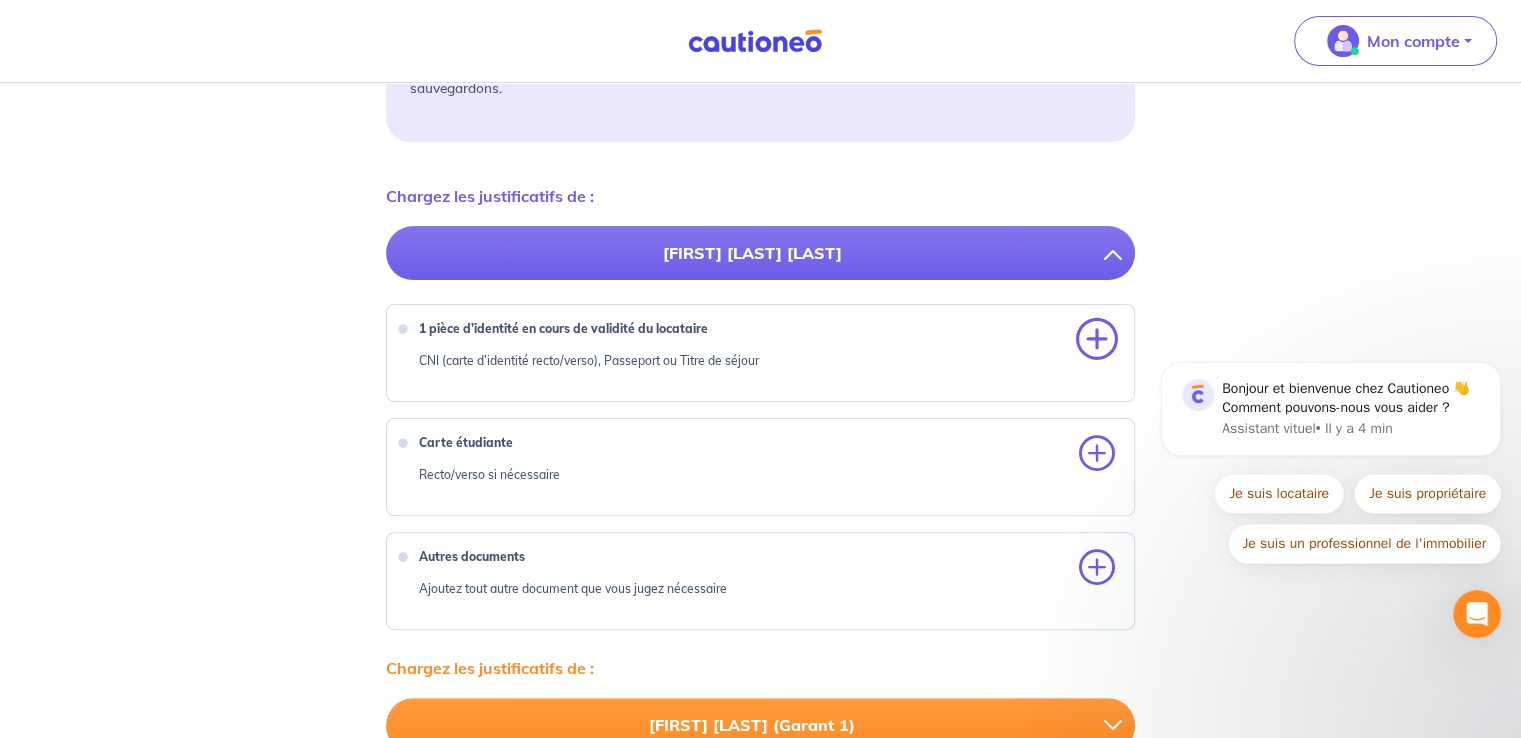 click at bounding box center (1097, 340) 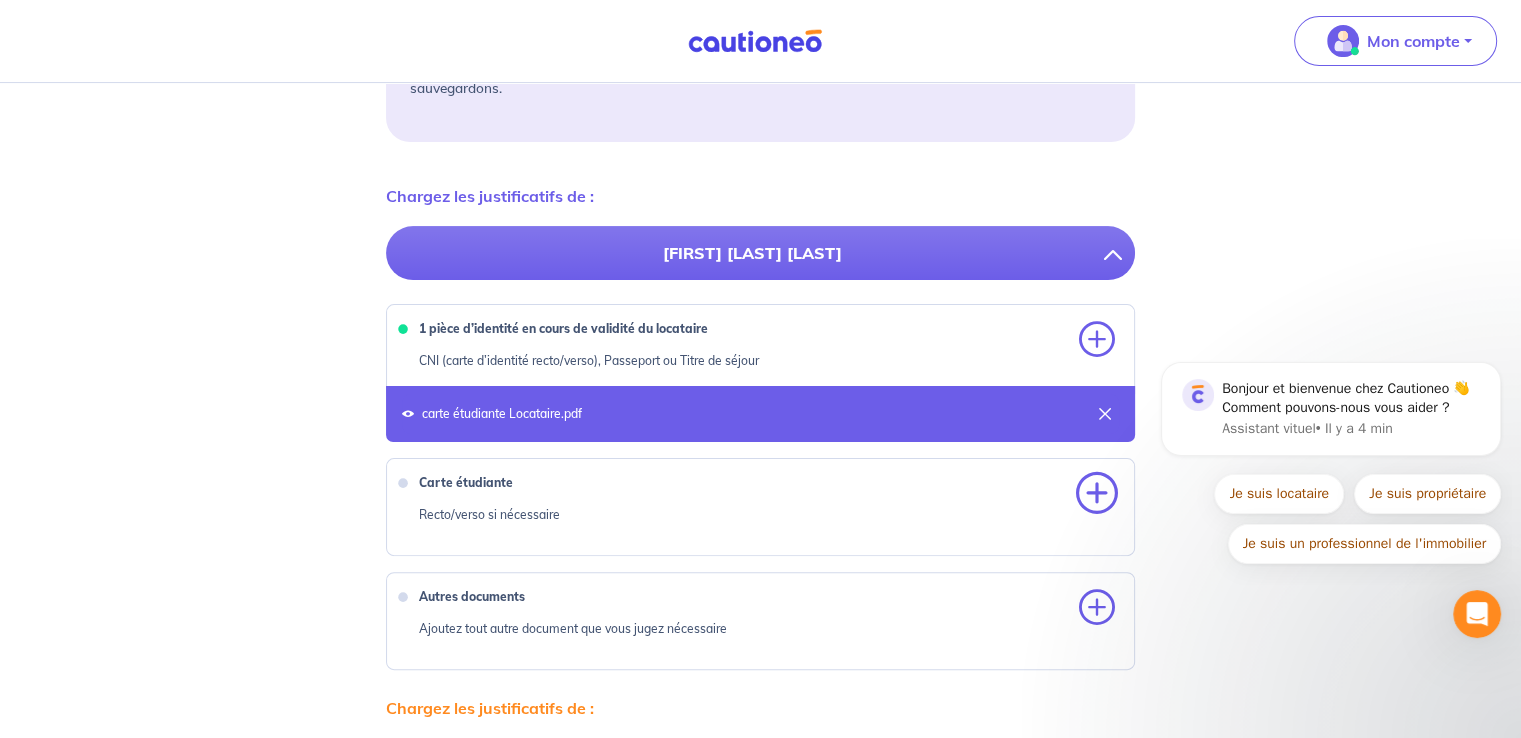 click at bounding box center (1097, 494) 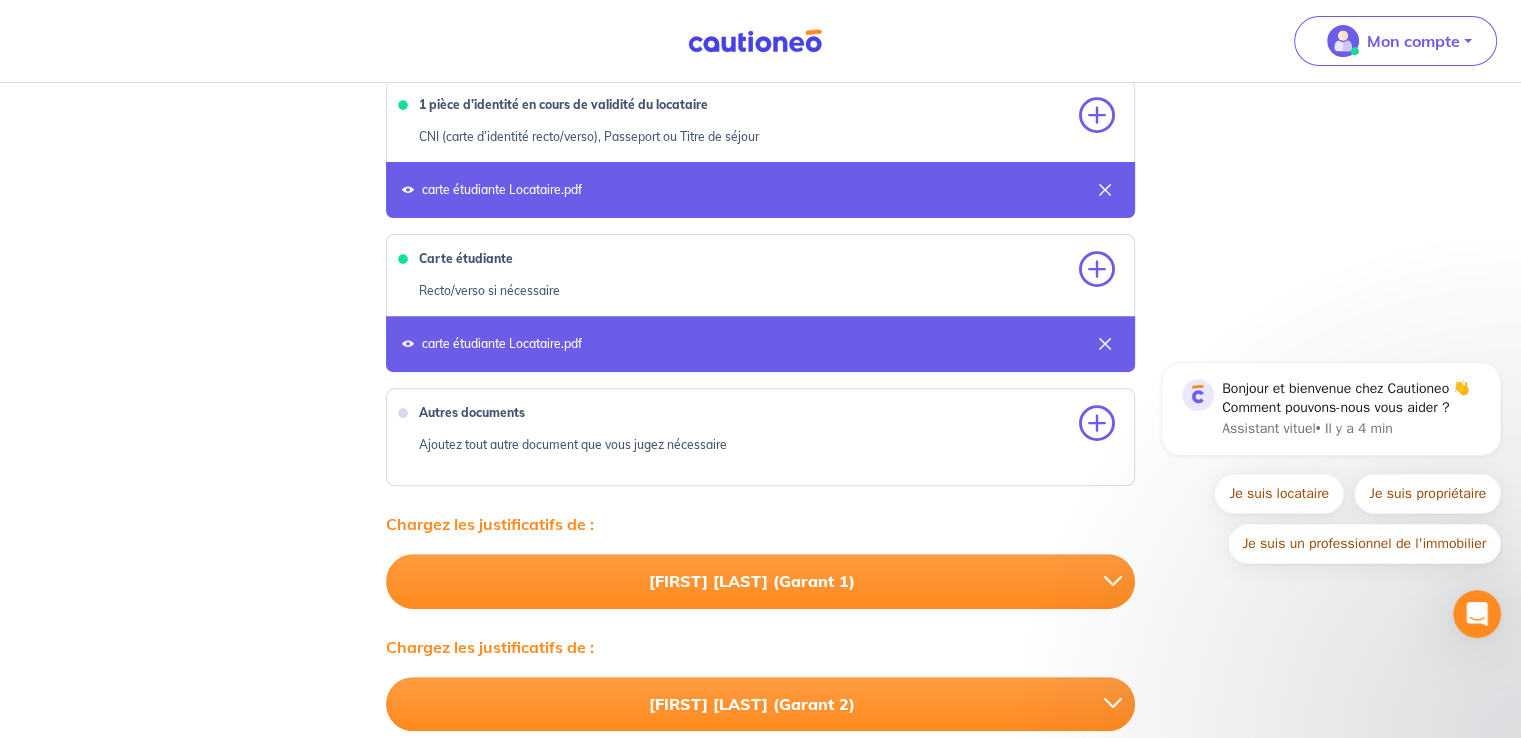 scroll, scrollTop: 820, scrollLeft: 0, axis: vertical 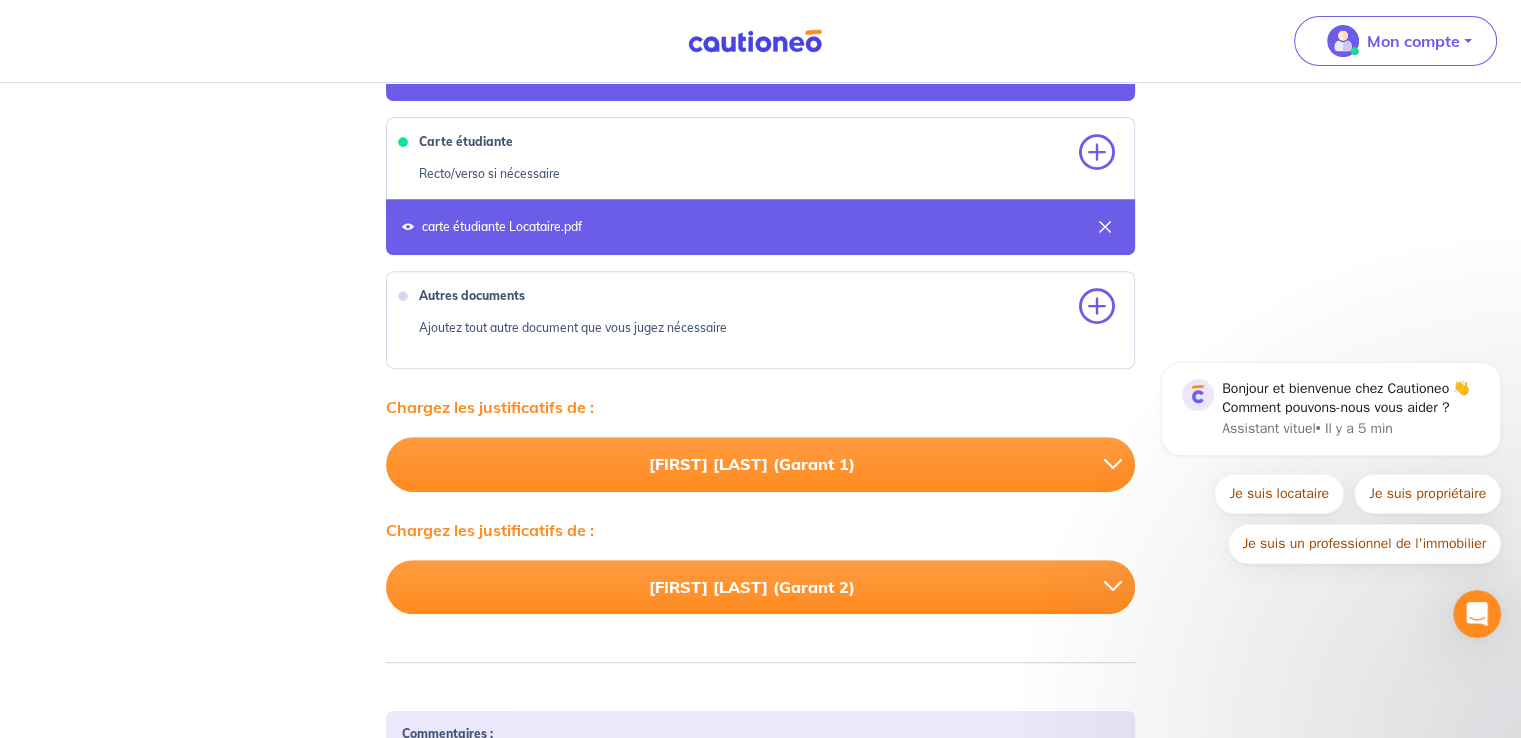 click on "Aline Raout Franc (Garant 1)" at bounding box center [752, 464] 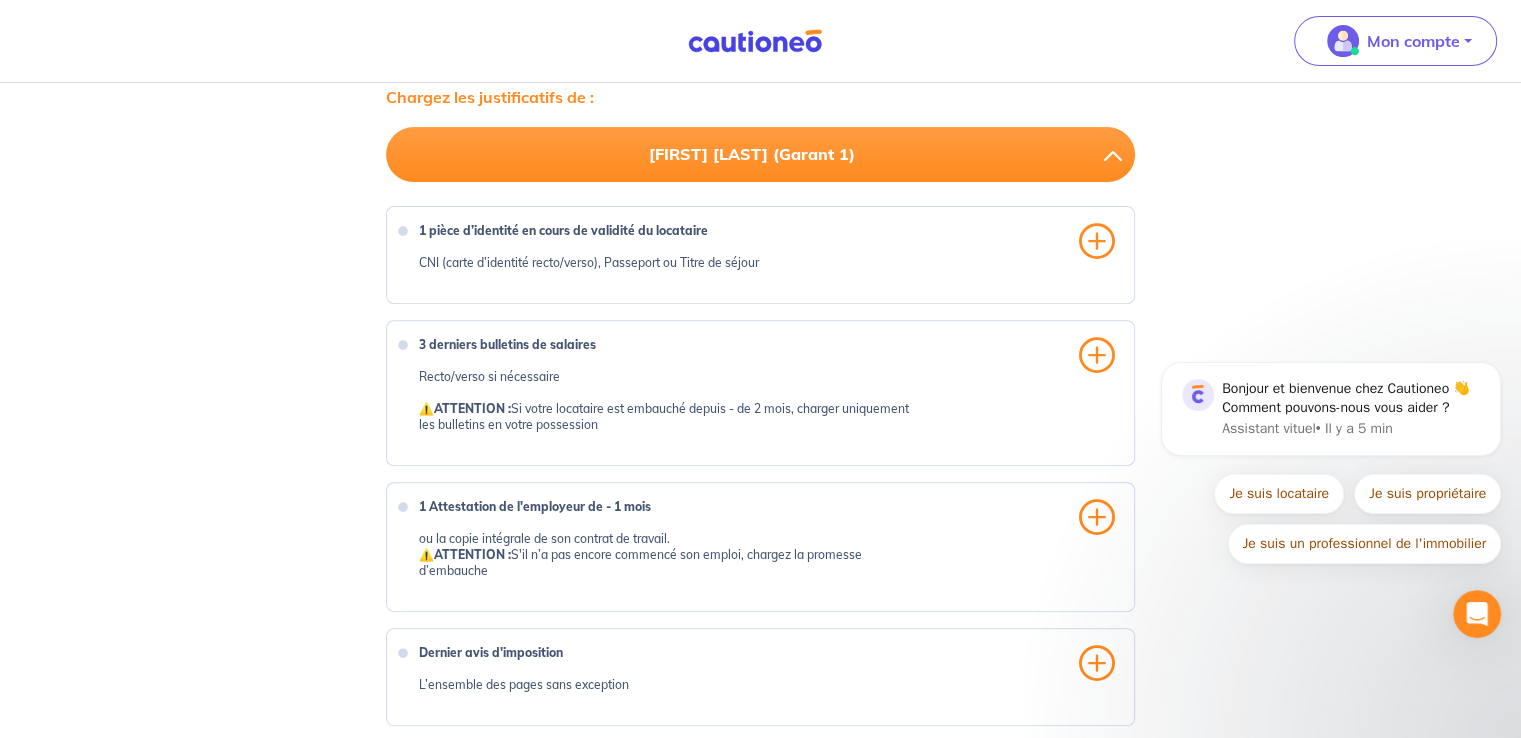 scroll, scrollTop: 700, scrollLeft: 0, axis: vertical 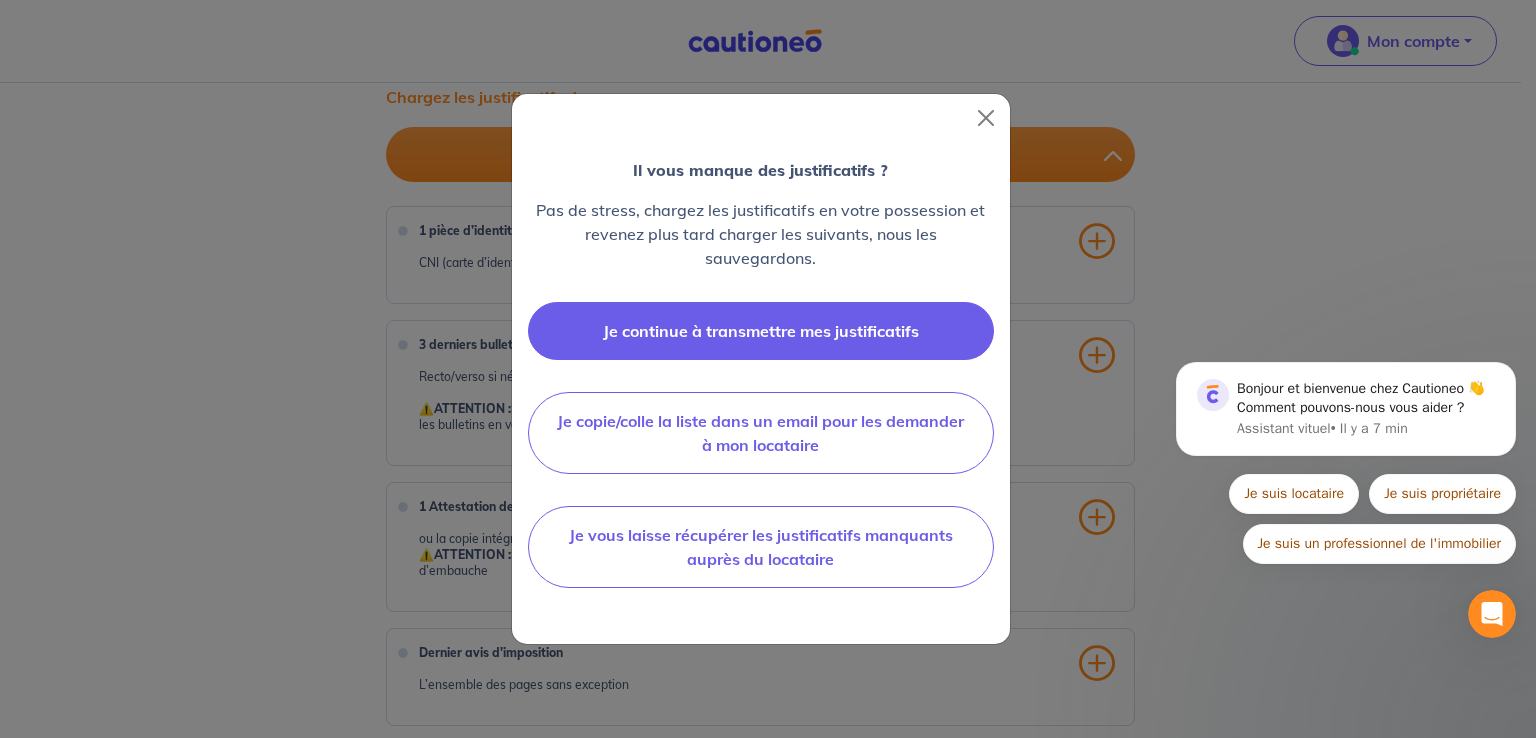 click on "Je continue à transmettre mes justificatifs" at bounding box center (761, 331) 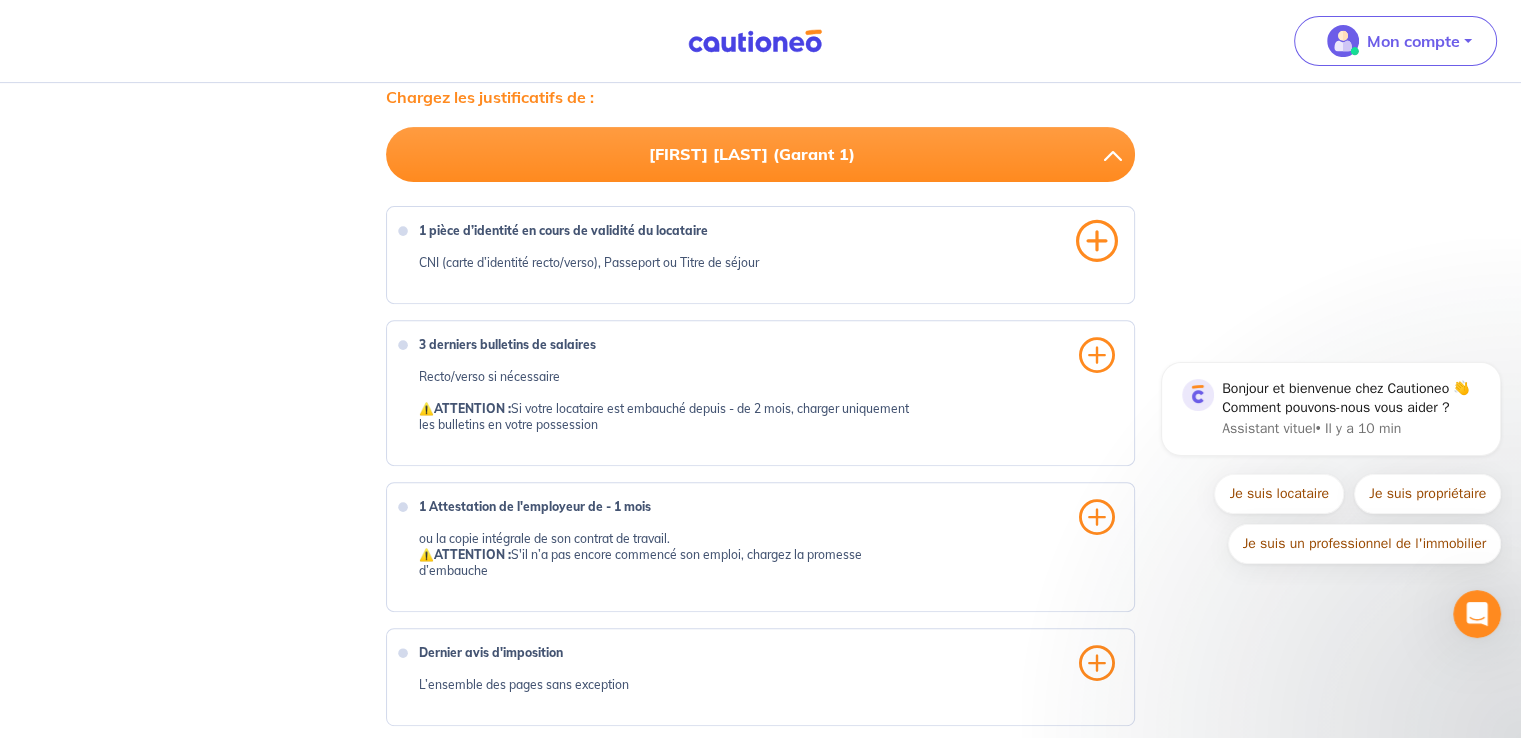 click at bounding box center (1097, 241) 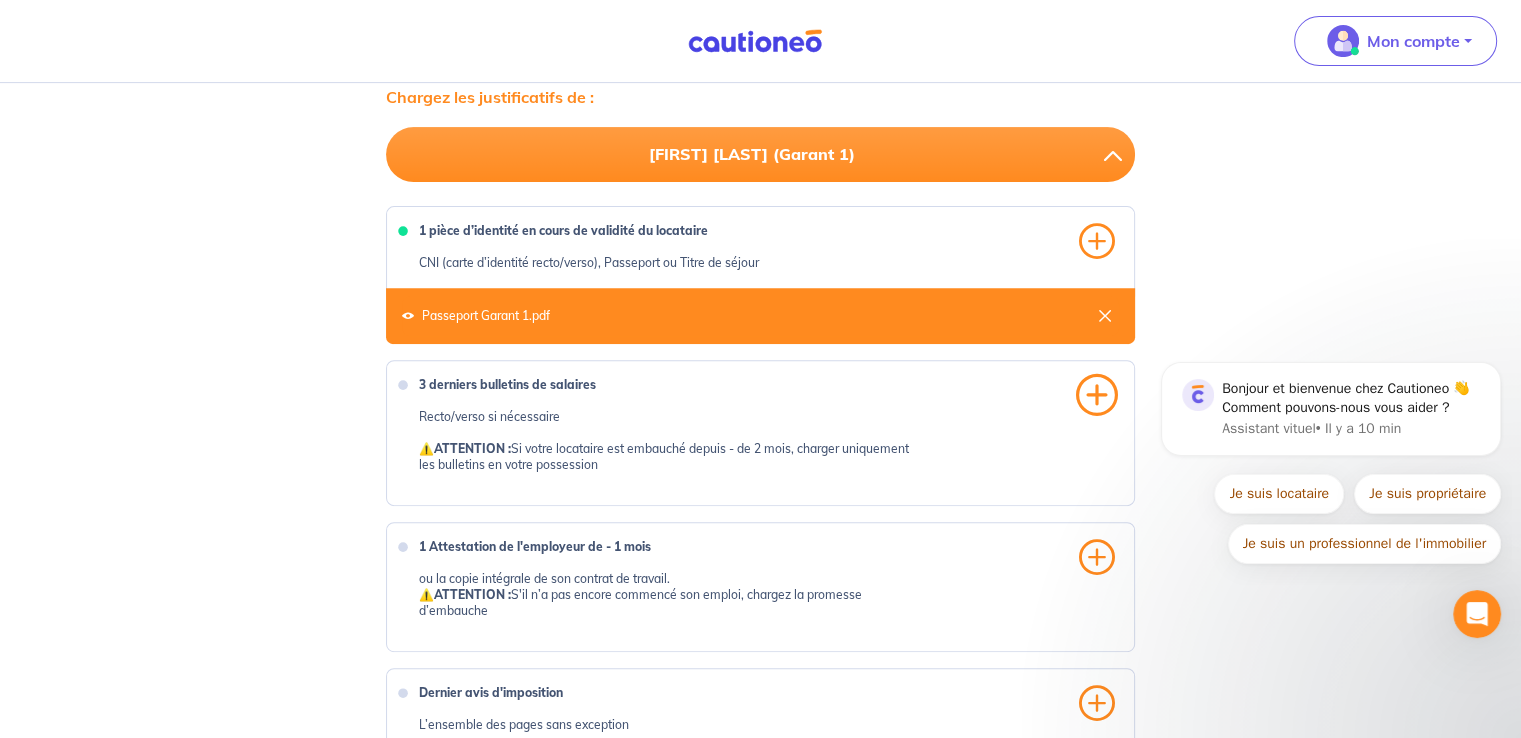 click at bounding box center [1097, 395] 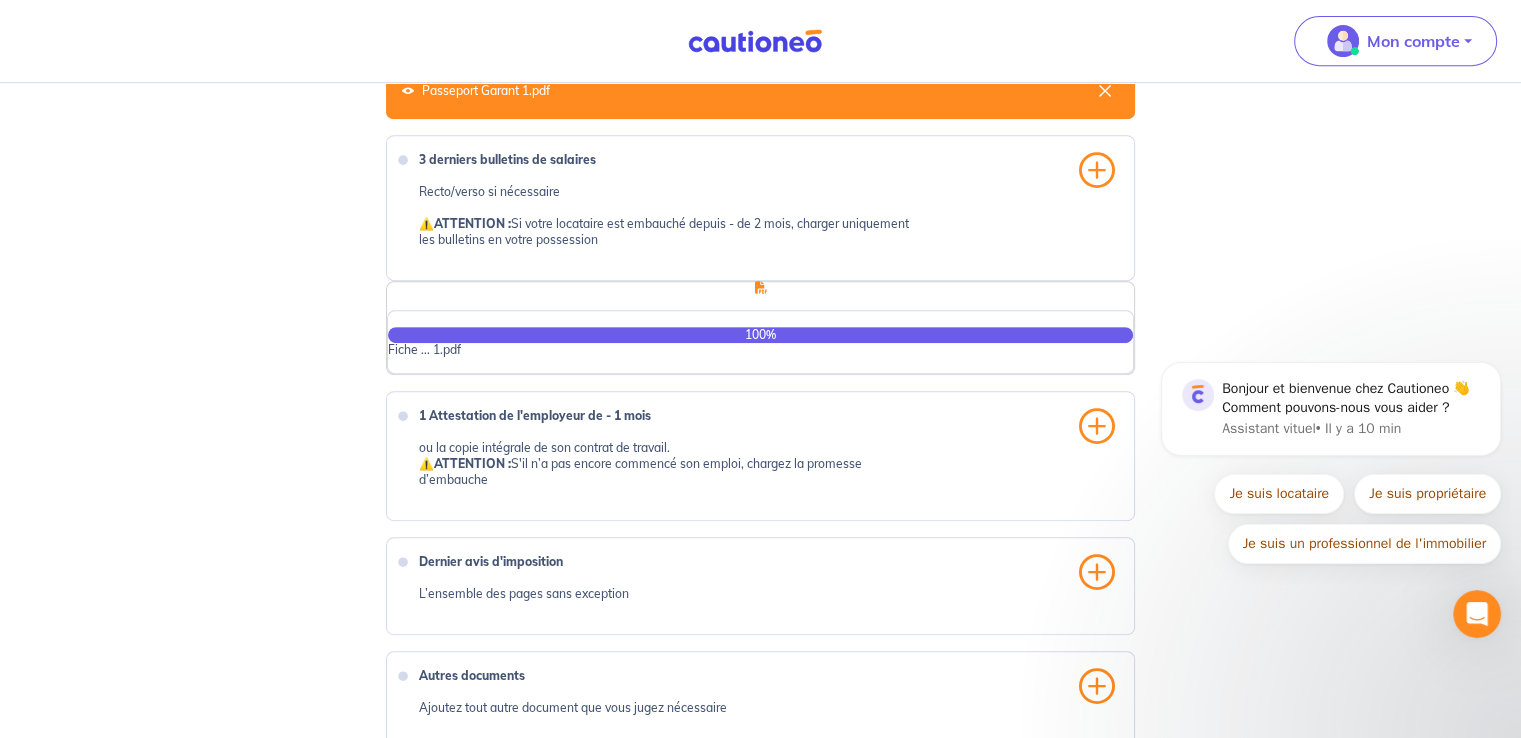 scroll, scrollTop: 928, scrollLeft: 0, axis: vertical 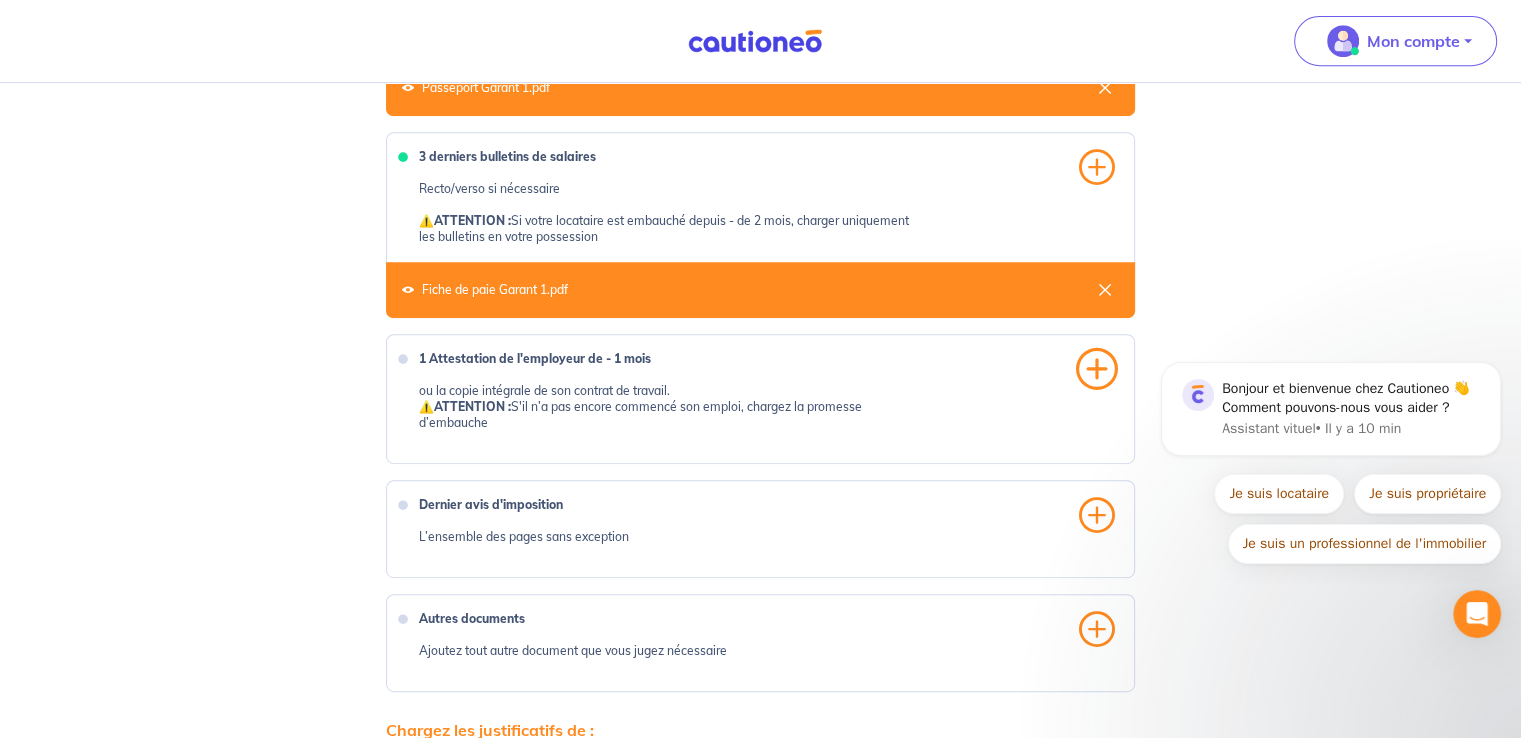 click at bounding box center [1097, 369] 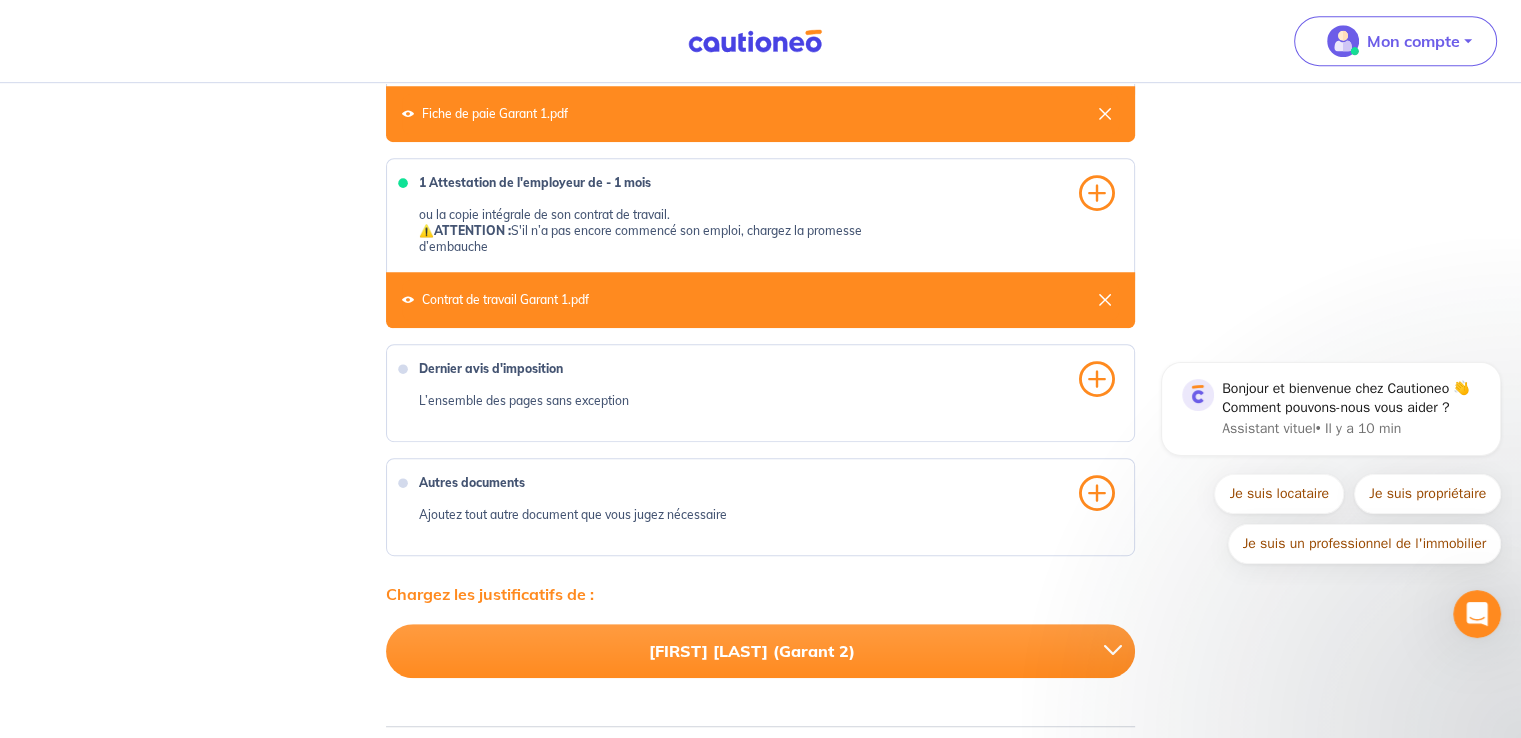 scroll, scrollTop: 1112, scrollLeft: 0, axis: vertical 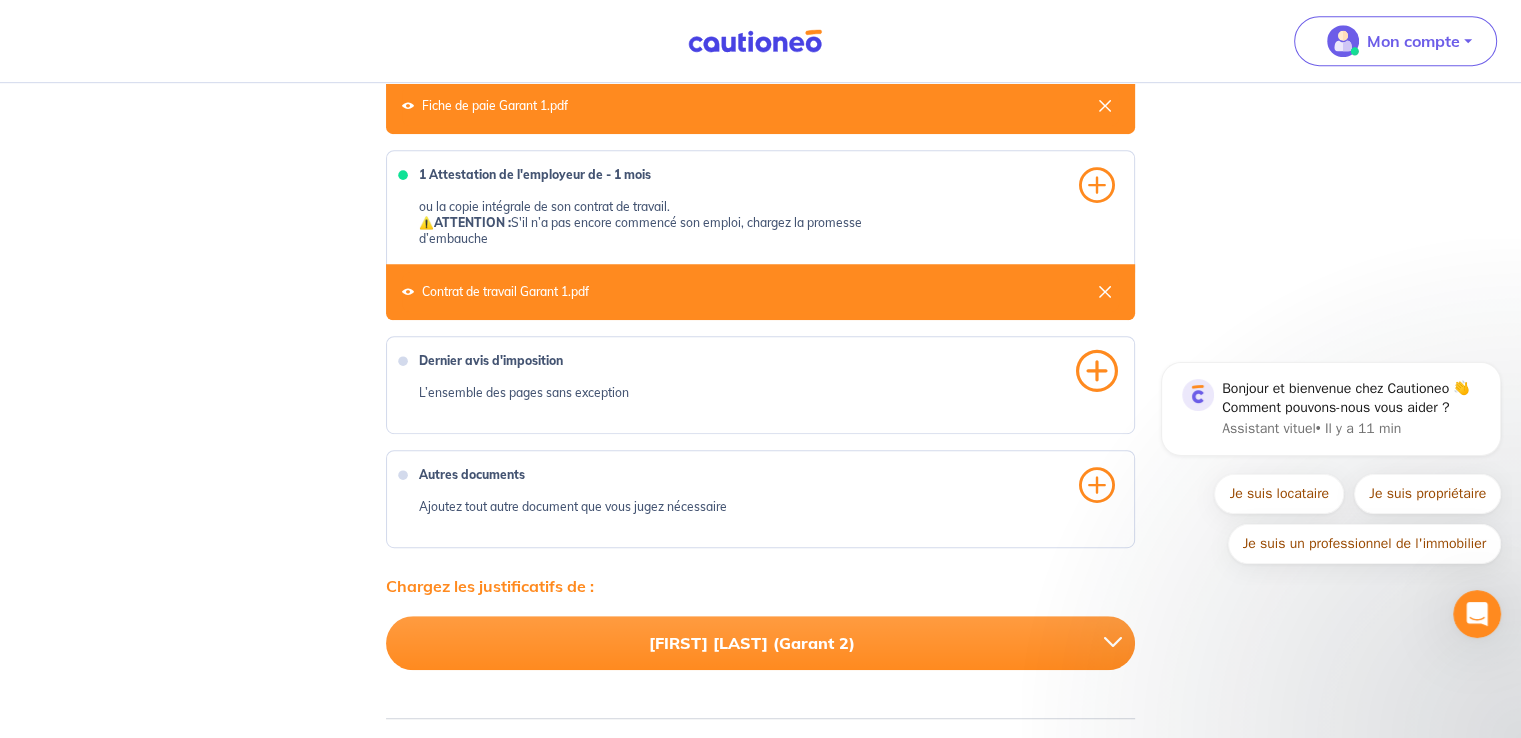 click at bounding box center (1097, 371) 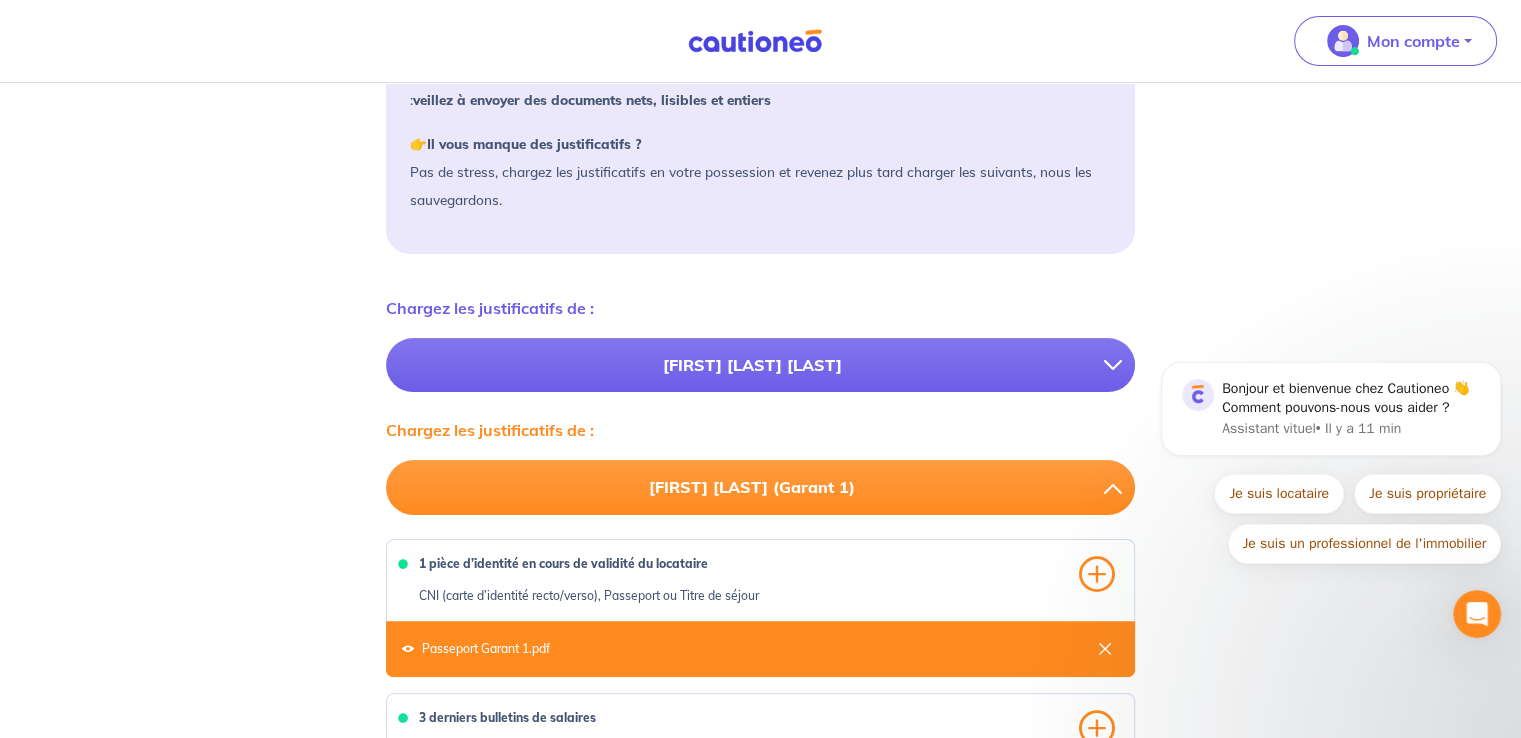scroll, scrollTop: 418, scrollLeft: 0, axis: vertical 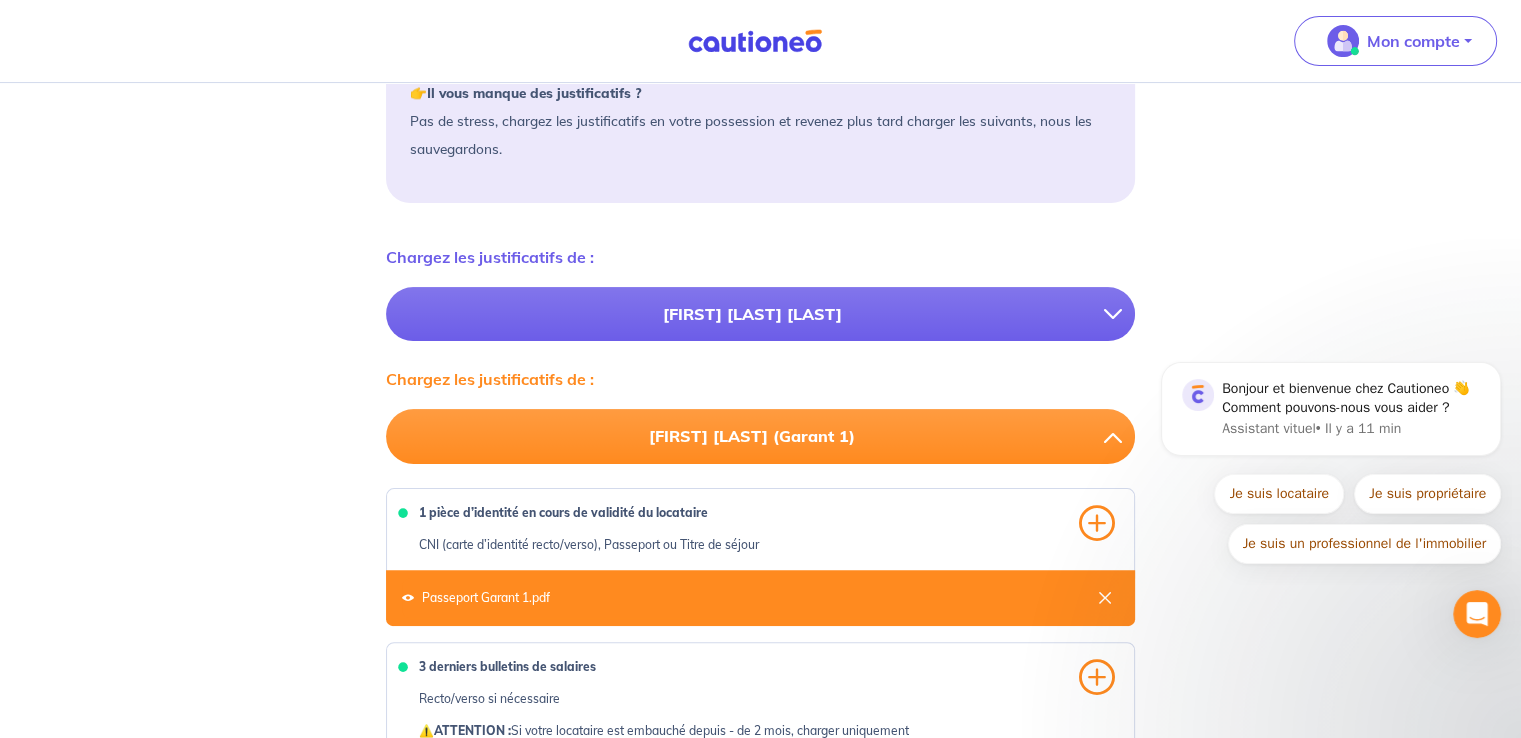 click at bounding box center (1120, 314) 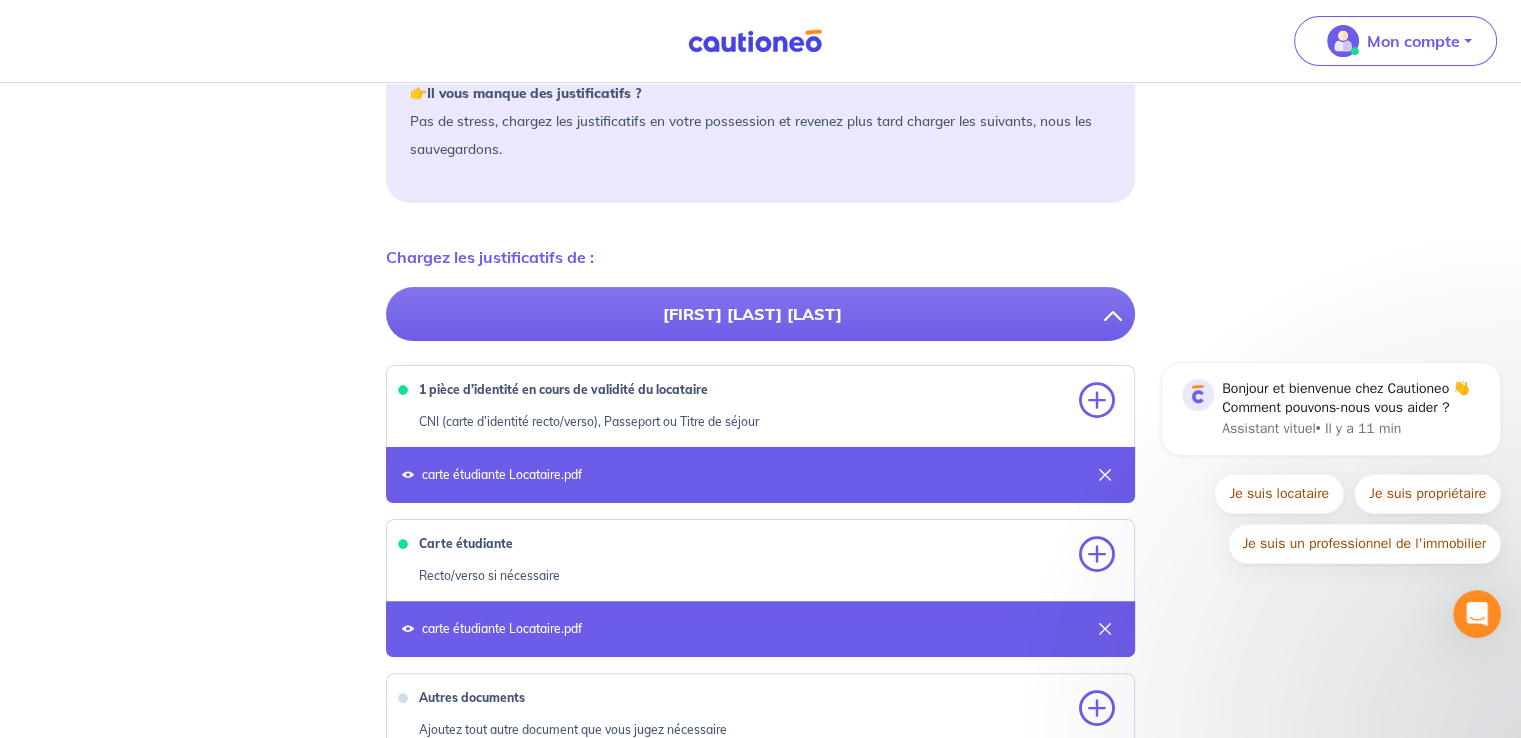scroll, scrollTop: 564, scrollLeft: 0, axis: vertical 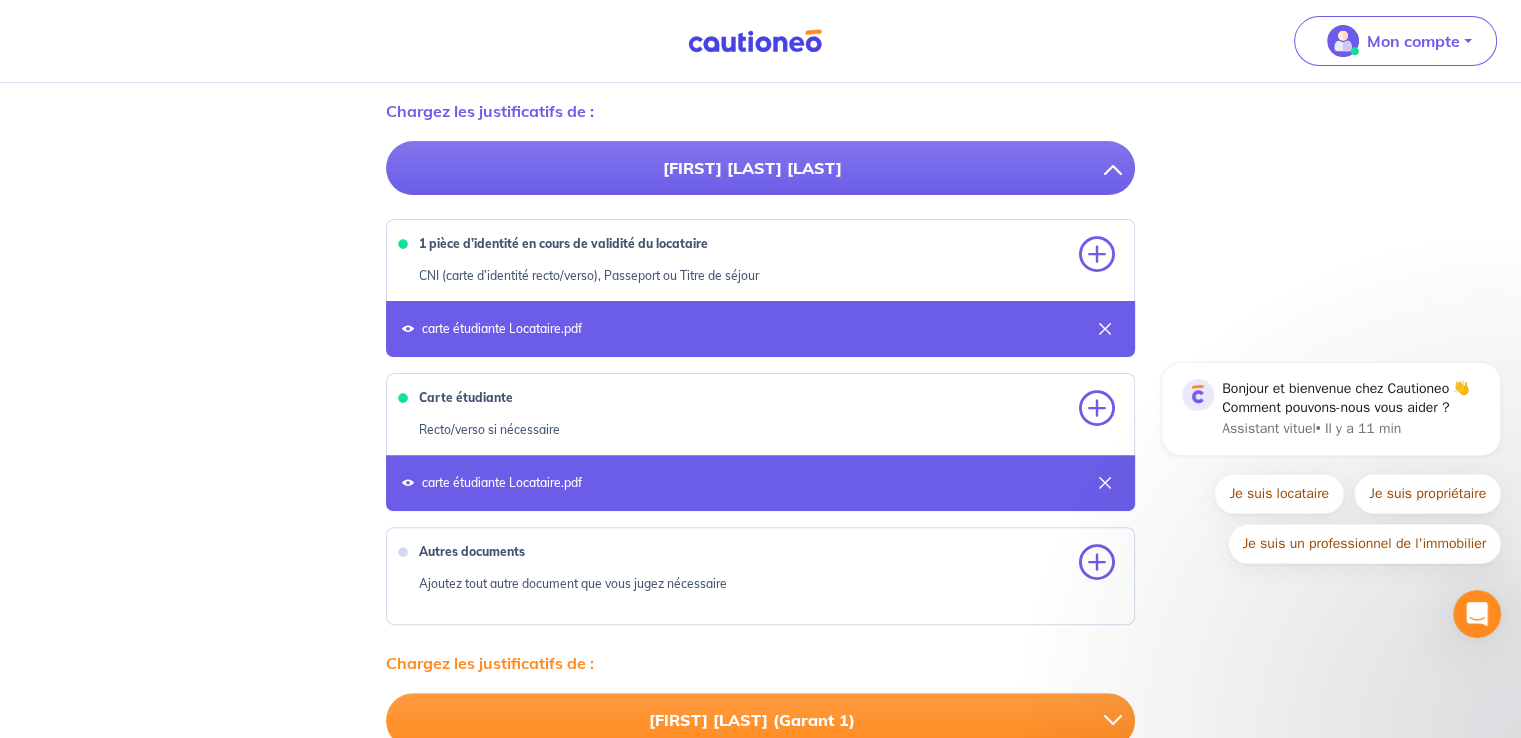 click at bounding box center (1105, 329) 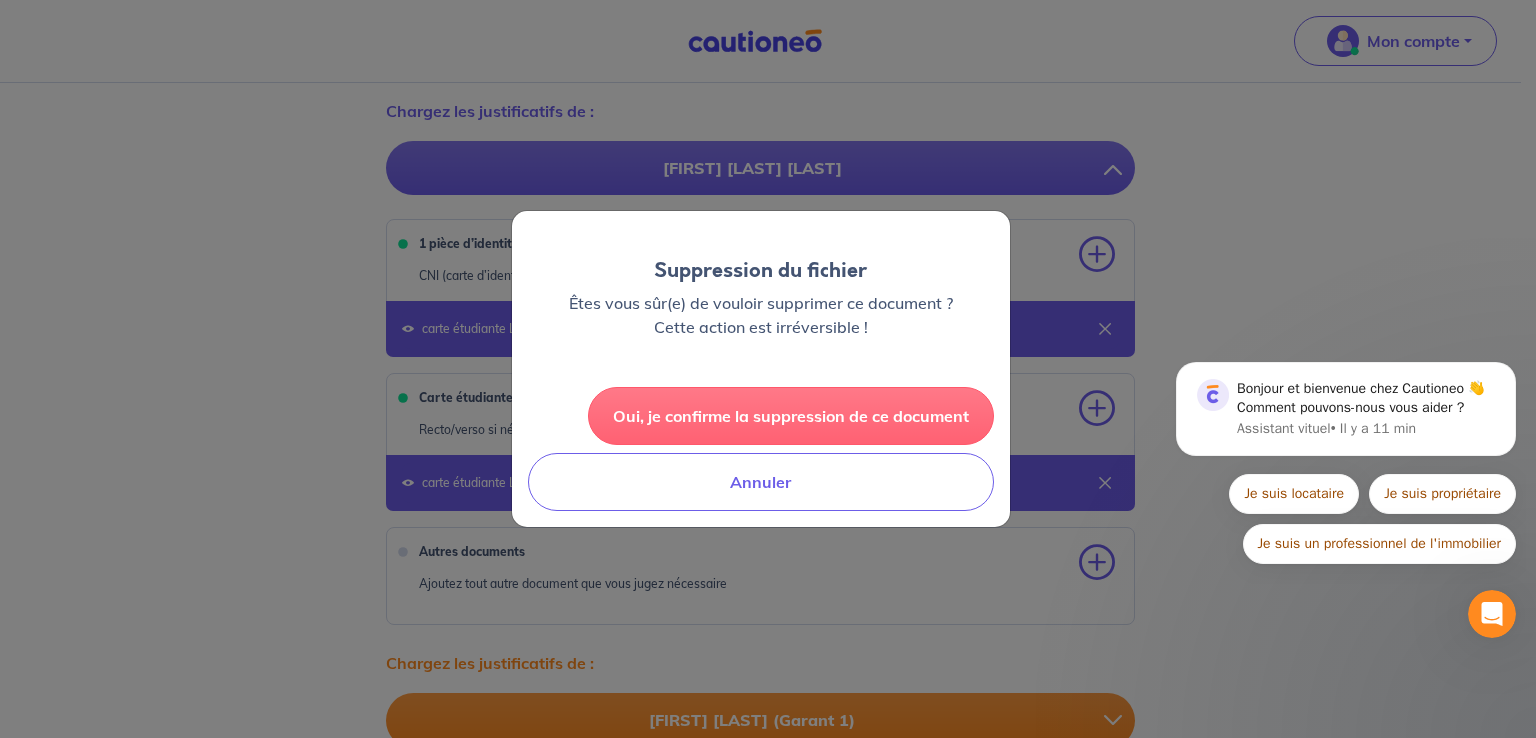 click on "Oui, je confirme la suppression de ce document" at bounding box center (791, 416) 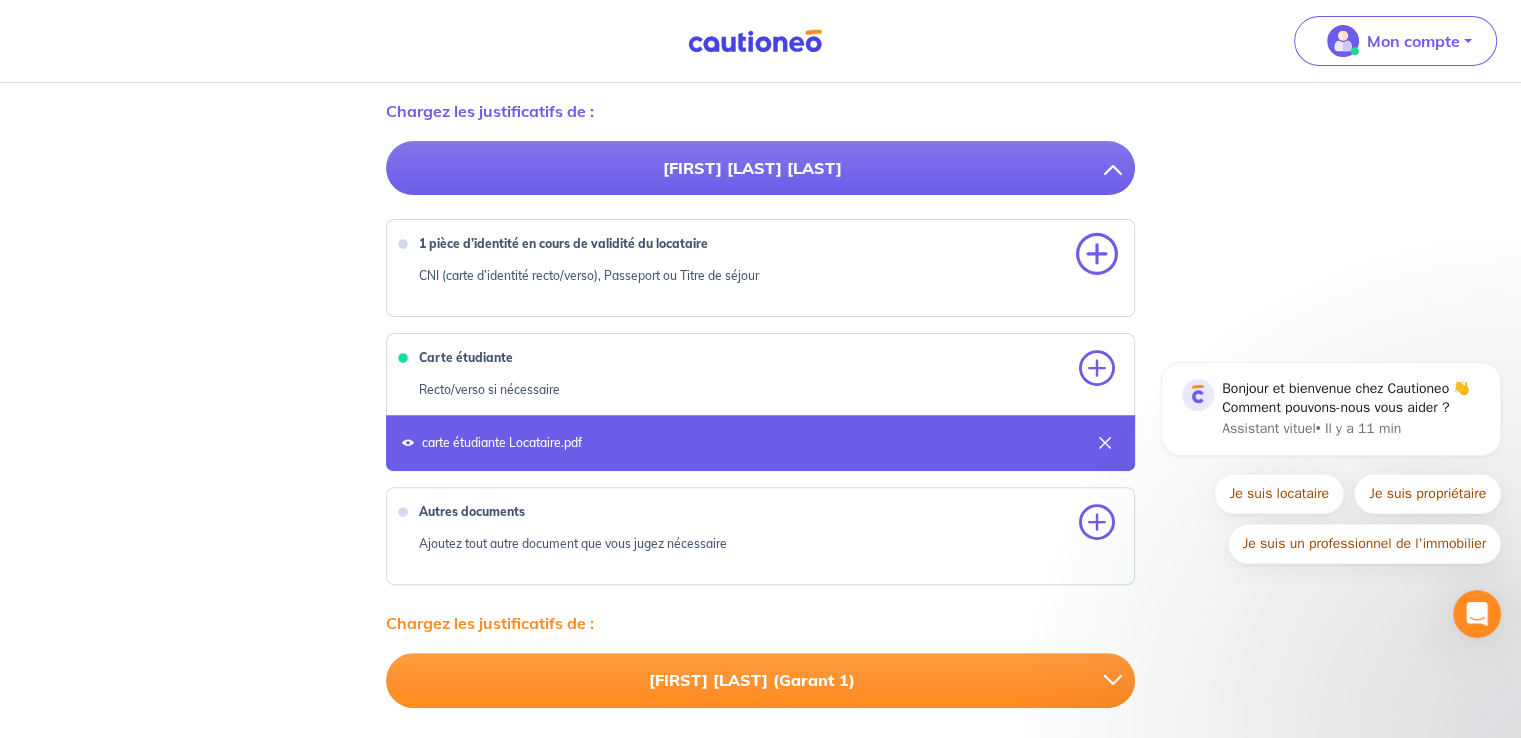 click at bounding box center [1097, 255] 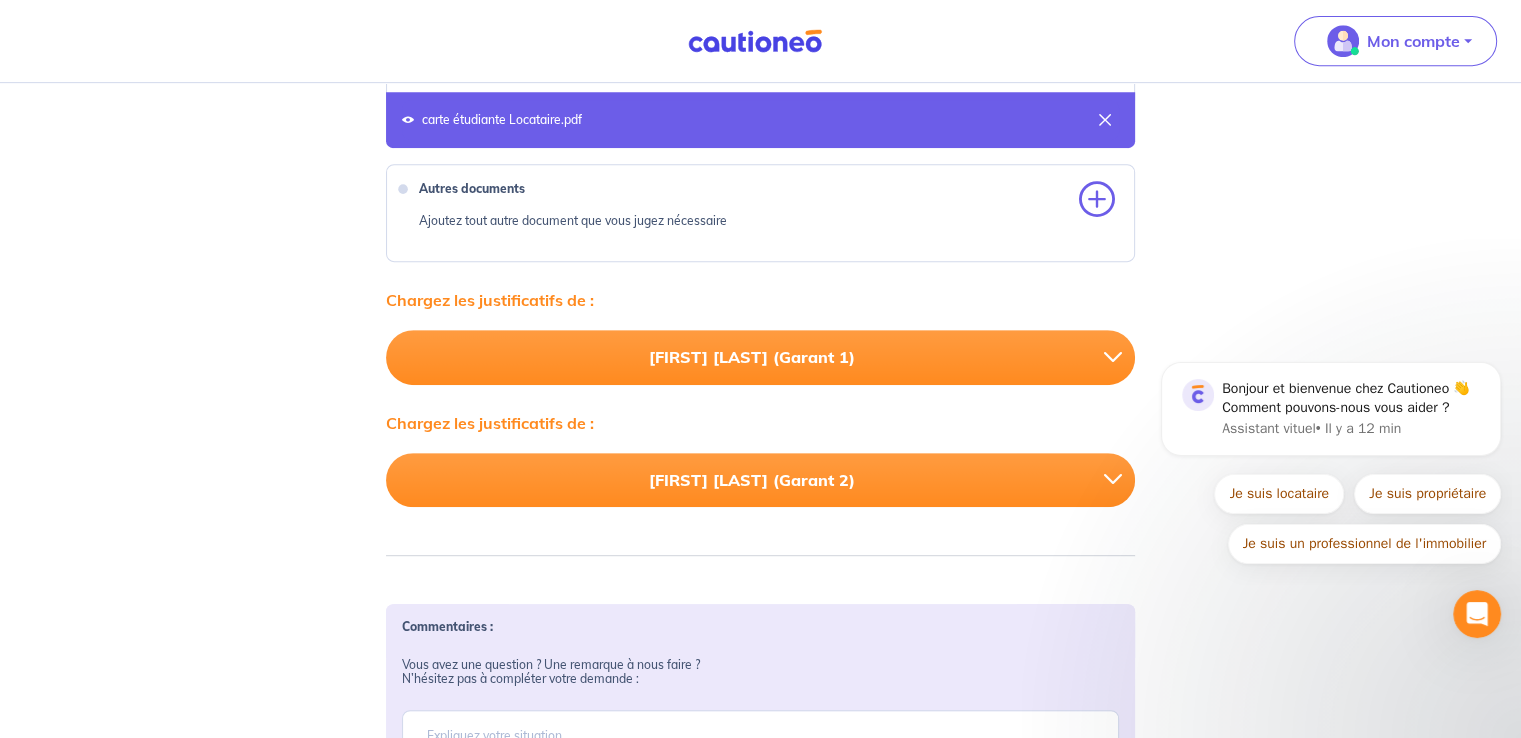 scroll, scrollTop: 928, scrollLeft: 0, axis: vertical 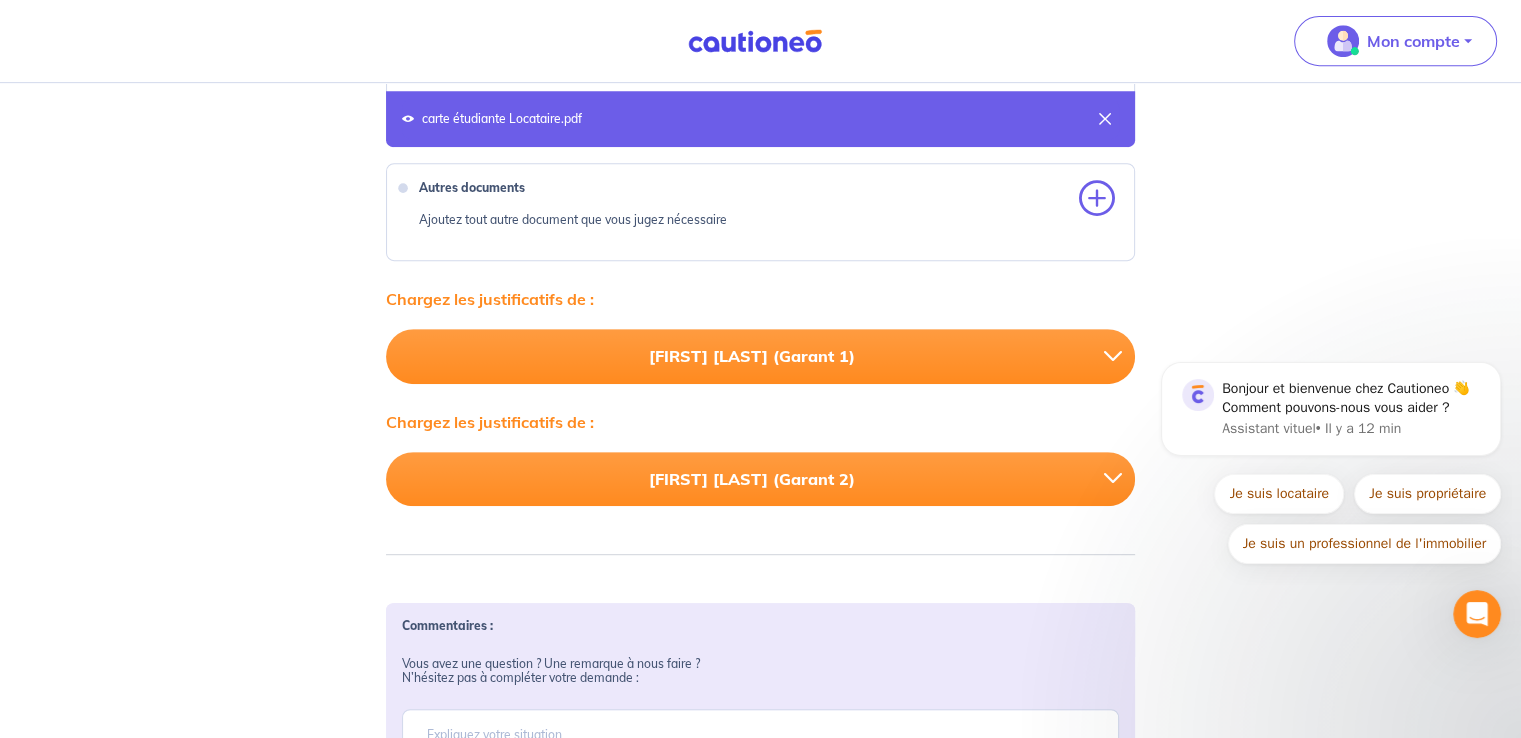 click at bounding box center (1120, 356) 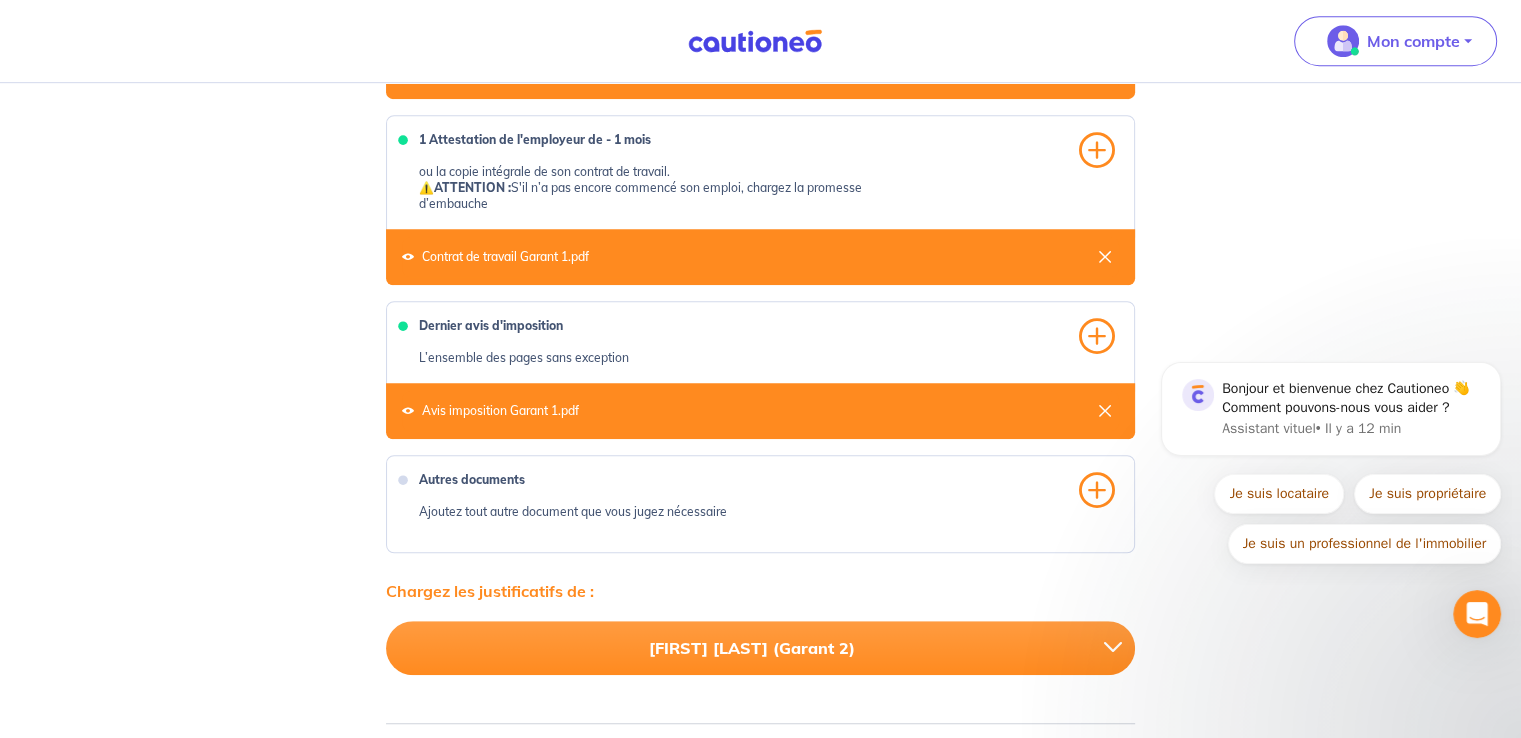 scroll, scrollTop: 1146, scrollLeft: 0, axis: vertical 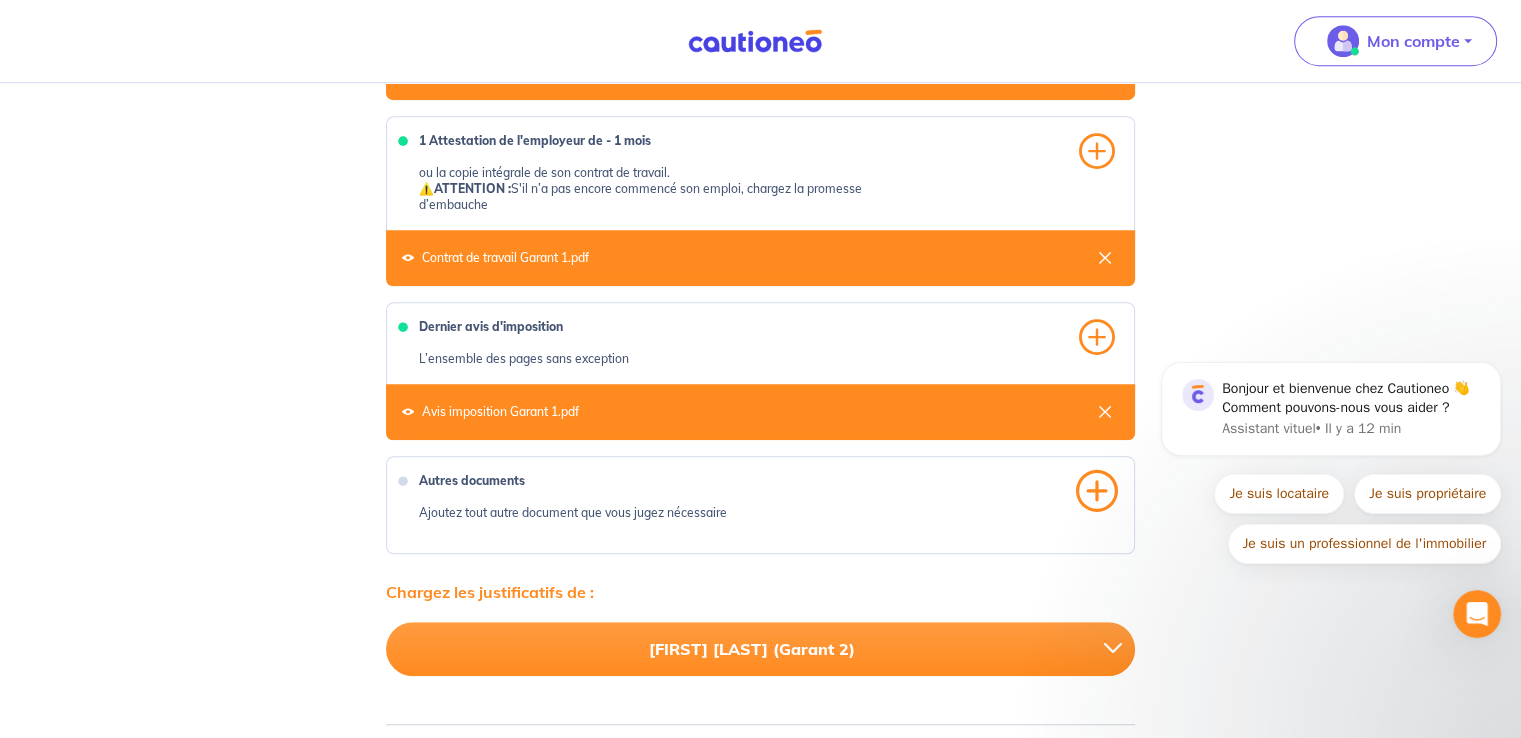 click at bounding box center (1097, 491) 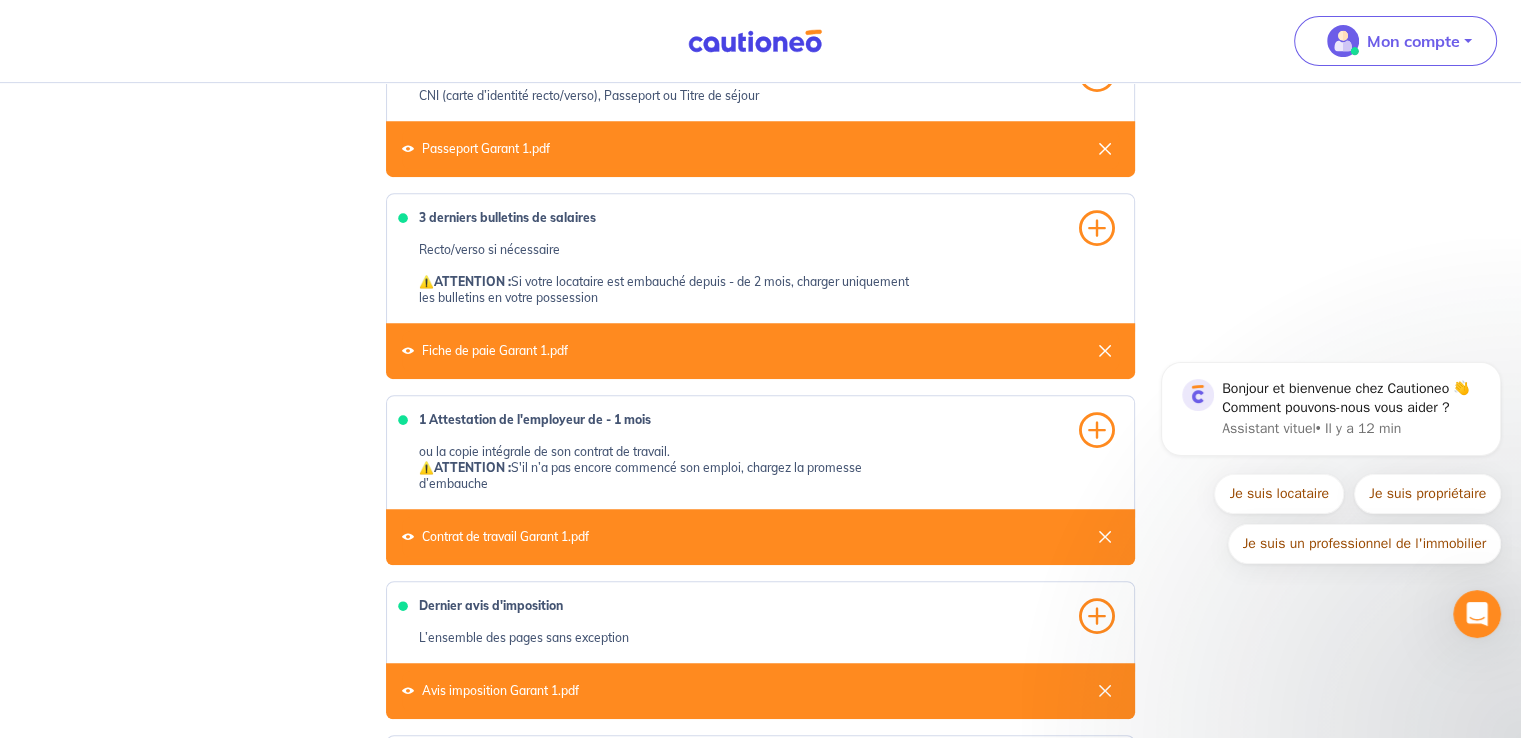 scroll, scrollTop: 702, scrollLeft: 0, axis: vertical 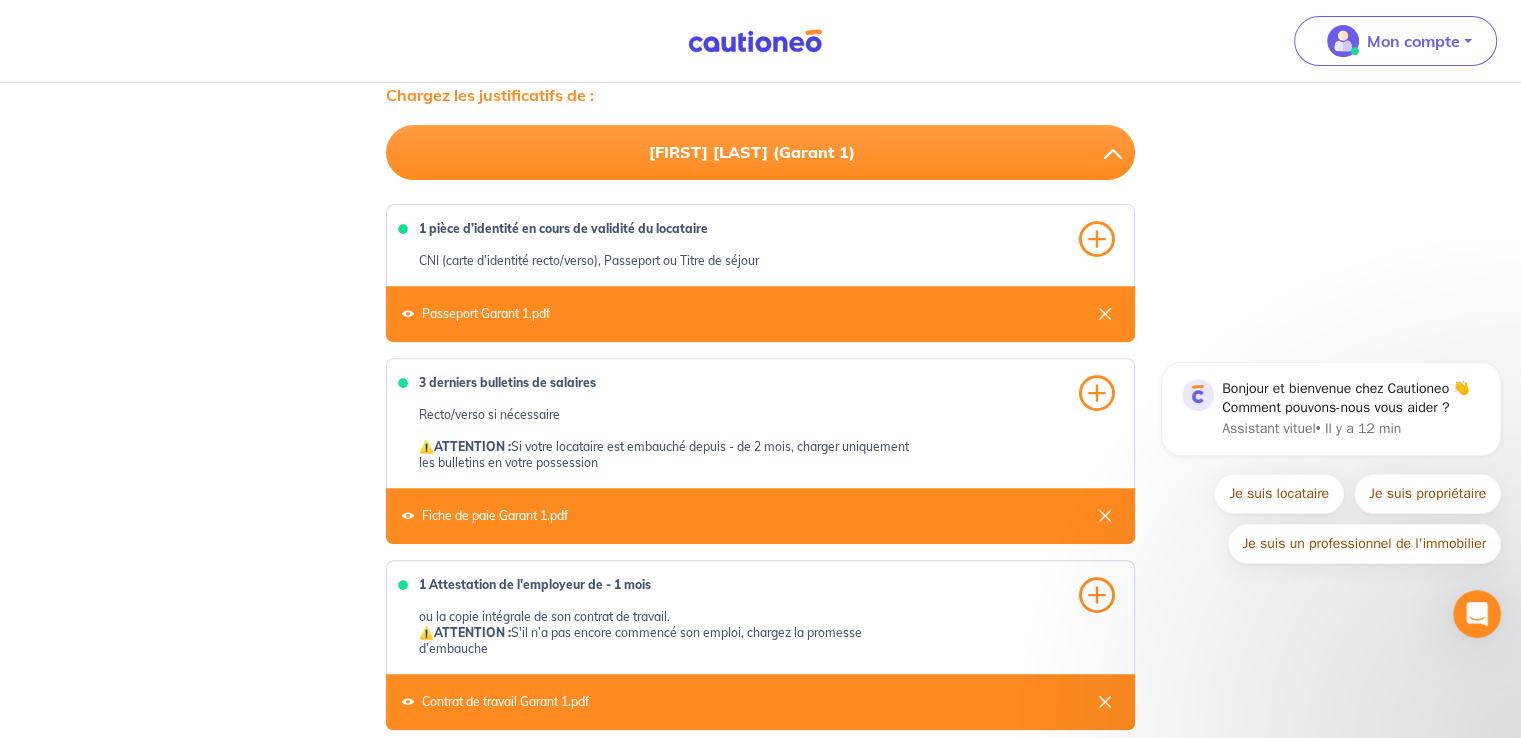click at bounding box center [1120, 152] 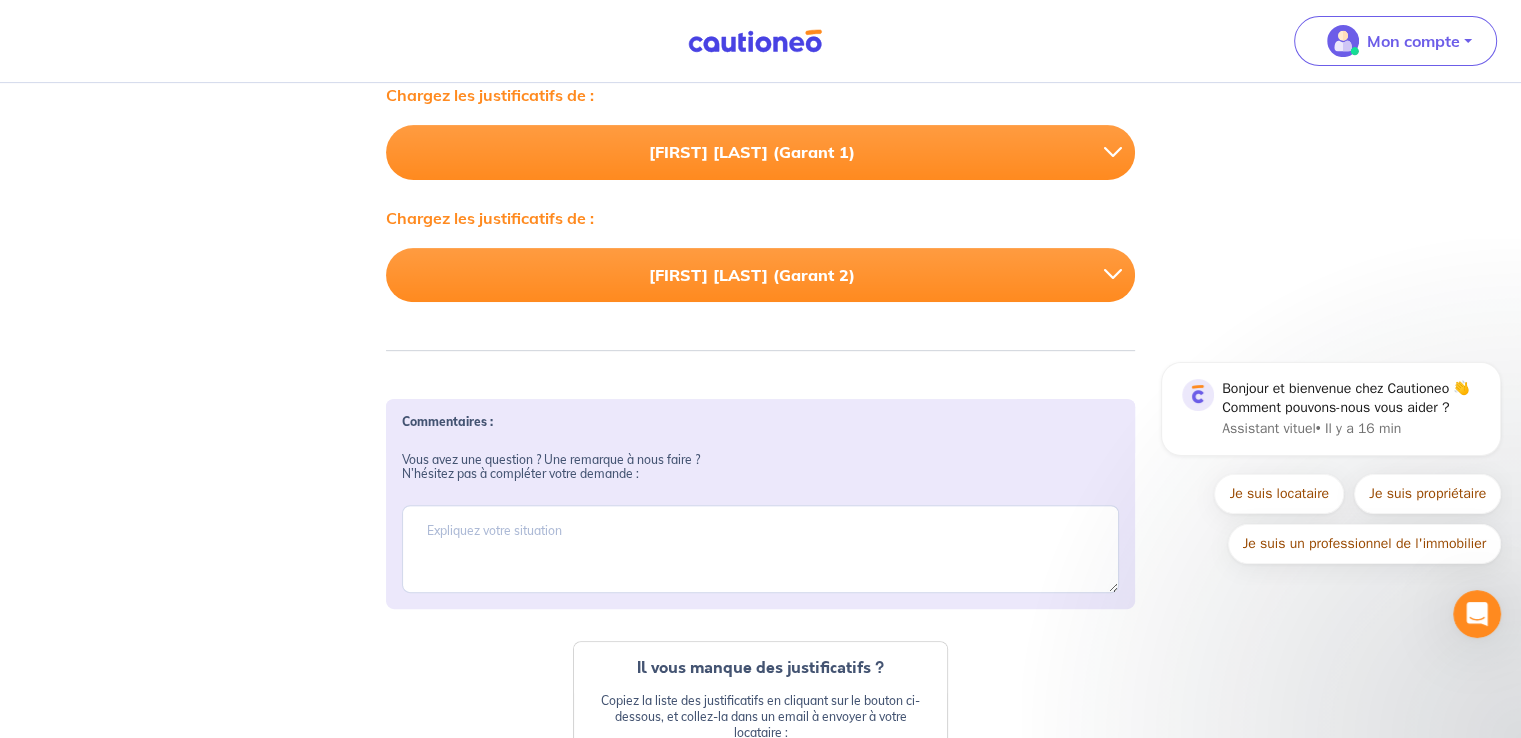 click at bounding box center (1120, 152) 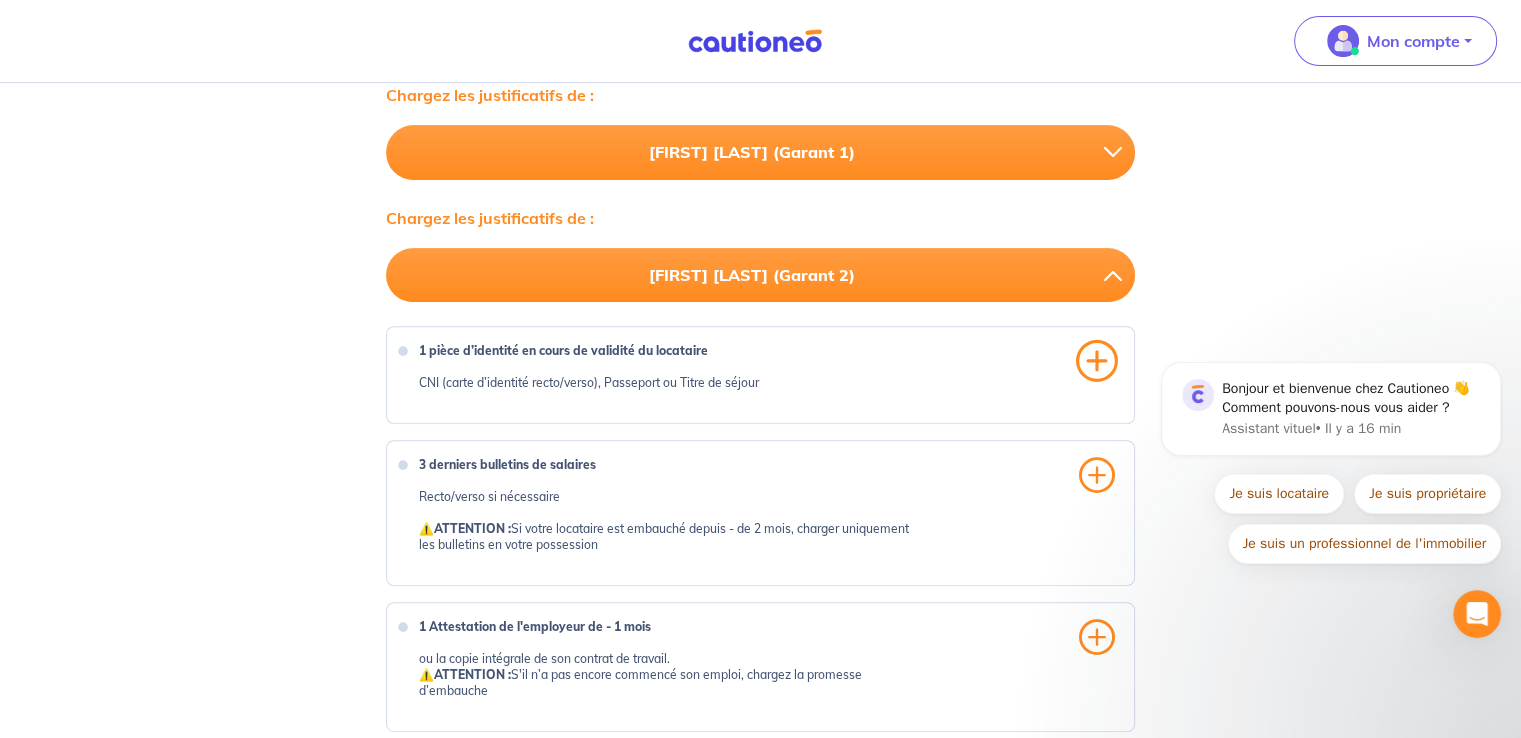click at bounding box center (1097, 361) 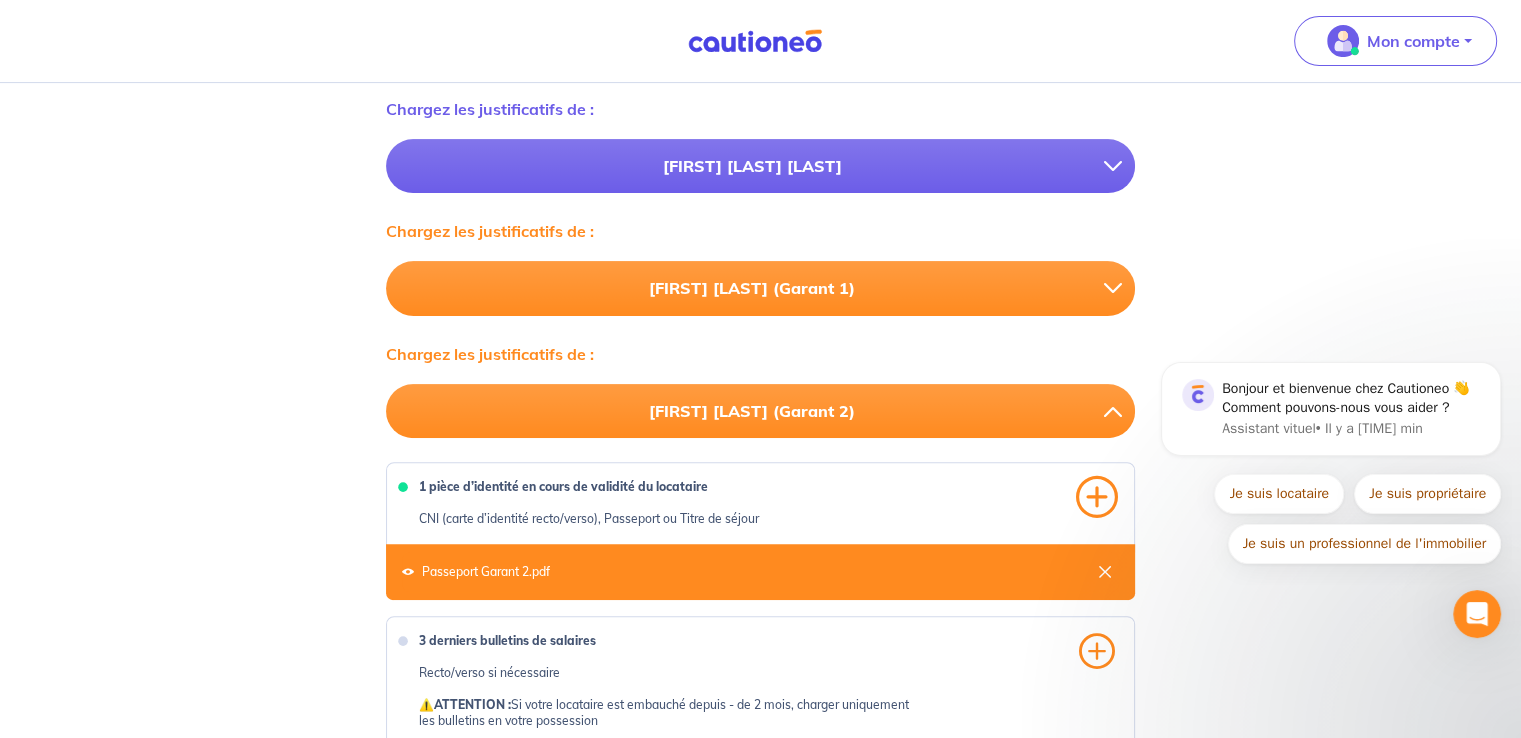 scroll, scrollTop: 567, scrollLeft: 0, axis: vertical 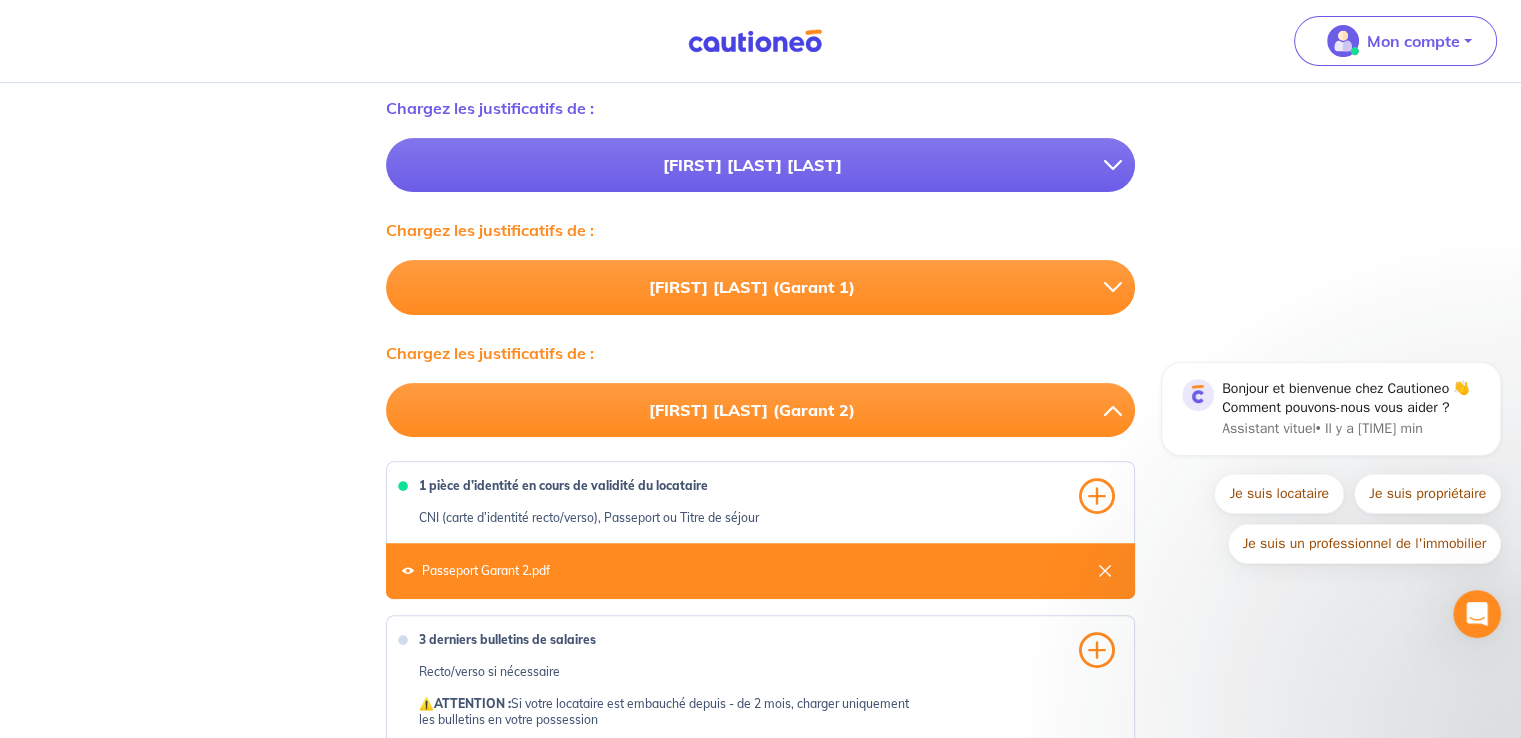 click at bounding box center [1120, 287] 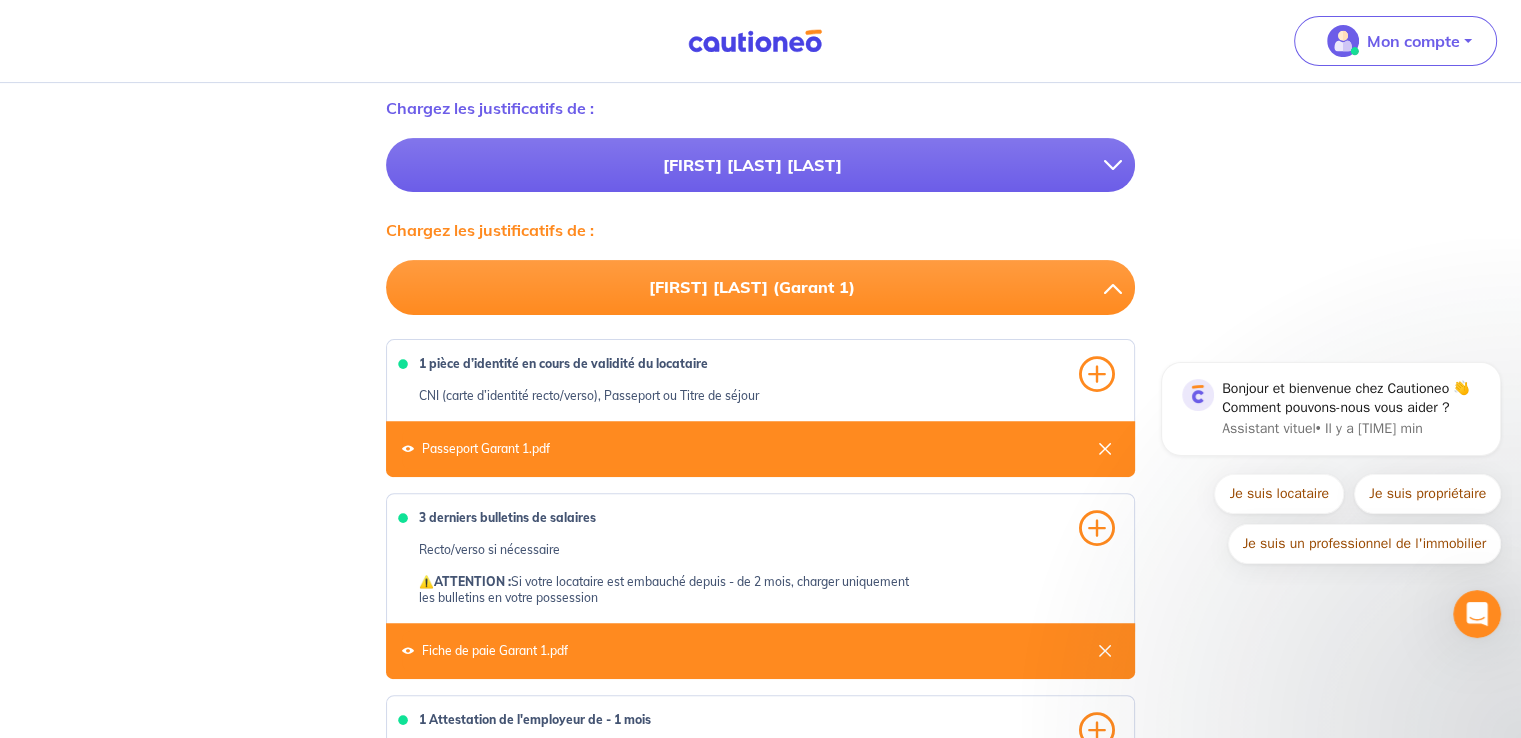 click at bounding box center [1120, 287] 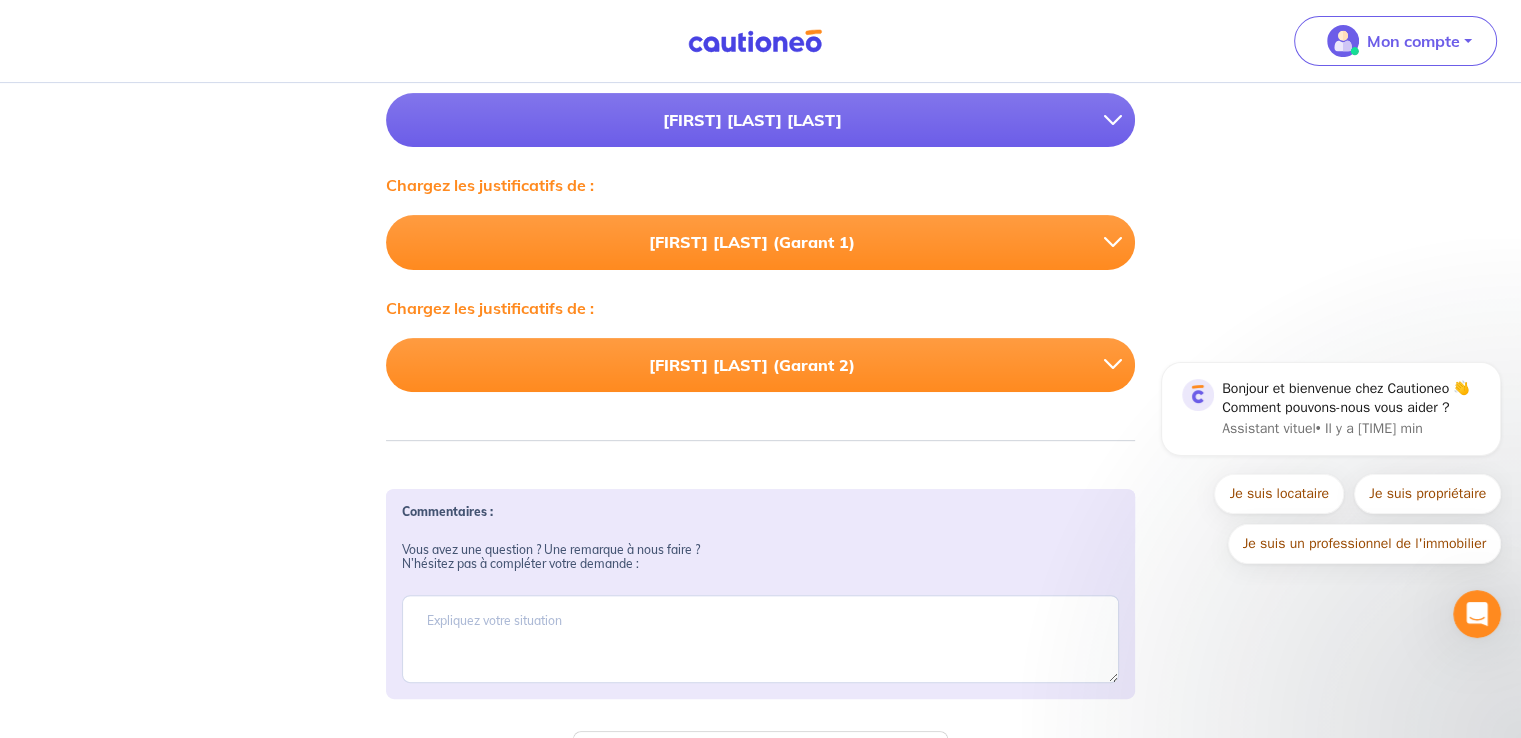scroll, scrollTop: 612, scrollLeft: 0, axis: vertical 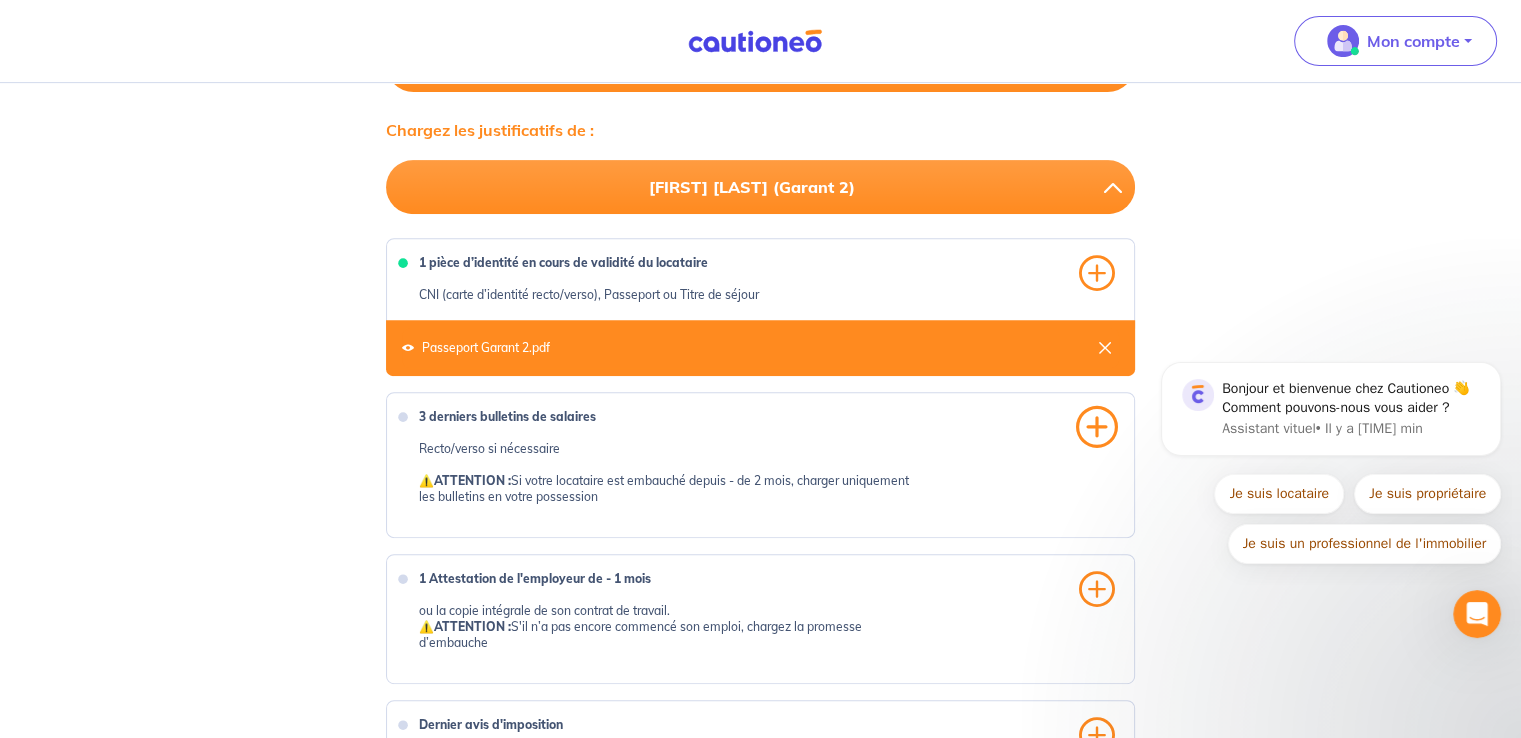 click at bounding box center [1097, 427] 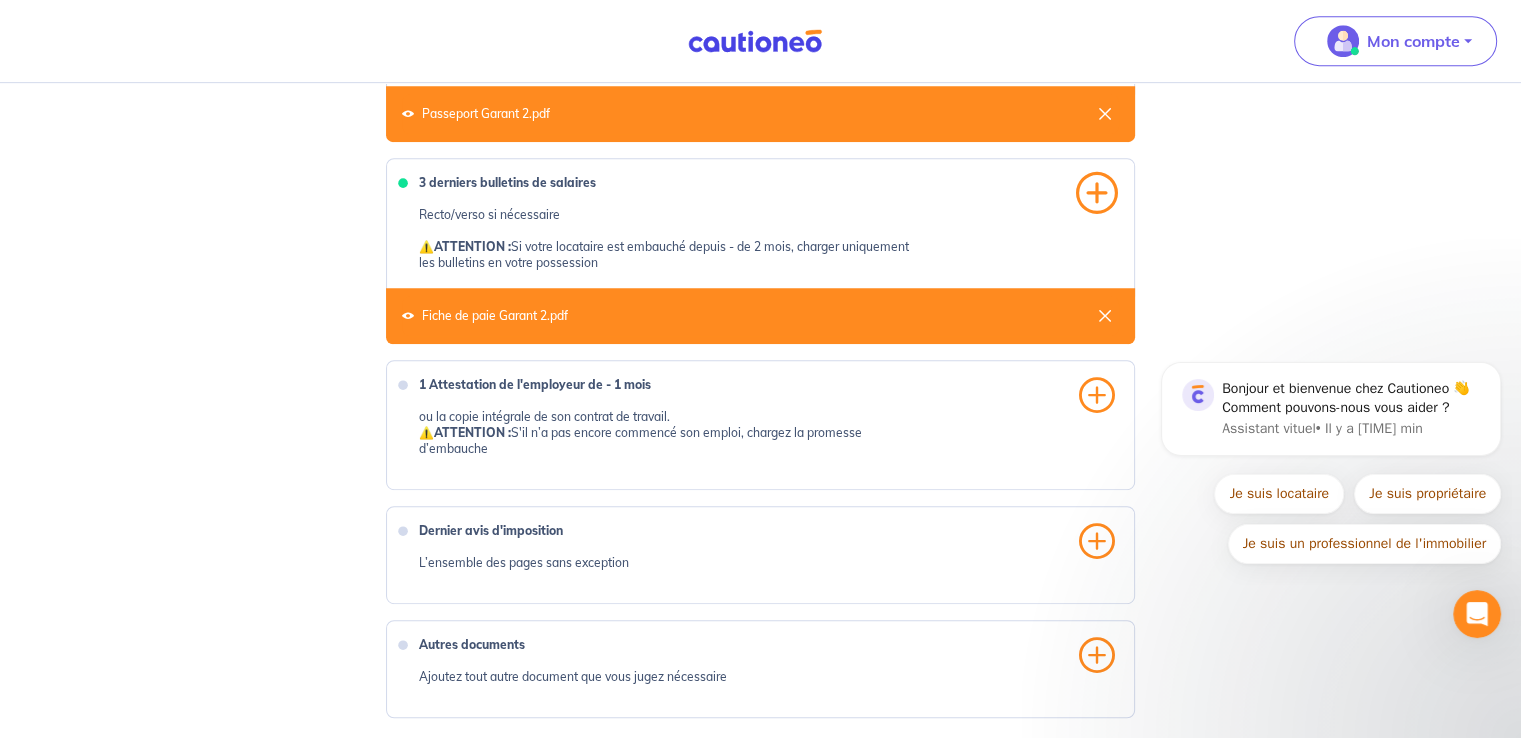 scroll, scrollTop: 1024, scrollLeft: 0, axis: vertical 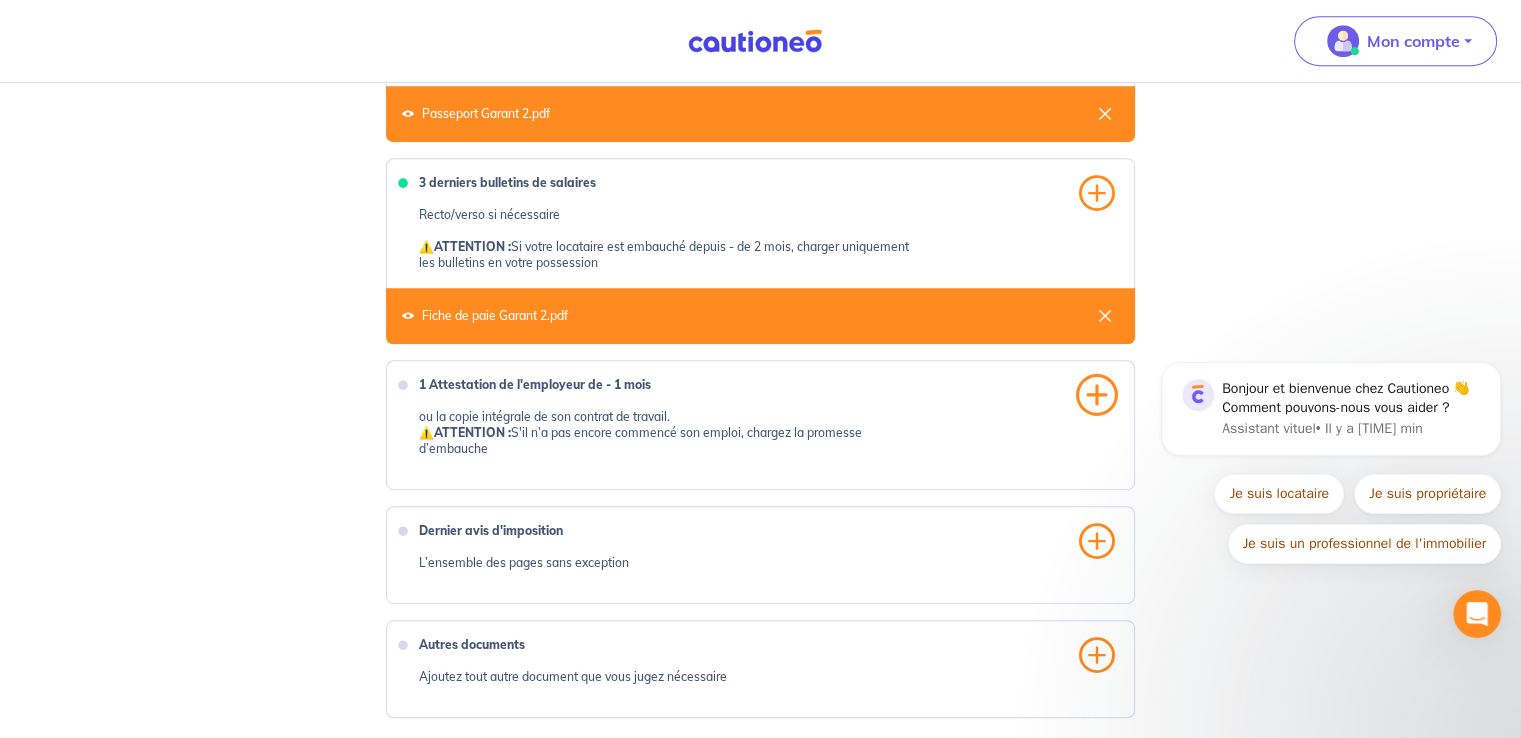 click at bounding box center (1097, 395) 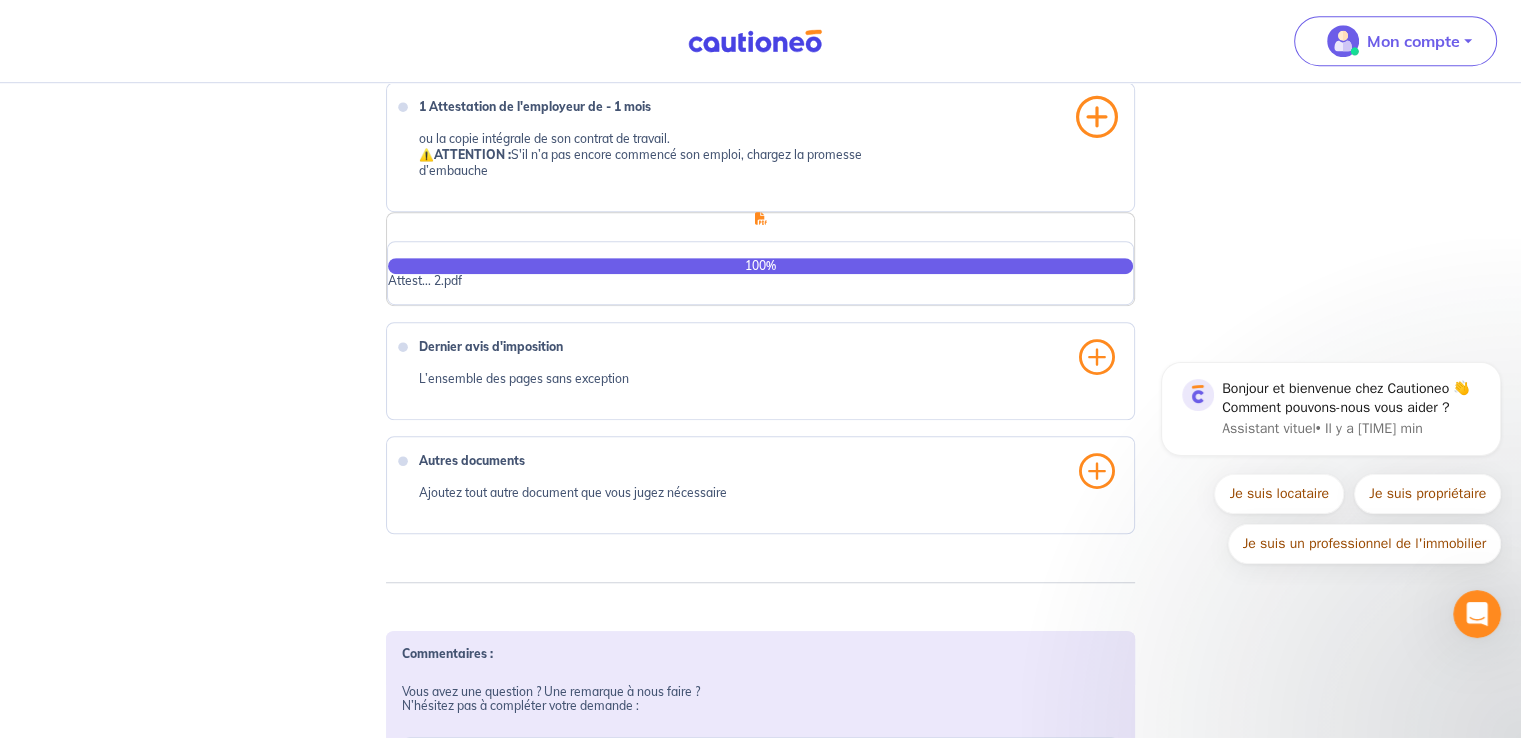 scroll, scrollTop: 1334, scrollLeft: 0, axis: vertical 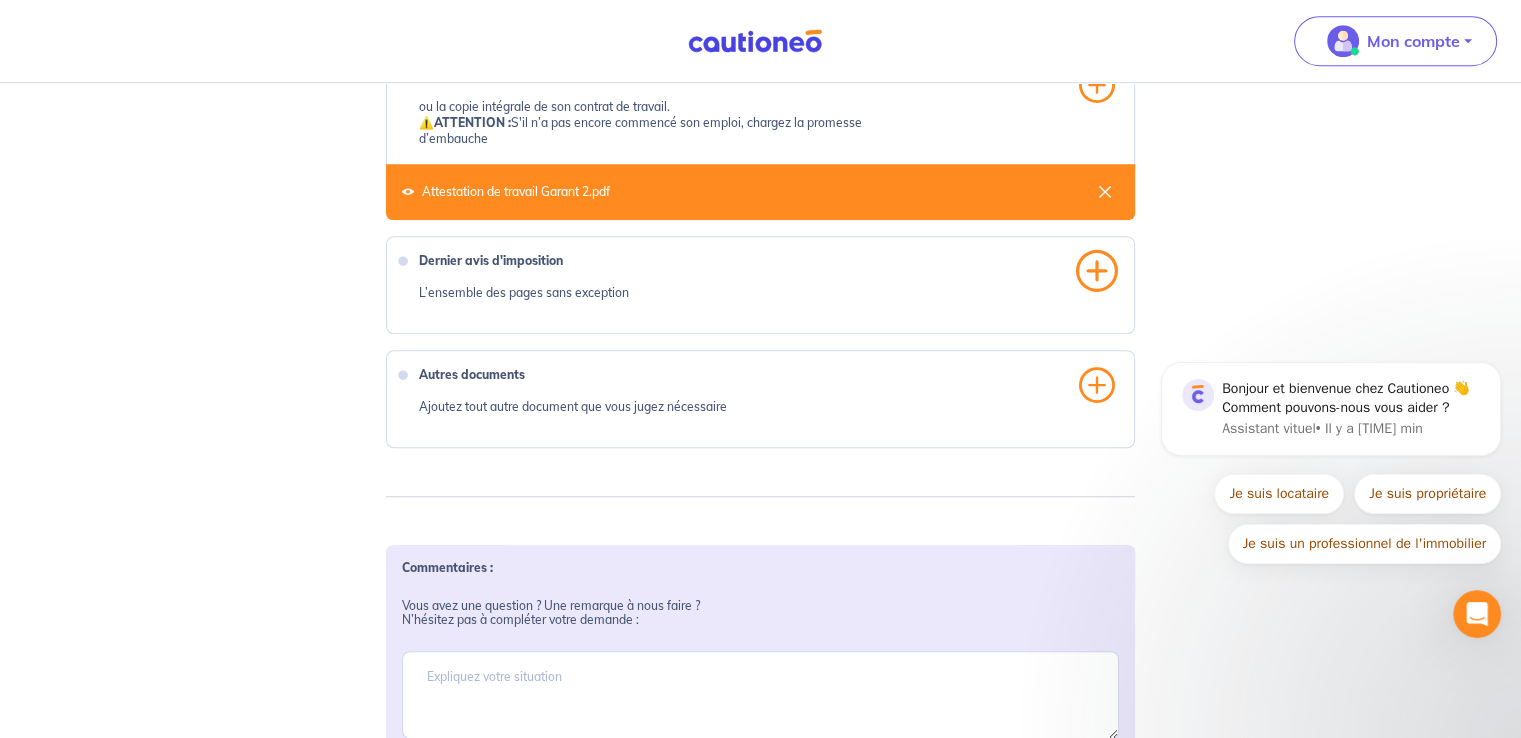 click at bounding box center (1097, 271) 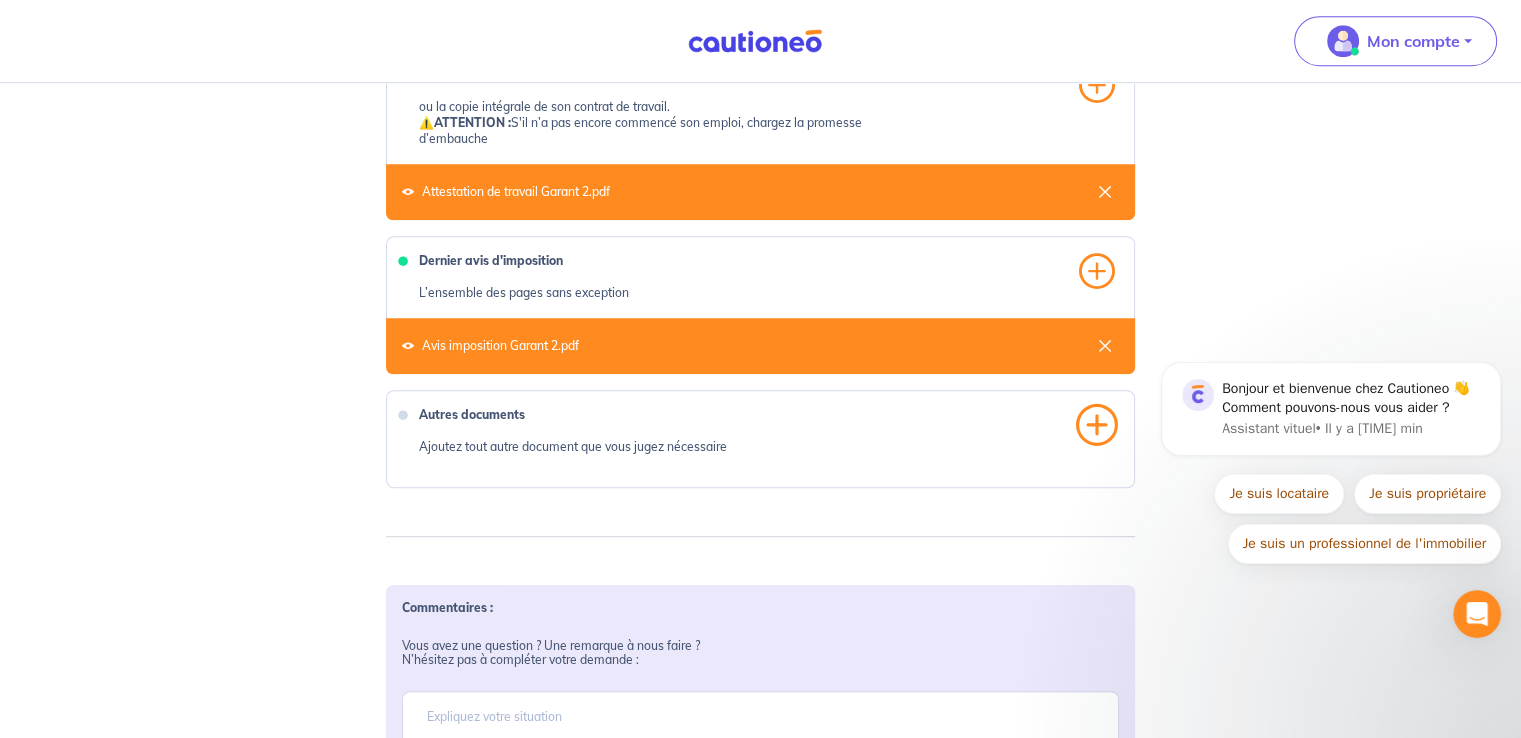 click at bounding box center (1097, 425) 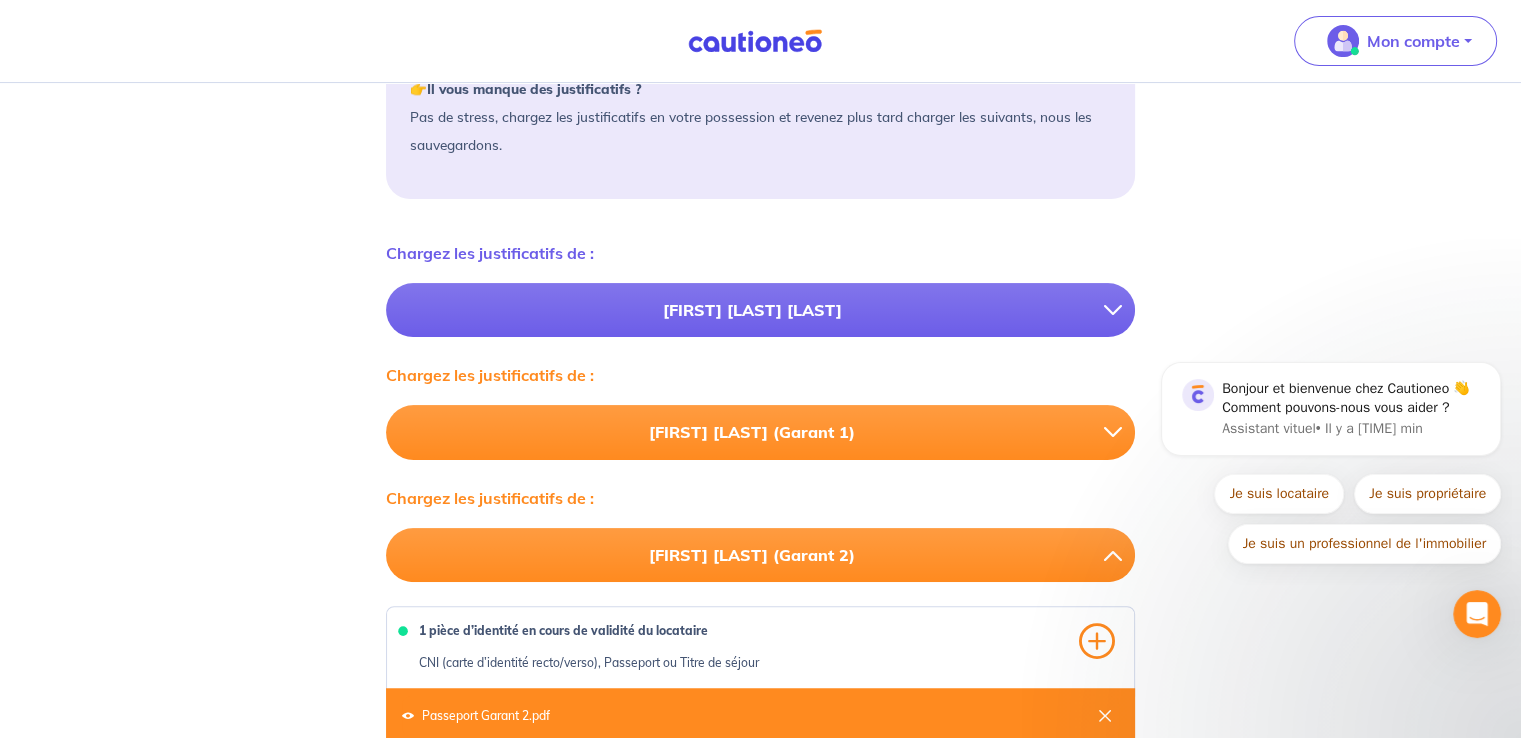 scroll, scrollTop: 416, scrollLeft: 0, axis: vertical 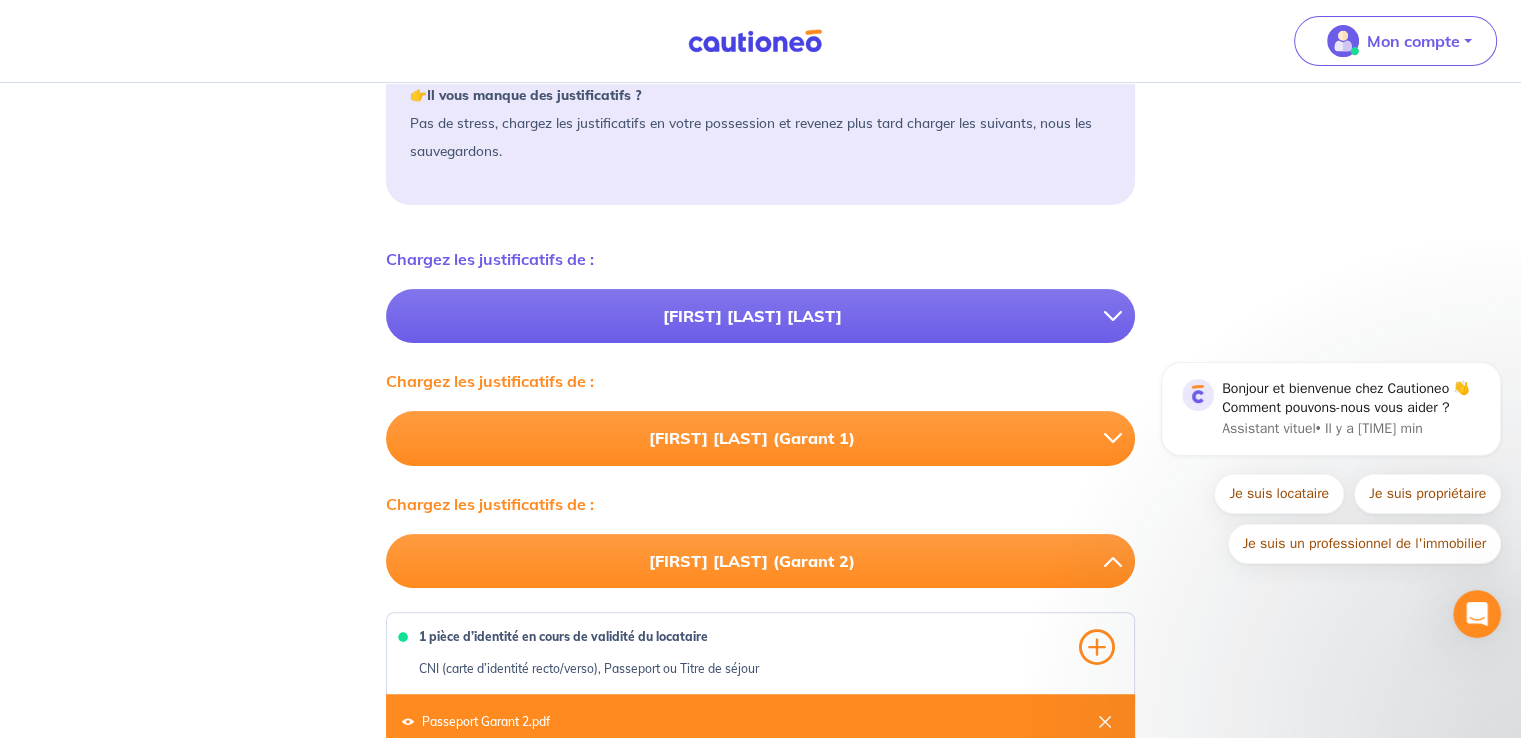 click at bounding box center (1120, 316) 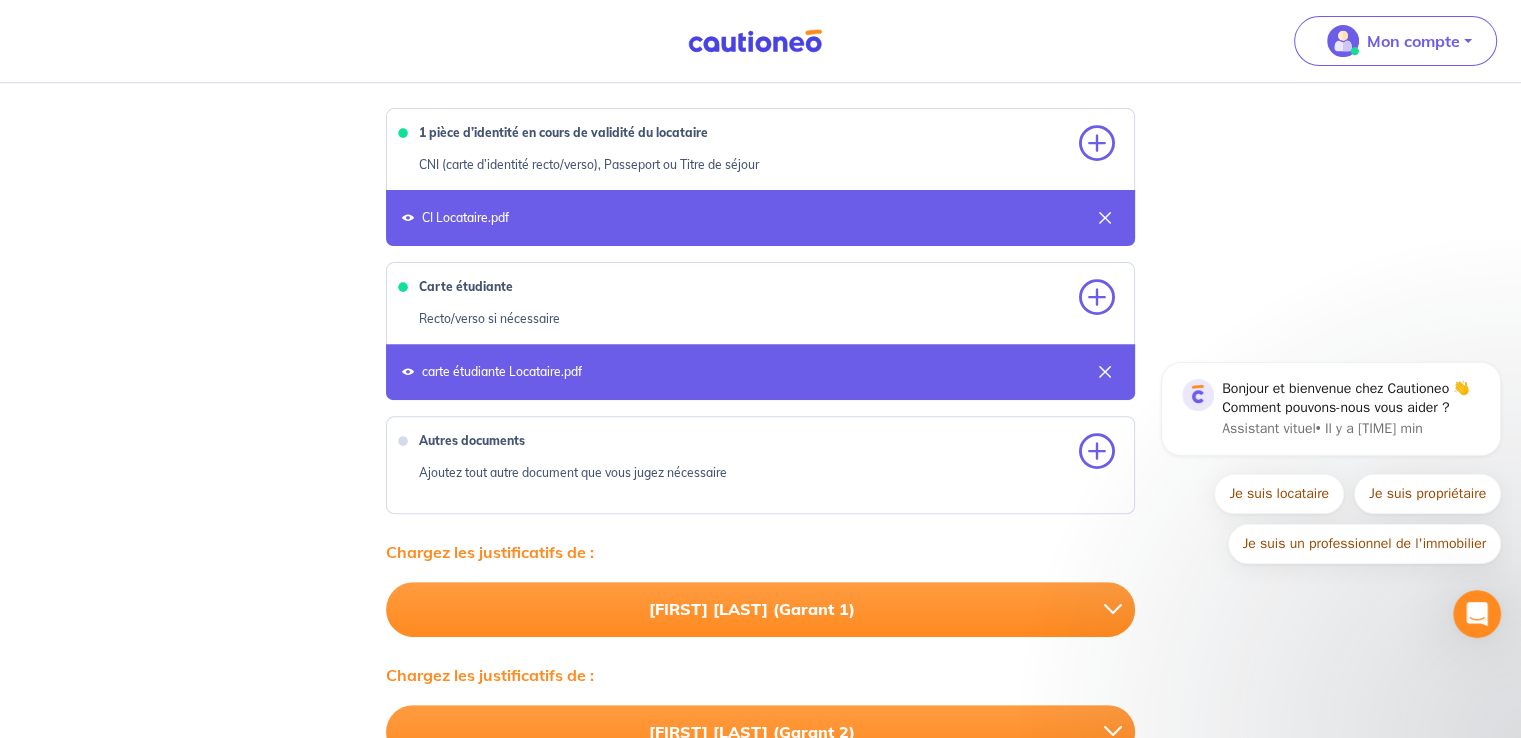 scroll, scrollTop: 676, scrollLeft: 0, axis: vertical 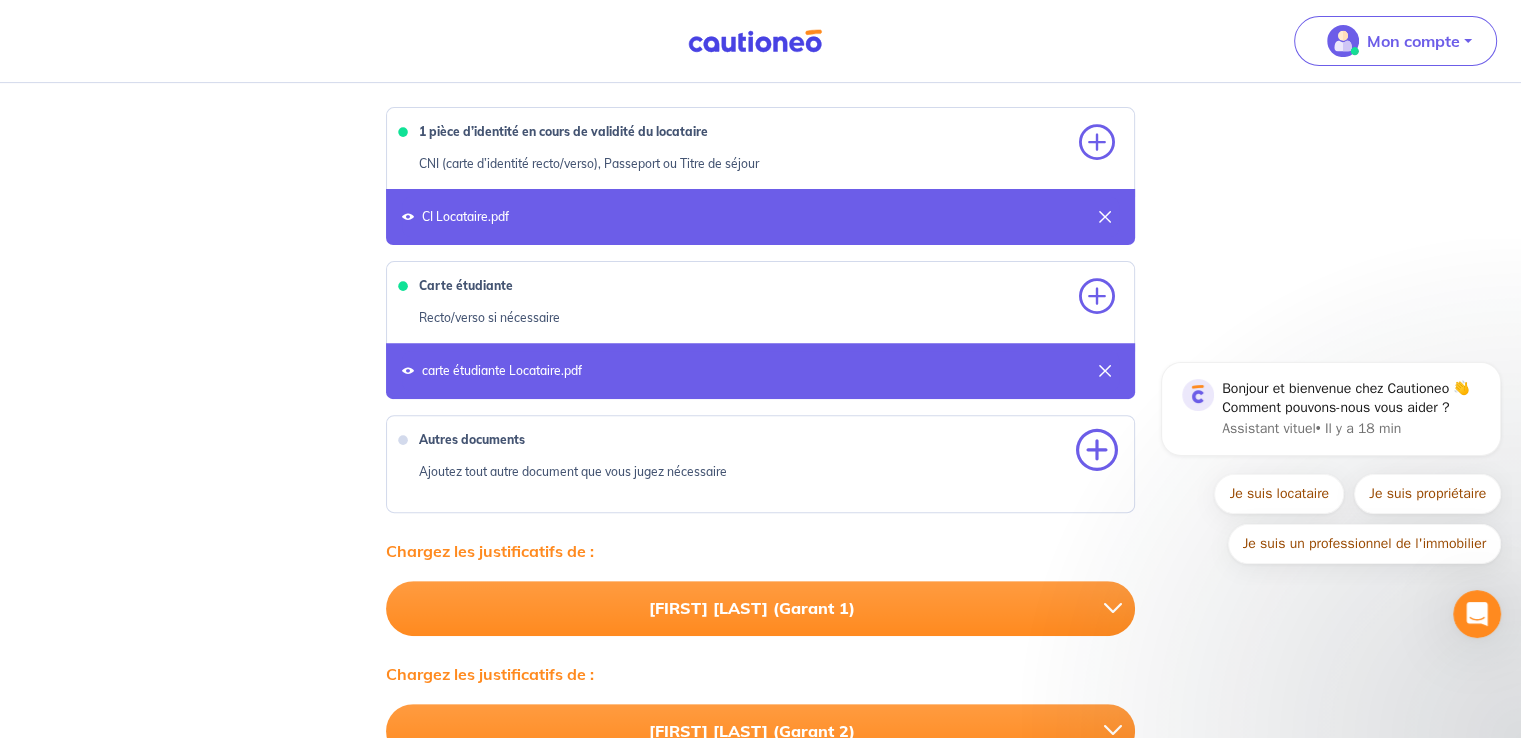 click at bounding box center (1097, 451) 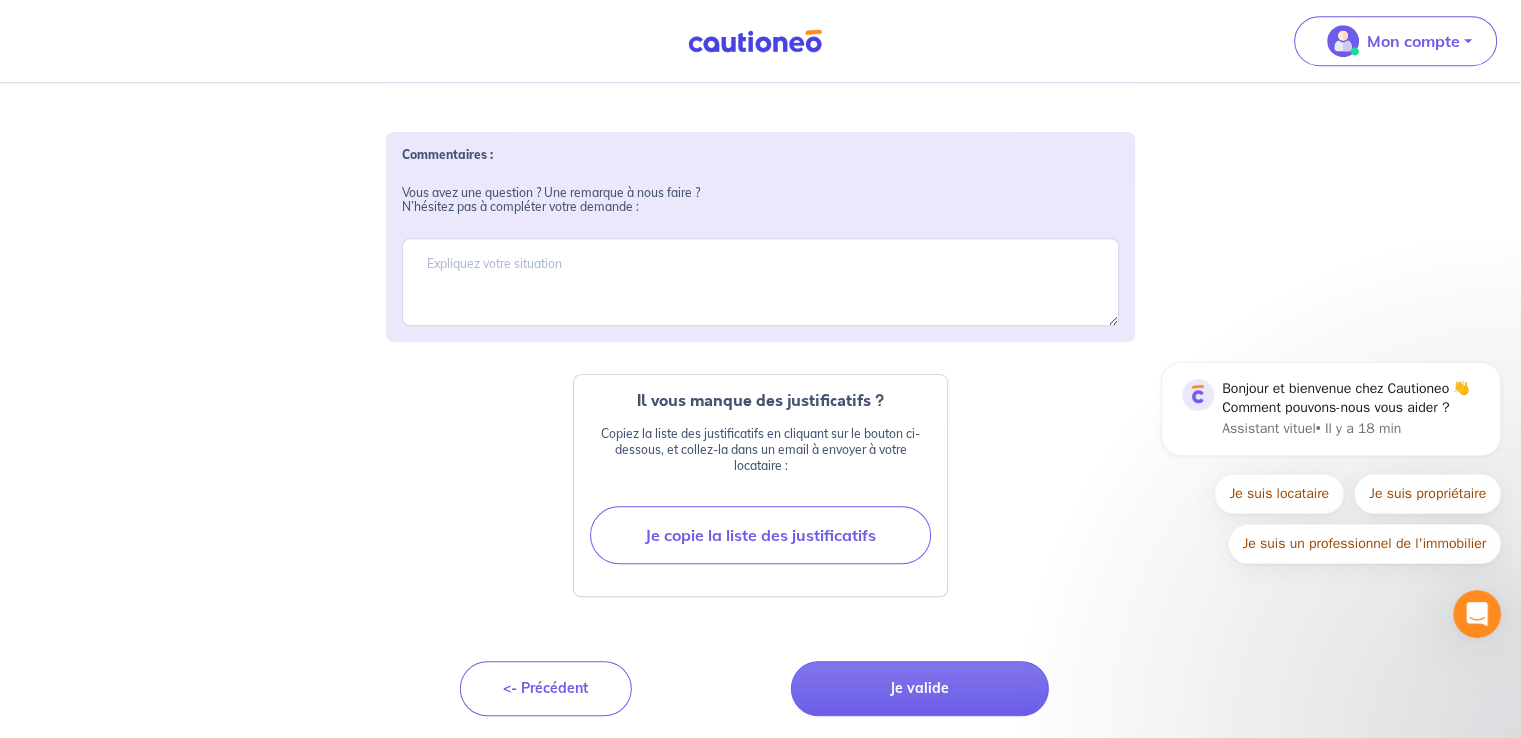 scroll, scrollTop: 1436, scrollLeft: 0, axis: vertical 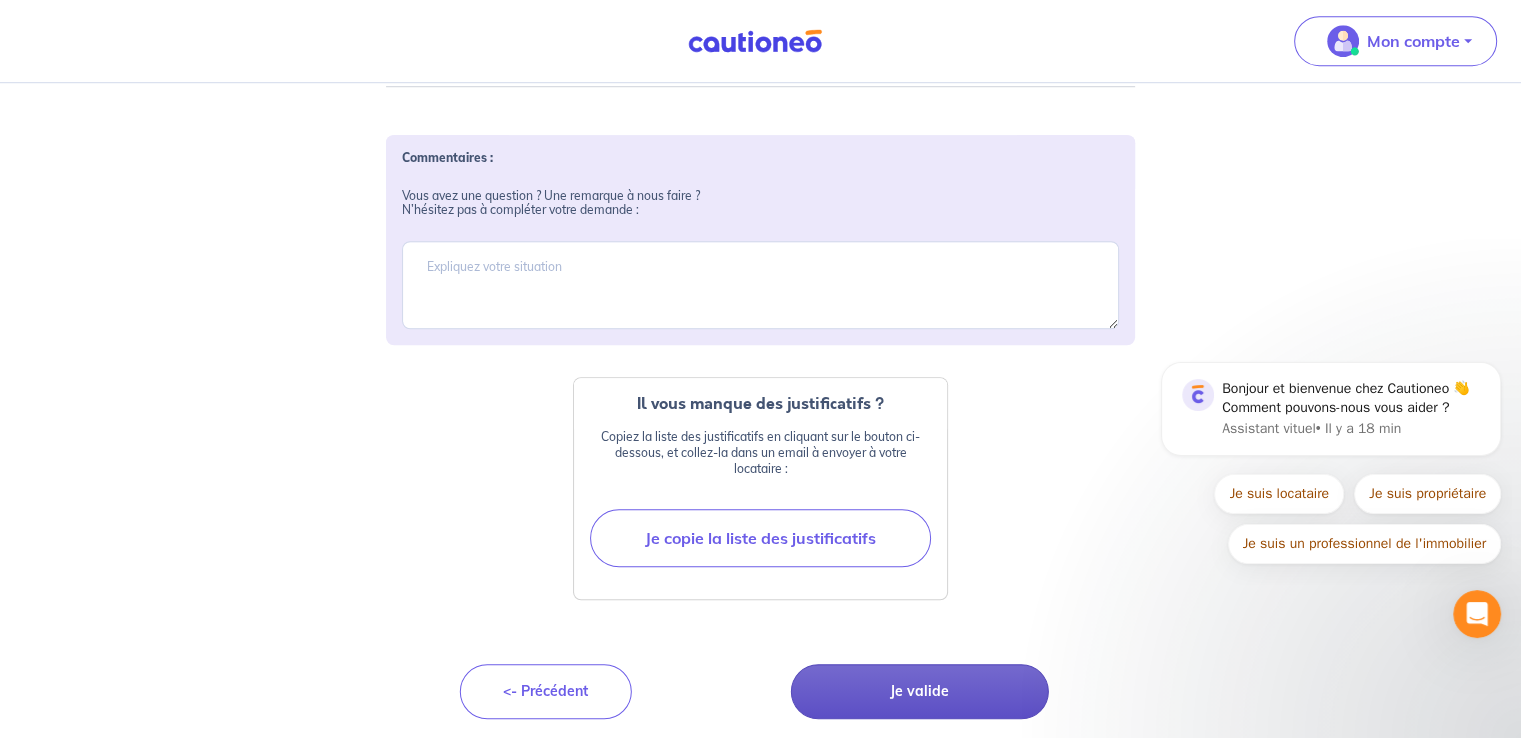 click on "Je valide" at bounding box center [920, 691] 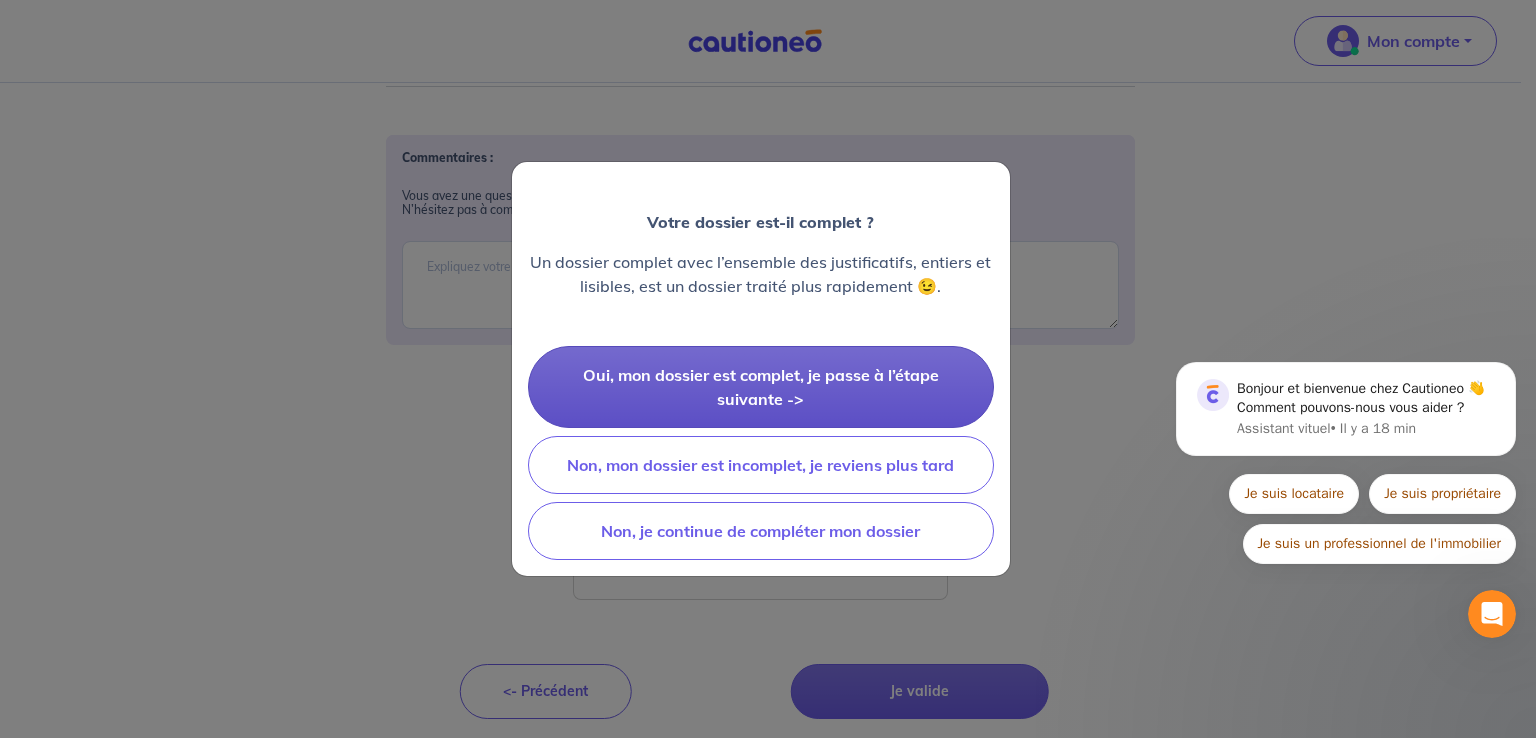 click on "Oui, mon dossier est complet, je passe à l’étape suivante ->" at bounding box center (761, 387) 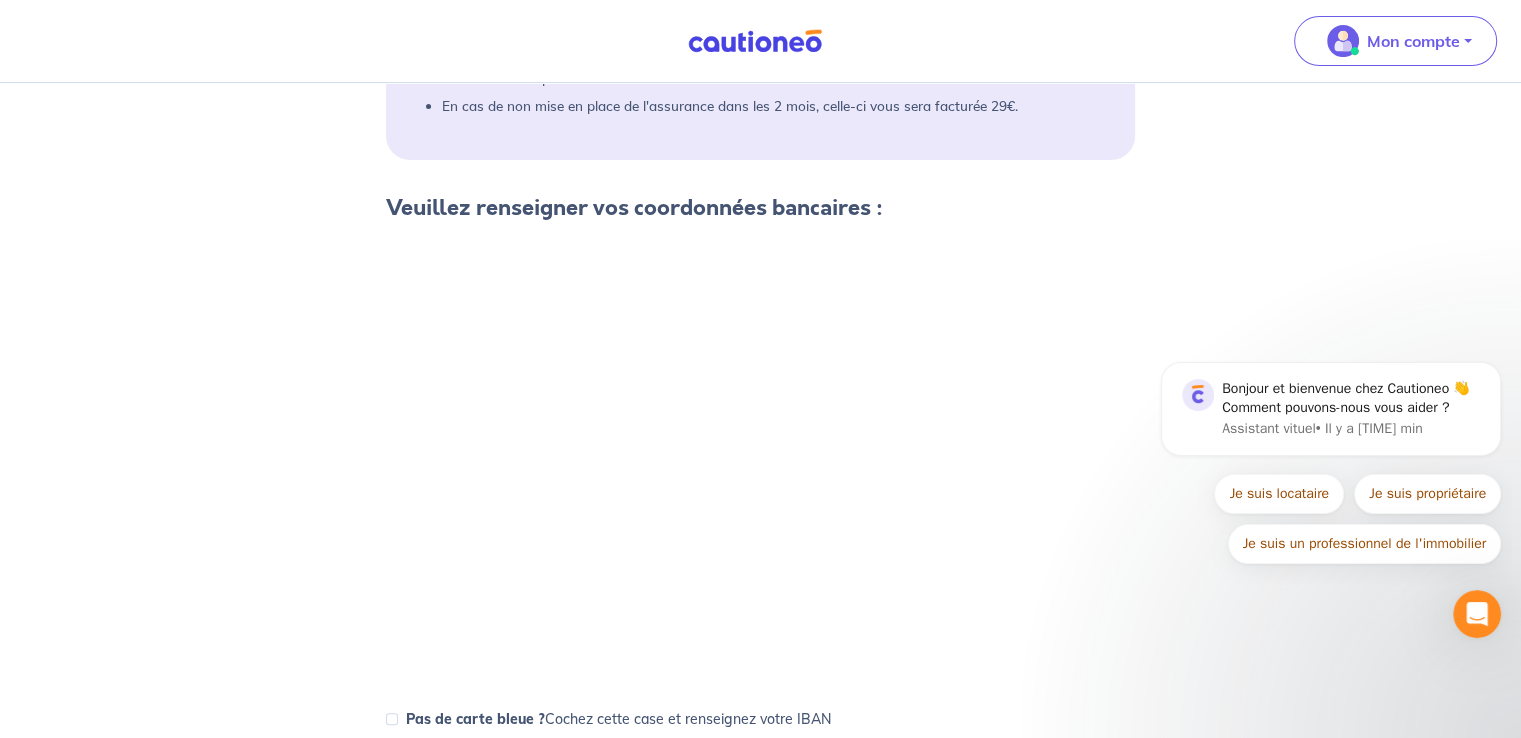scroll, scrollTop: 881, scrollLeft: 0, axis: vertical 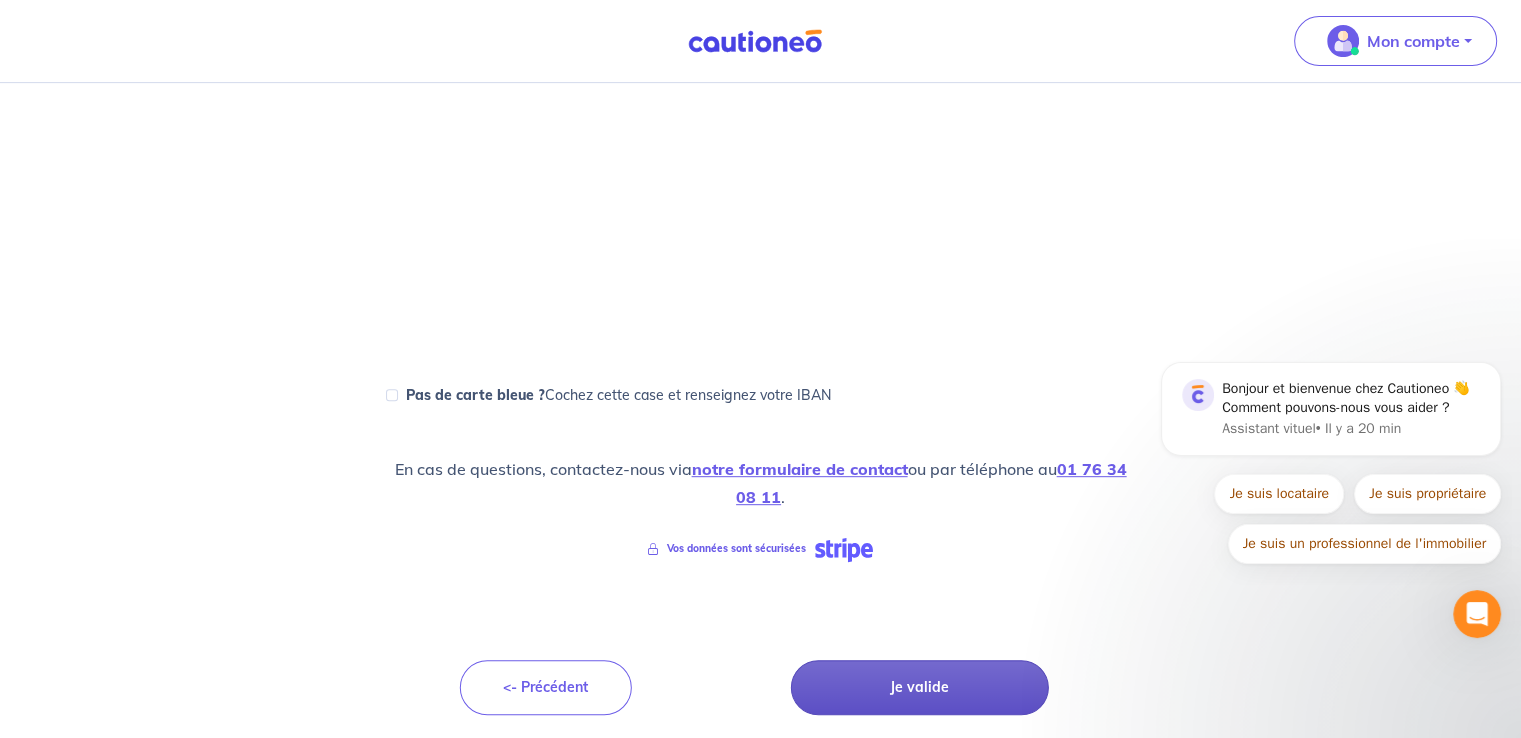 click on "Je valide" at bounding box center (920, 687) 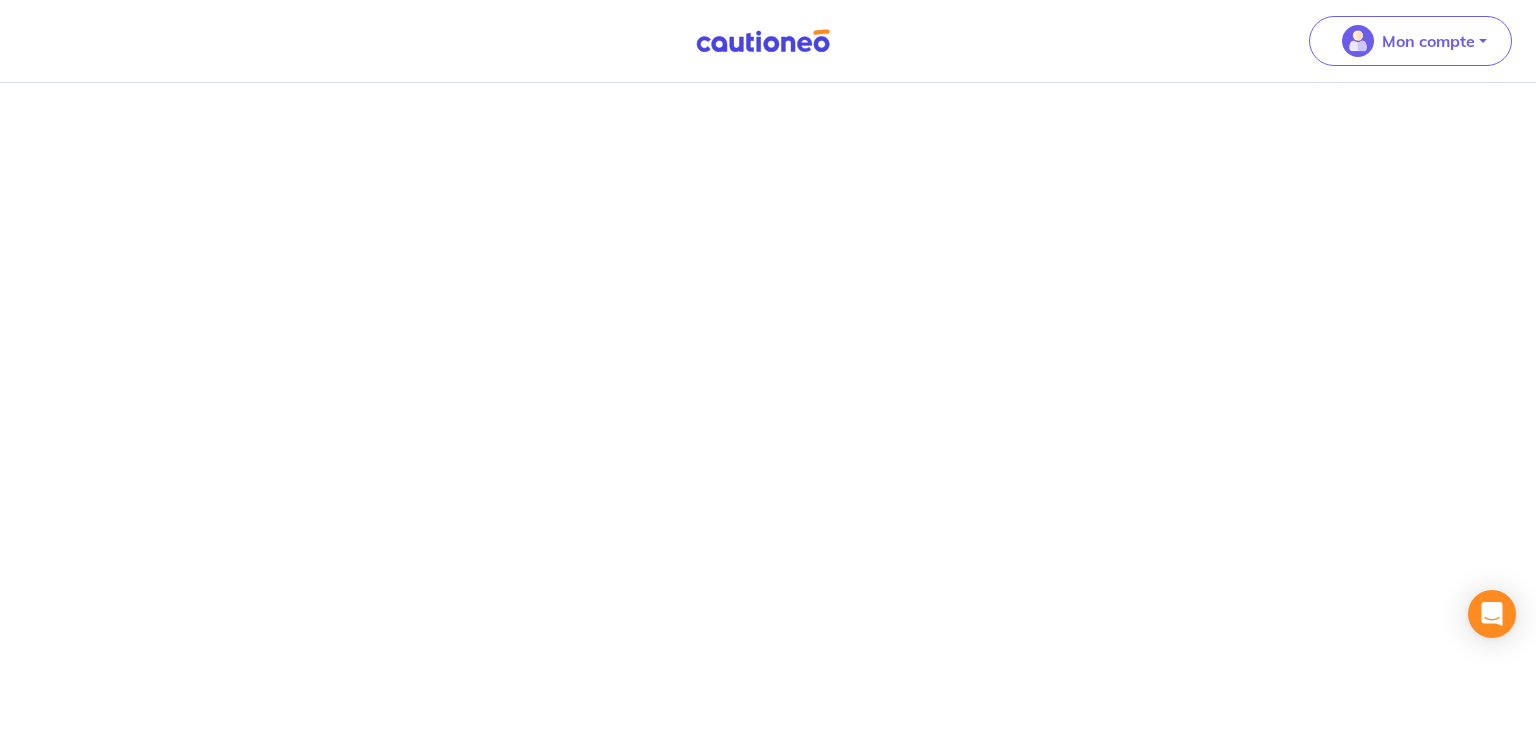 scroll, scrollTop: 0, scrollLeft: 0, axis: both 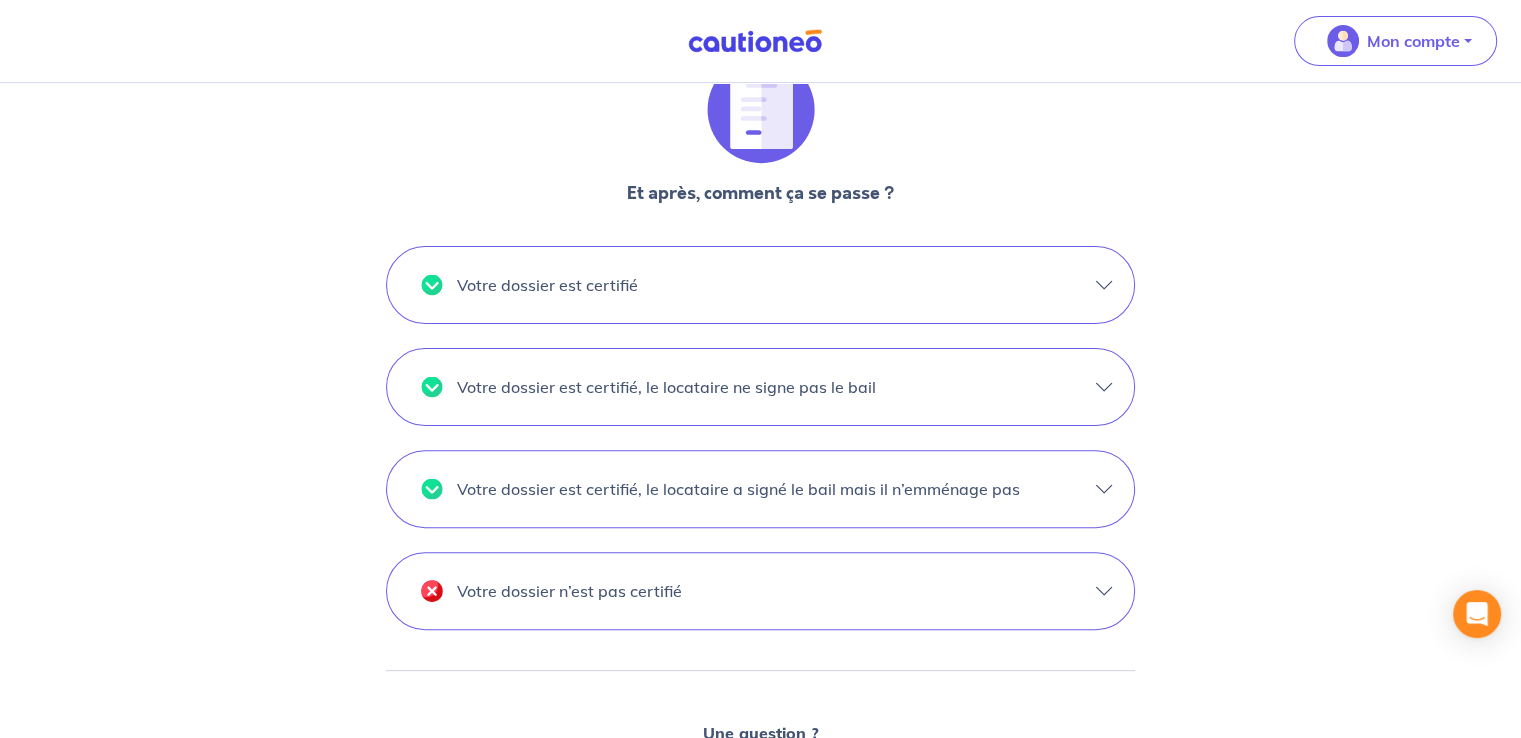 click on "Votre dossier est certifié" at bounding box center (760, 285) 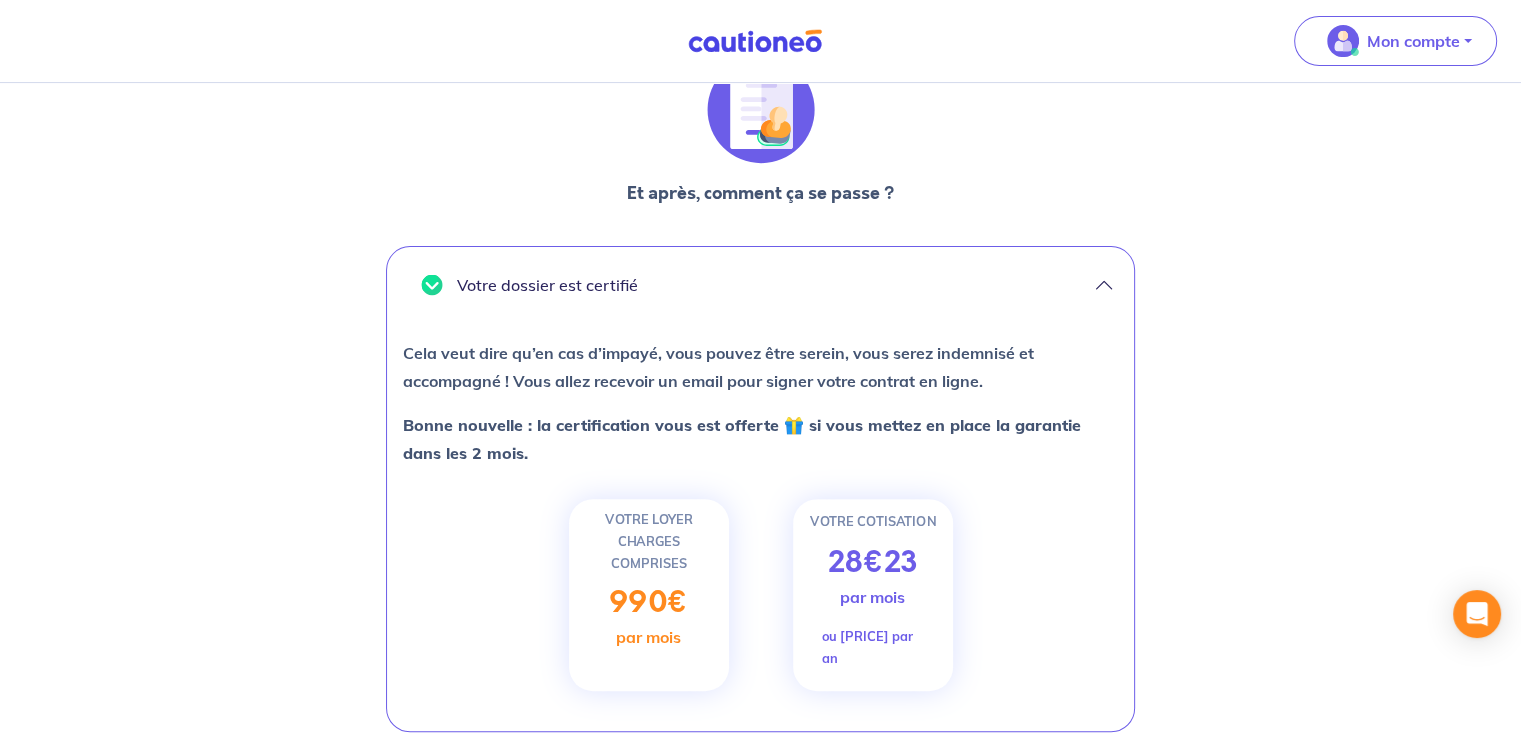 click on "Votre dossier est certifié" at bounding box center (760, 285) 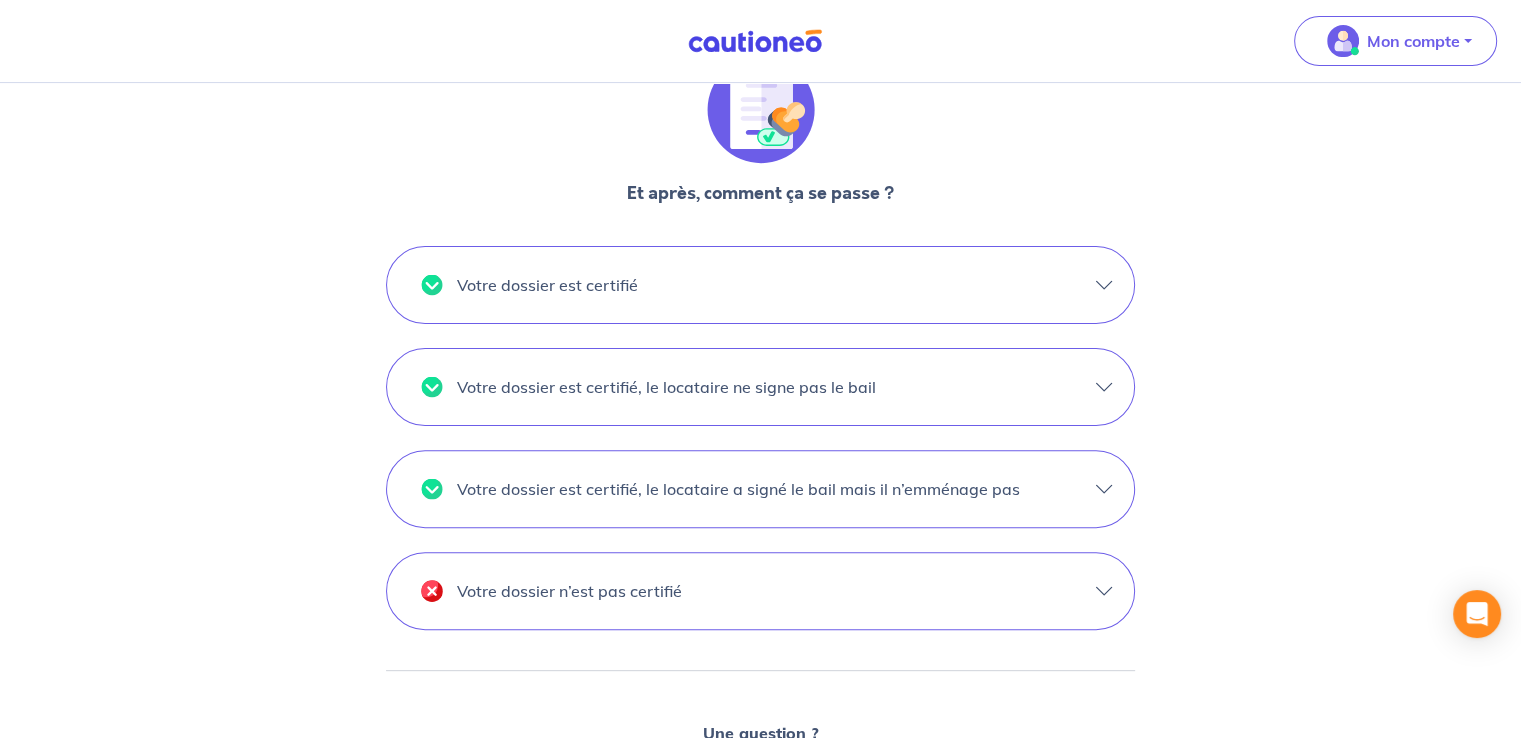 click on "Votre dossier est certifié, le locataire ne signe pas le bail" at bounding box center [760, 285] 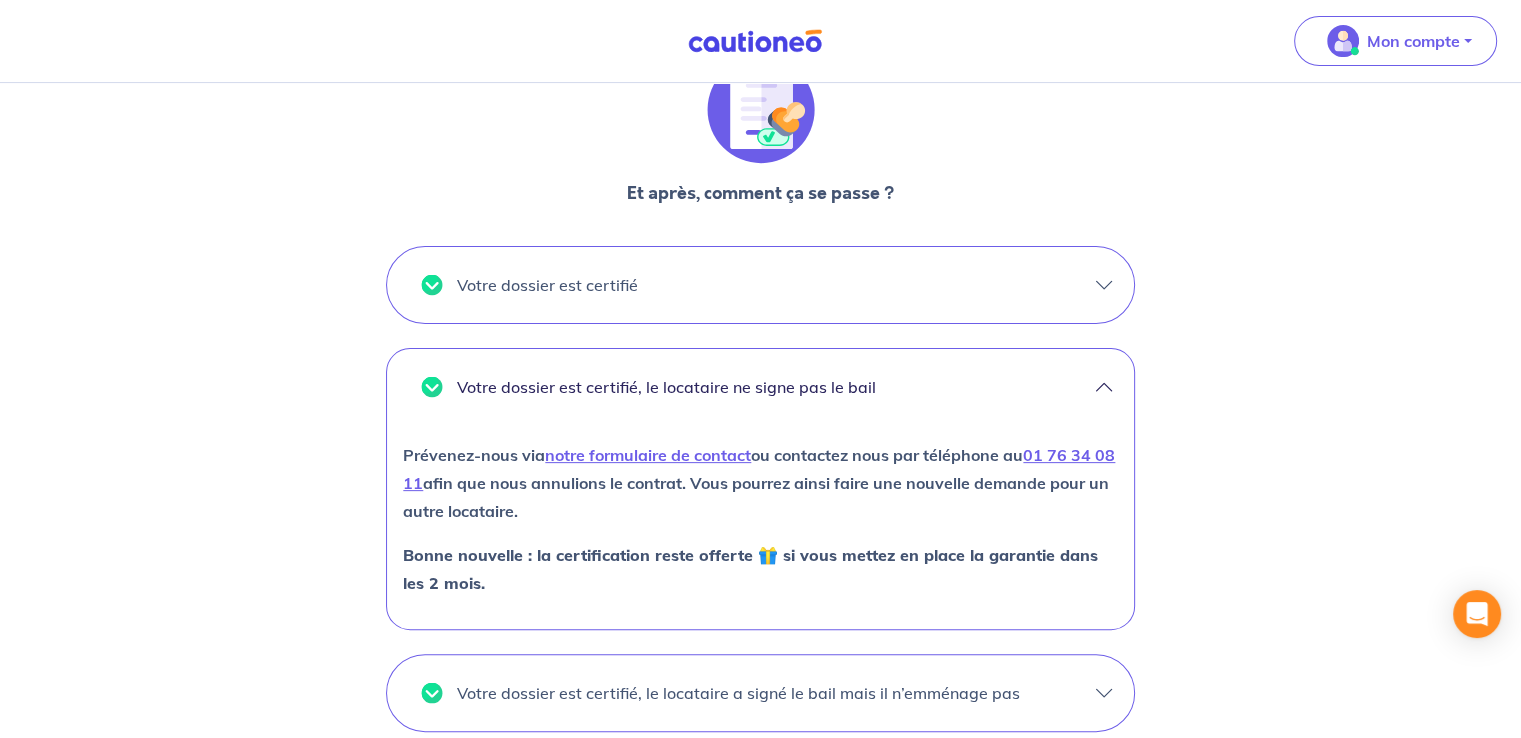 click on "Votre dossier est certifié, le locataire ne signe pas le bail" at bounding box center [760, 387] 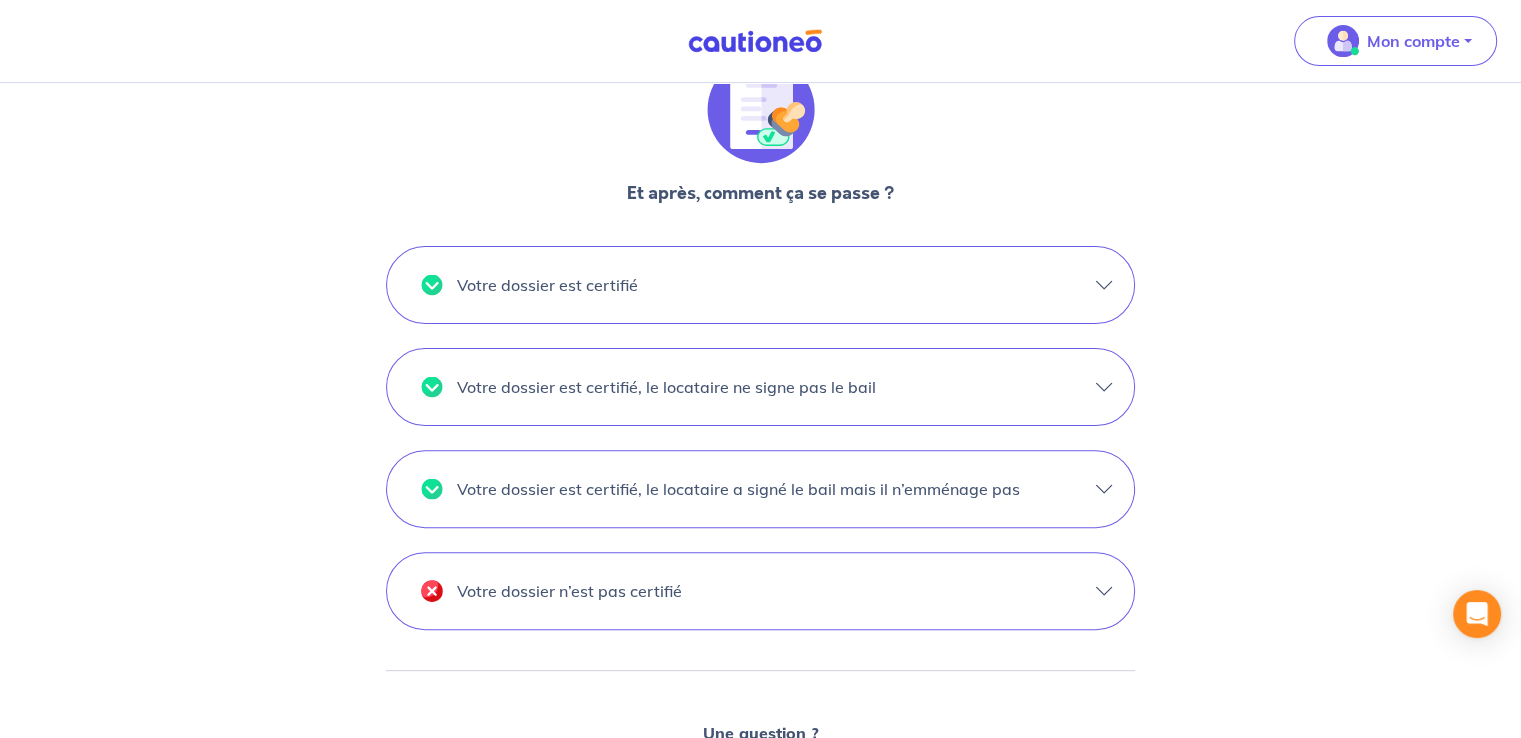 click on "Votre dossier est certifié, le locataire a signé le bail mais il n’emménage pas" at bounding box center [760, 285] 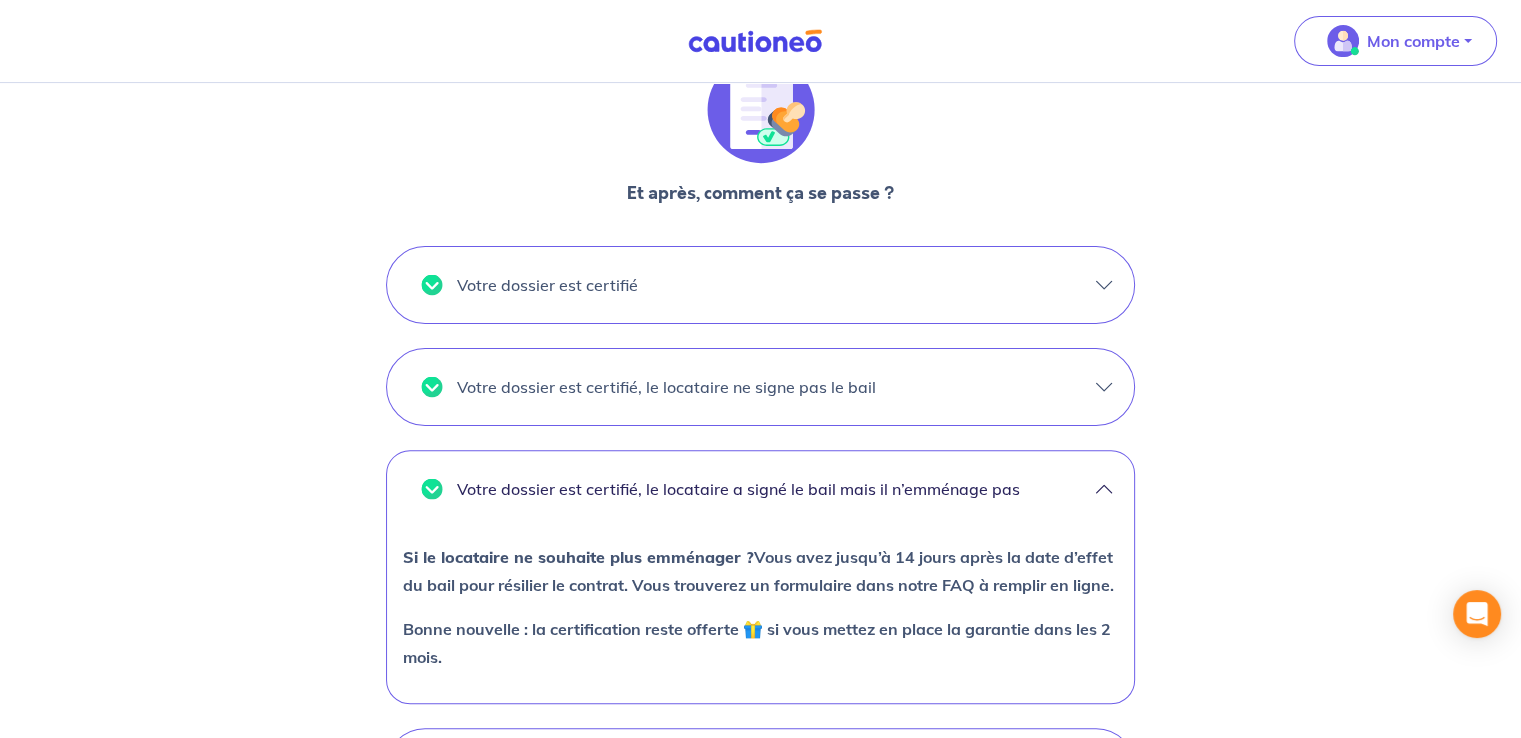 click on "Votre dossier est certifié, le locataire a signé le bail mais il n’emménage pas" at bounding box center [760, 489] 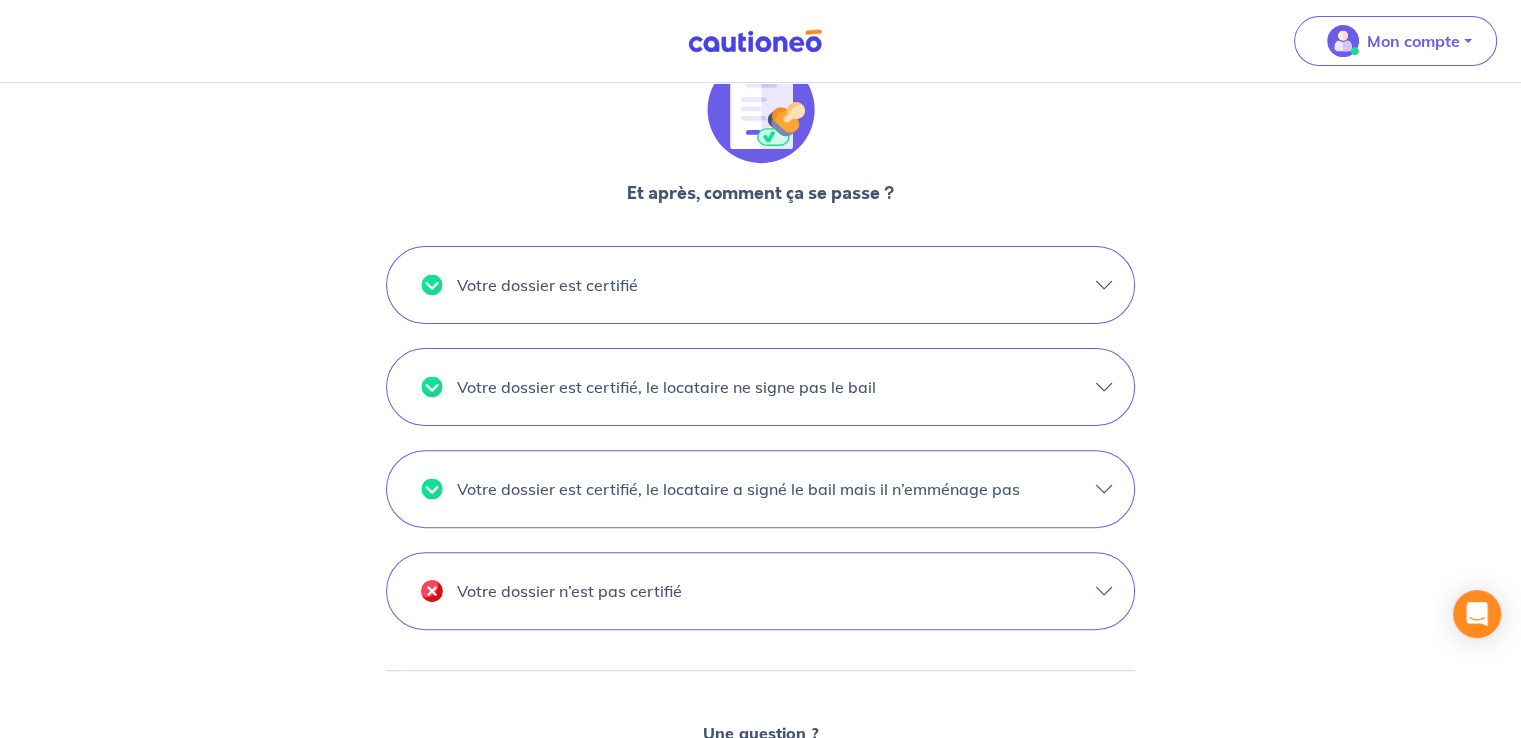 click on "Votre dossier n’est pas certifié" at bounding box center [760, 285] 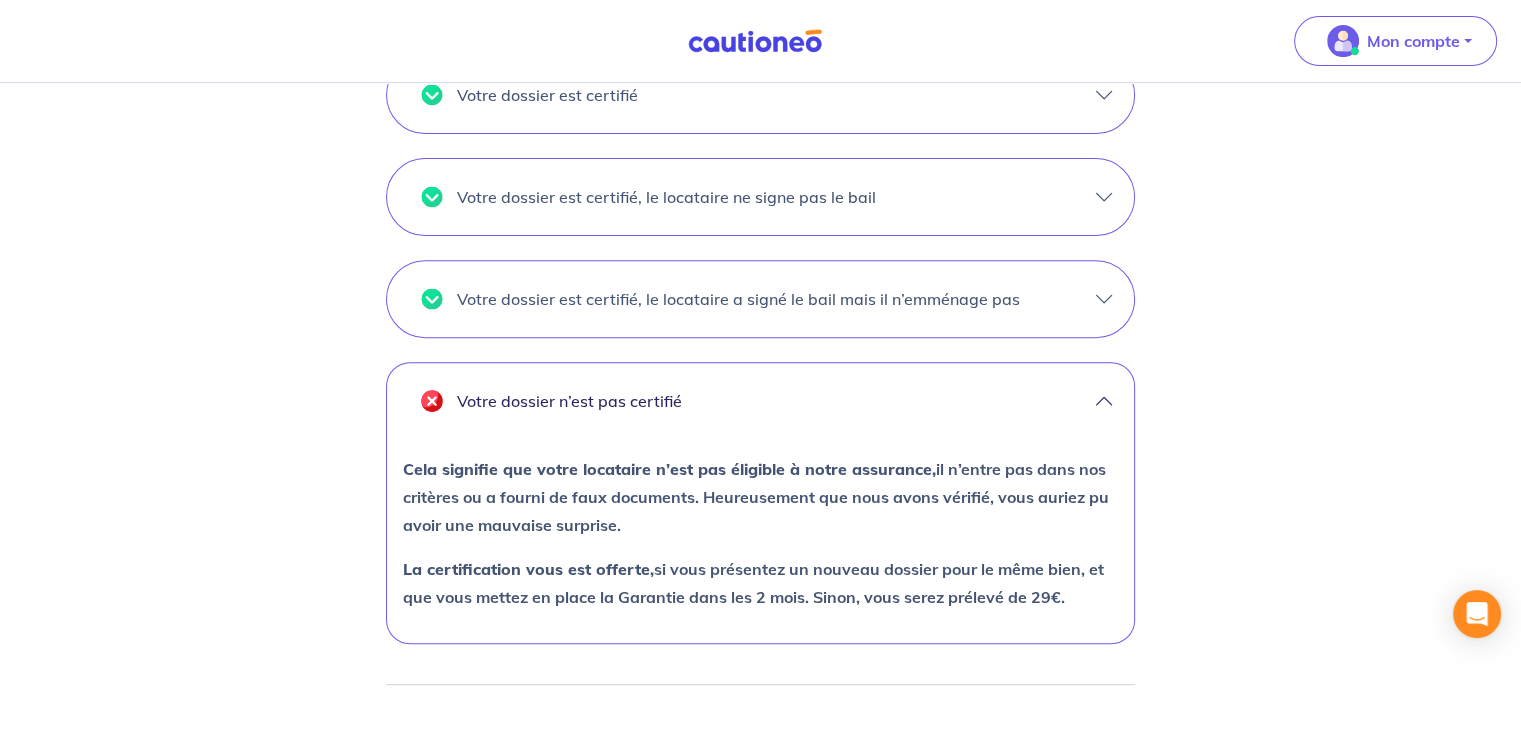 scroll, scrollTop: 716, scrollLeft: 0, axis: vertical 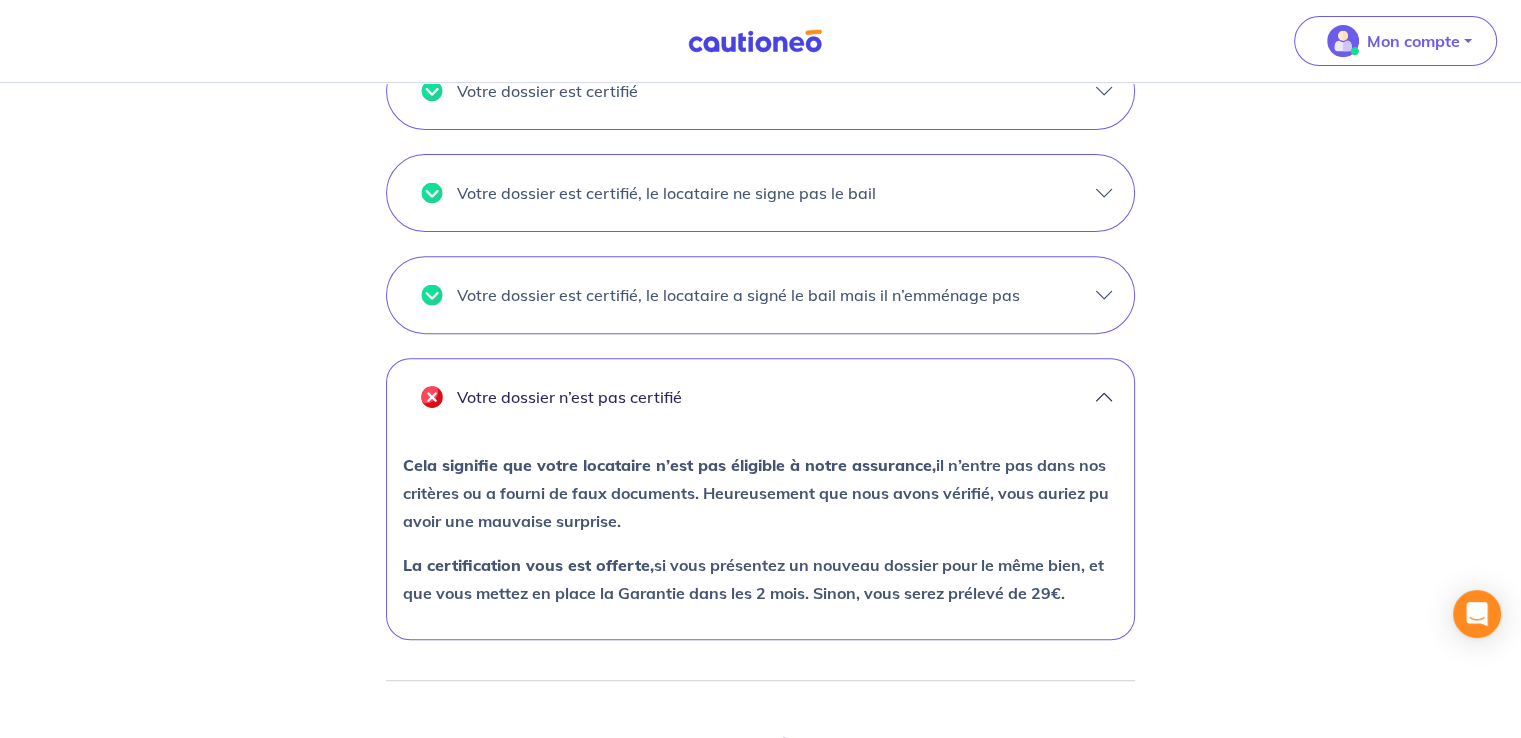 click on "Votre dossier n’est pas certifié" at bounding box center (760, 397) 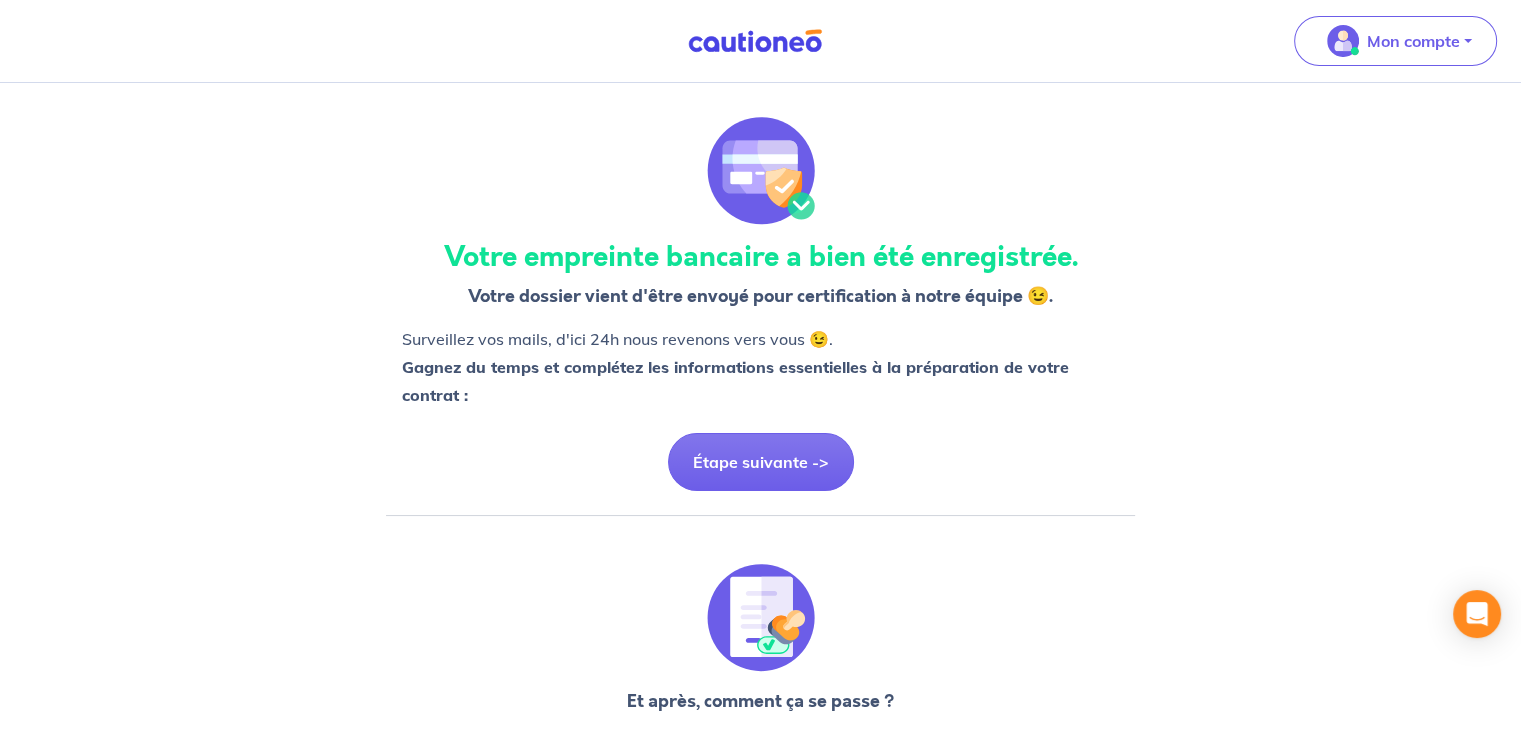 scroll, scrollTop: 12, scrollLeft: 0, axis: vertical 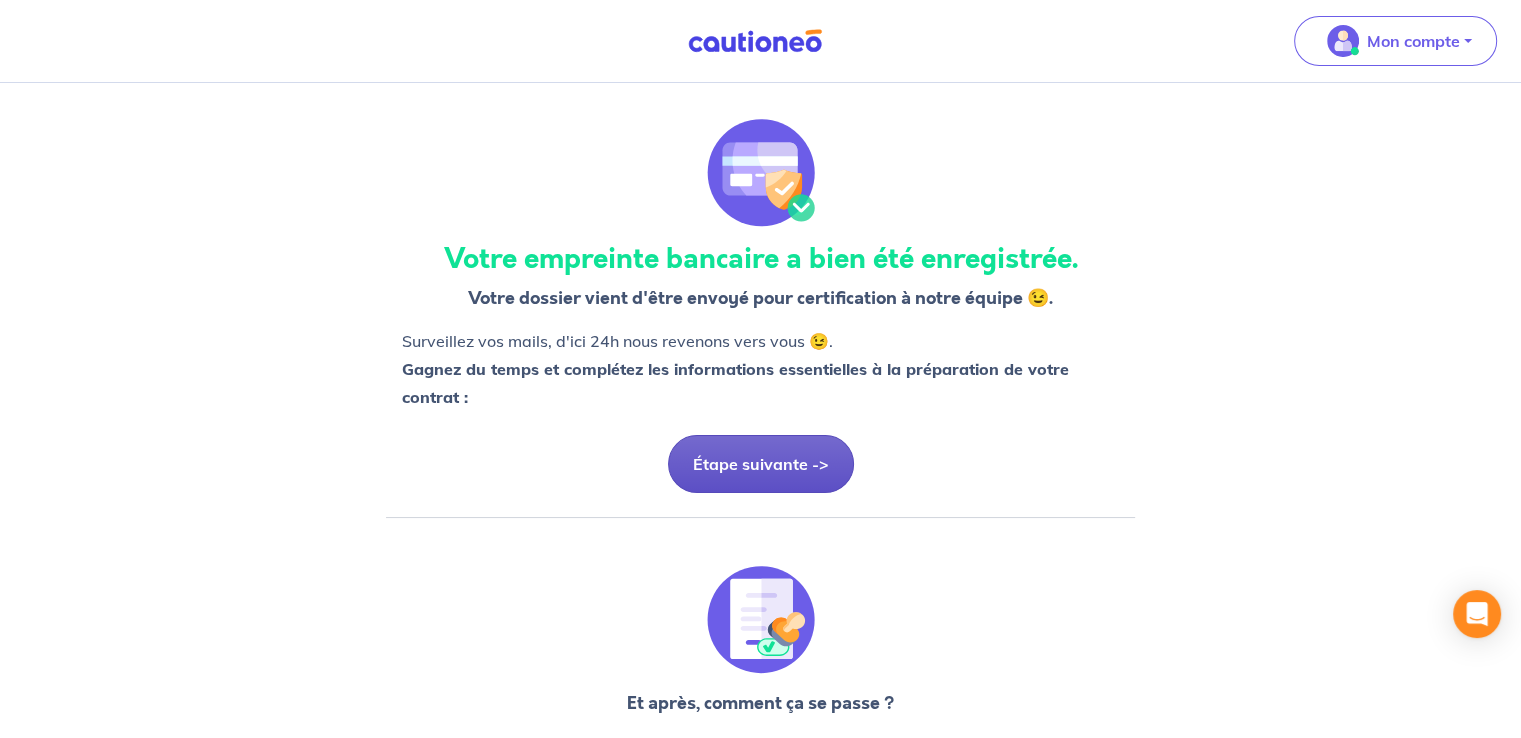 click on "Étape suivante ->" at bounding box center (761, 464) 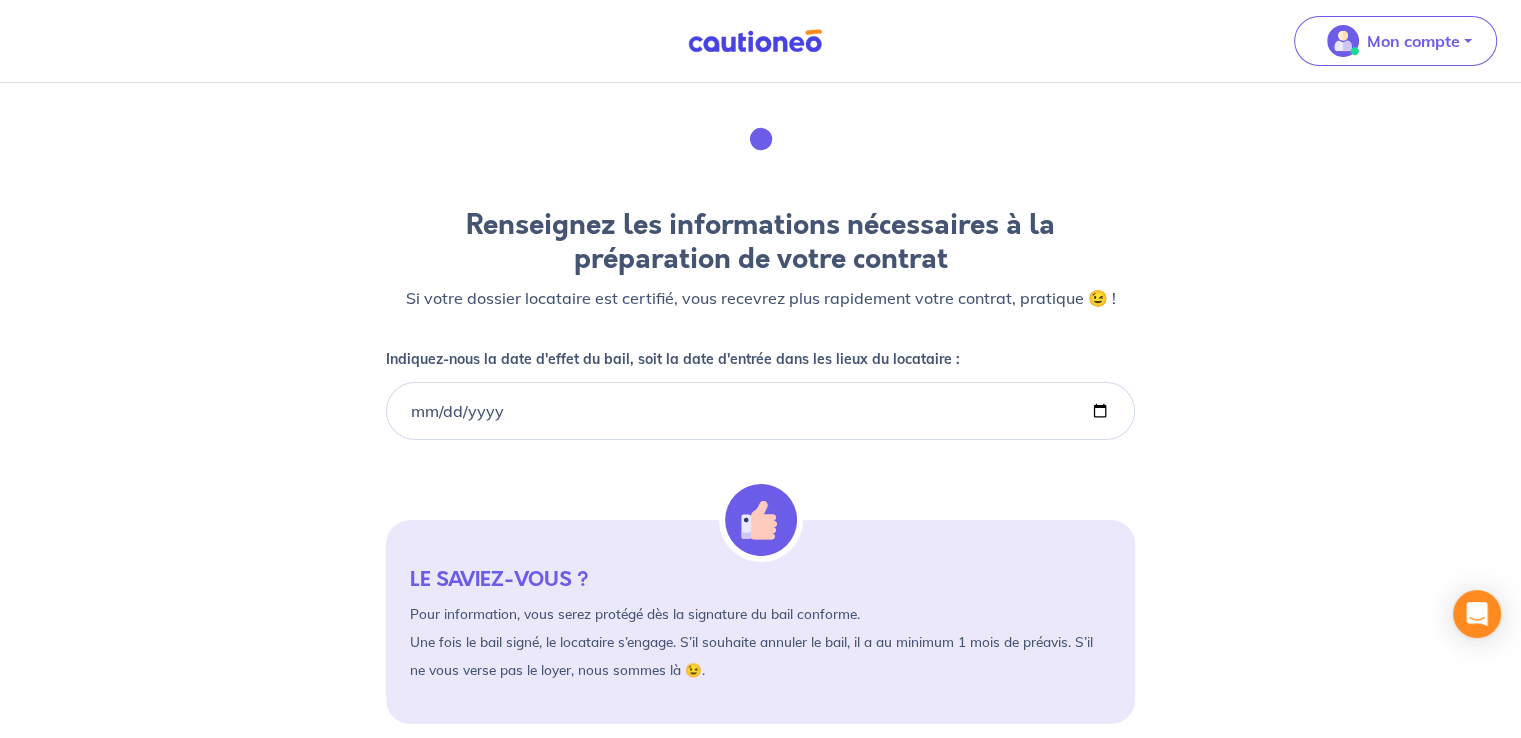 scroll, scrollTop: 0, scrollLeft: 0, axis: both 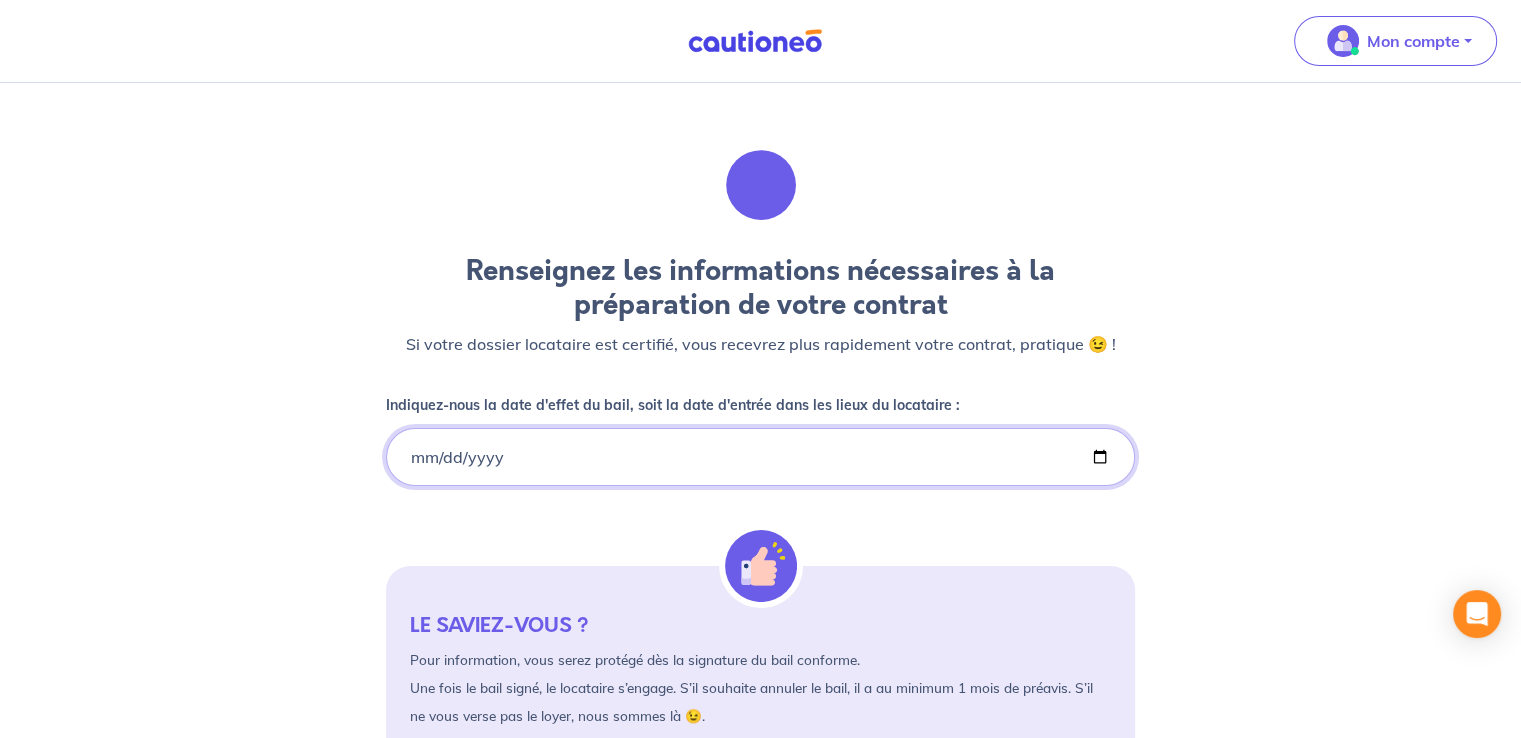 click on "Indiquez-nous la date d'effet du bail, soit la date d'entrée dans les lieux du locataire :" at bounding box center [760, 457] 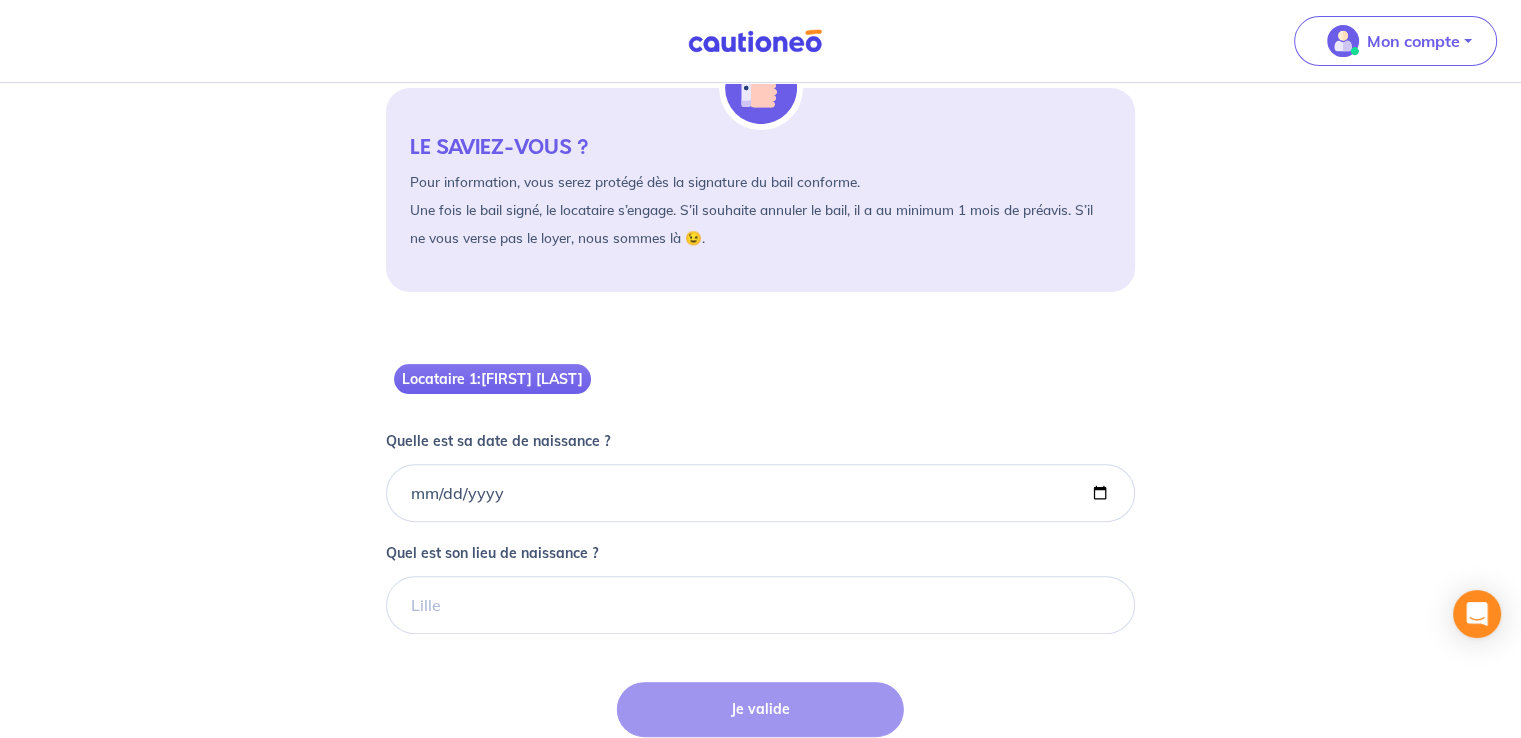 scroll, scrollTop: 521, scrollLeft: 0, axis: vertical 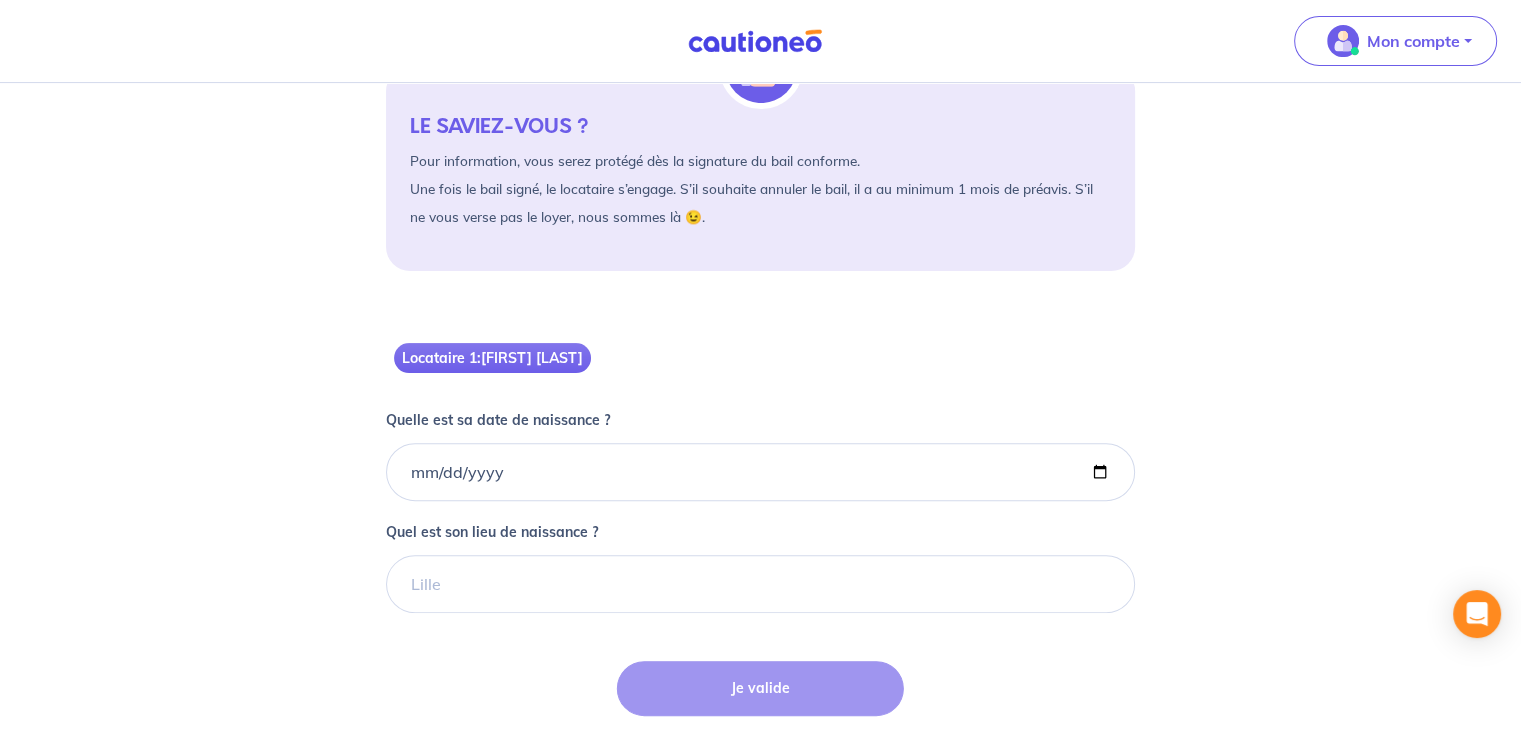 type on "[DATE]" 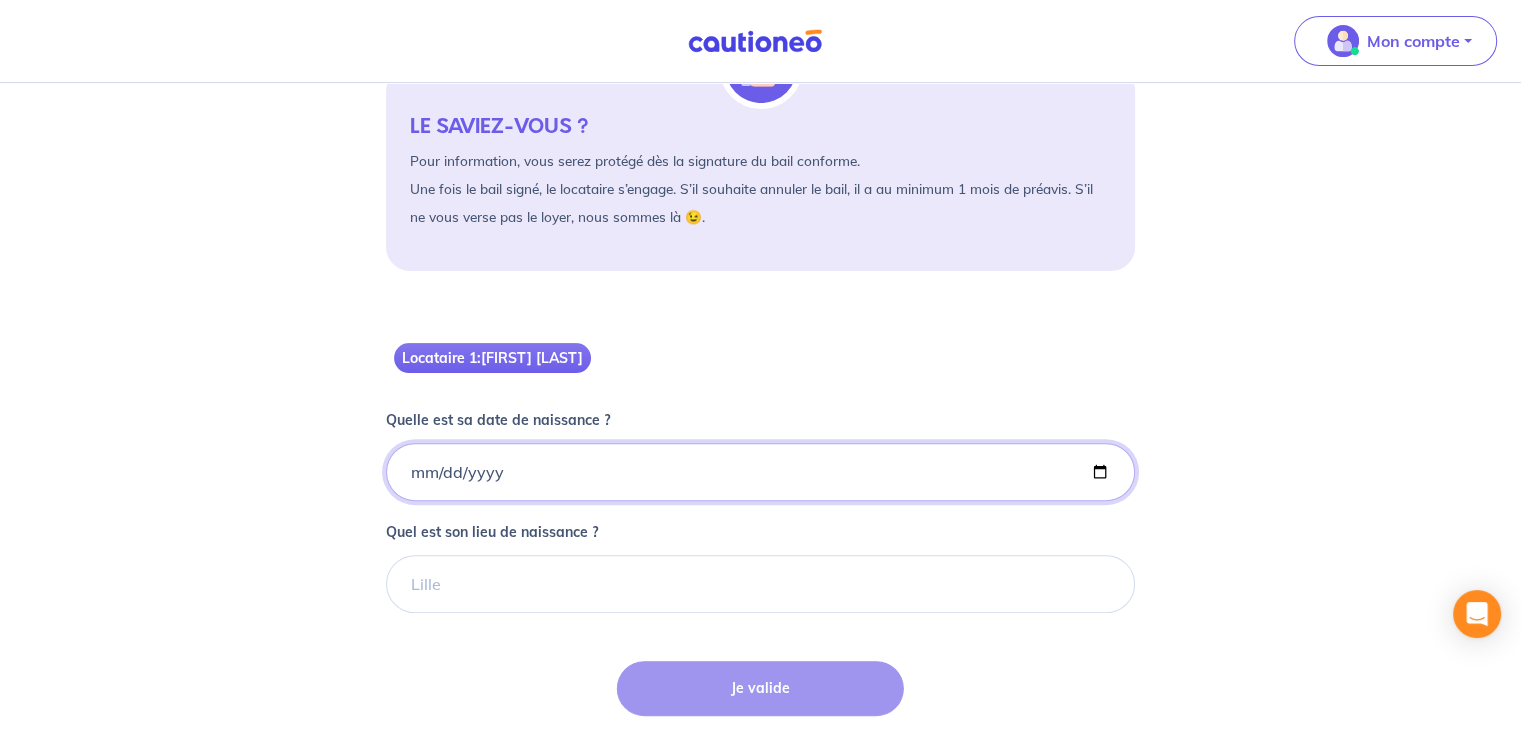 click on "Quelle est sa date de naissance ?" at bounding box center (760, 472) 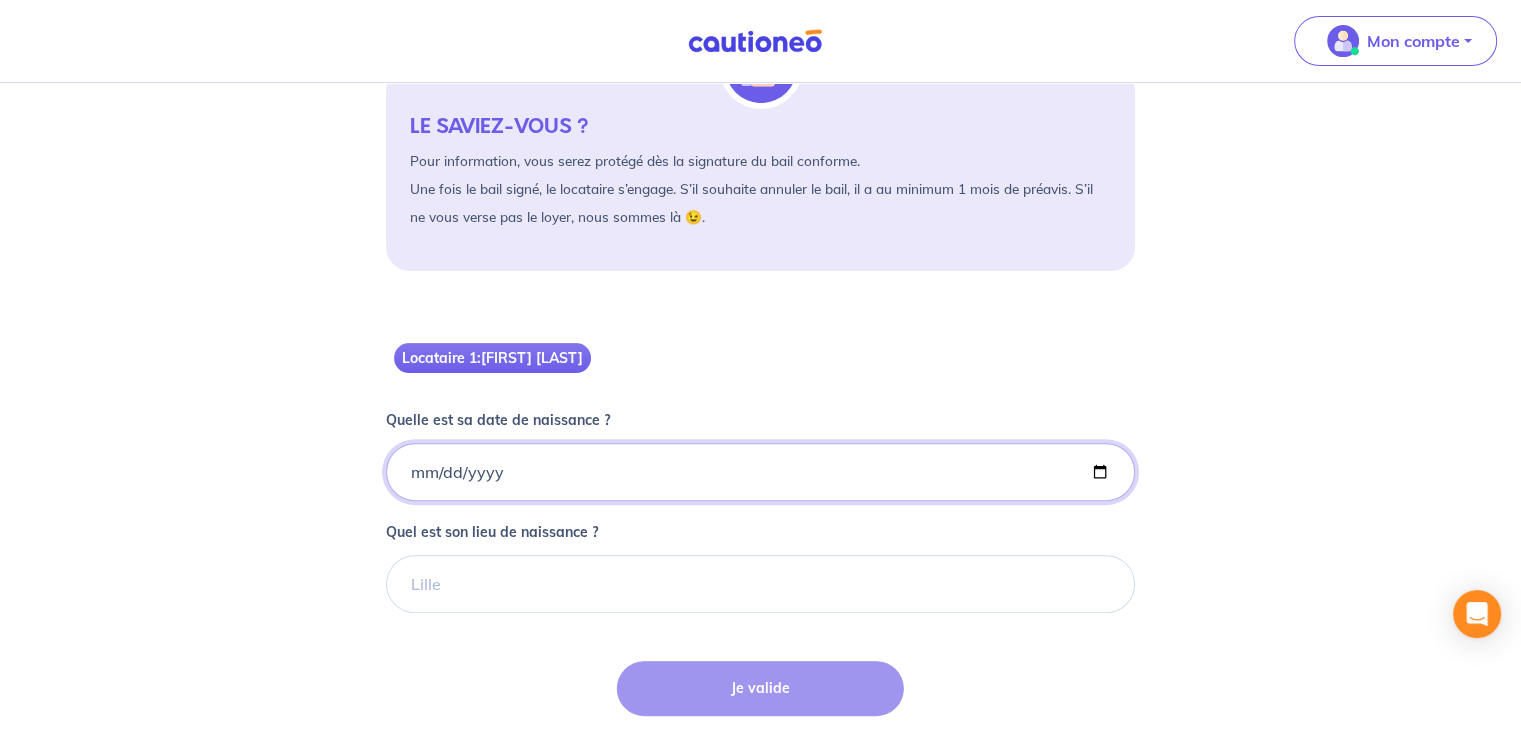 type on "[DATE]" 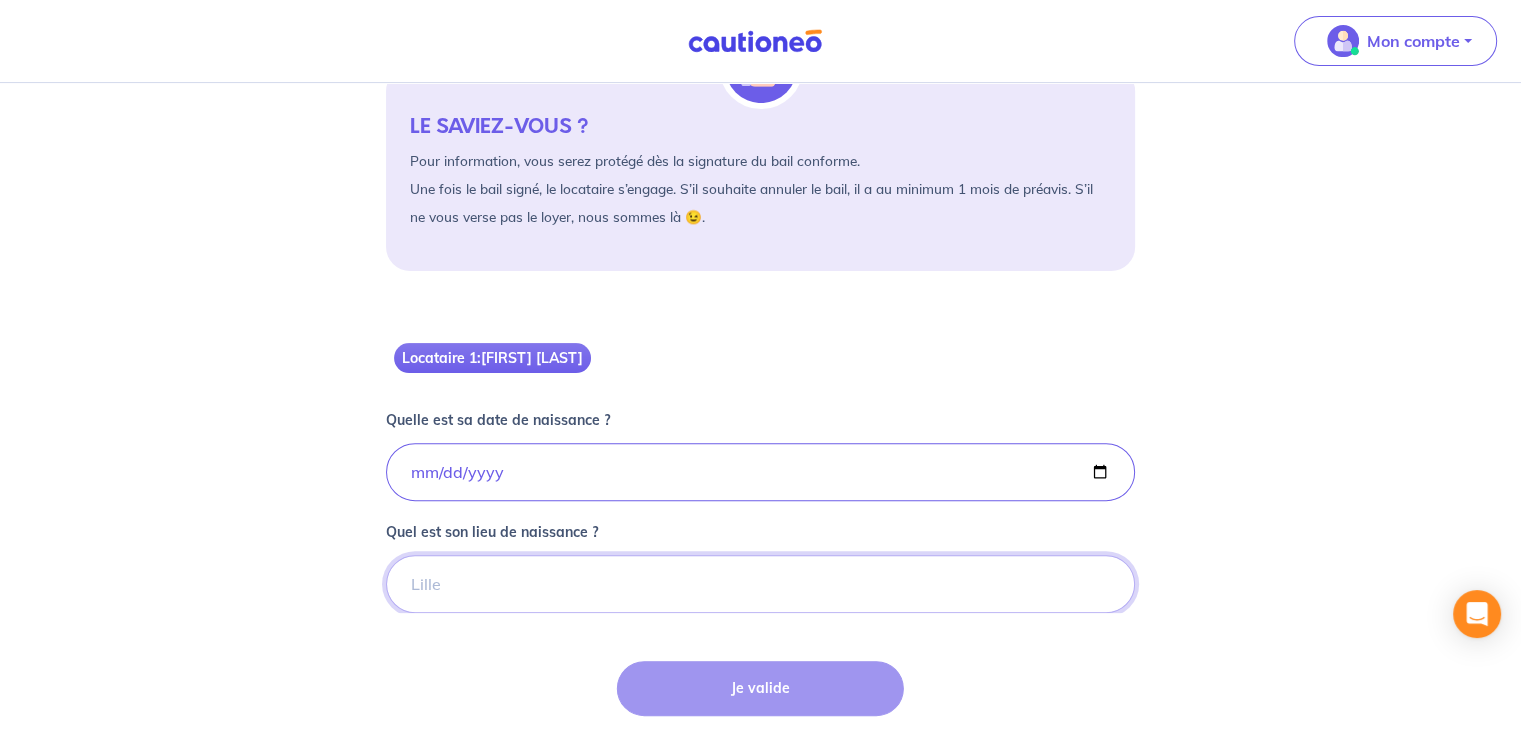 click on "Quel est son lieu de naissance ?" at bounding box center (760, 584) 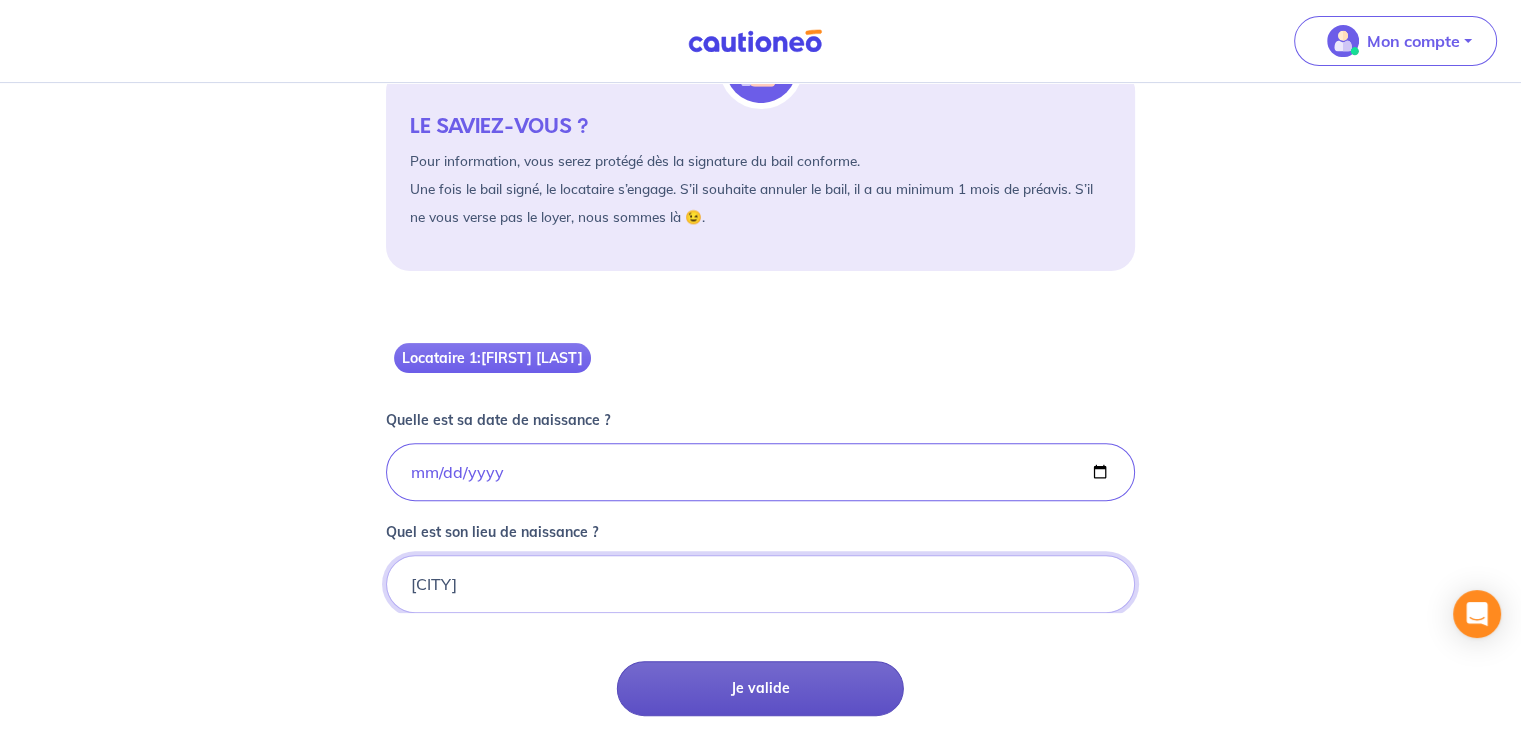 type on "[CITY]" 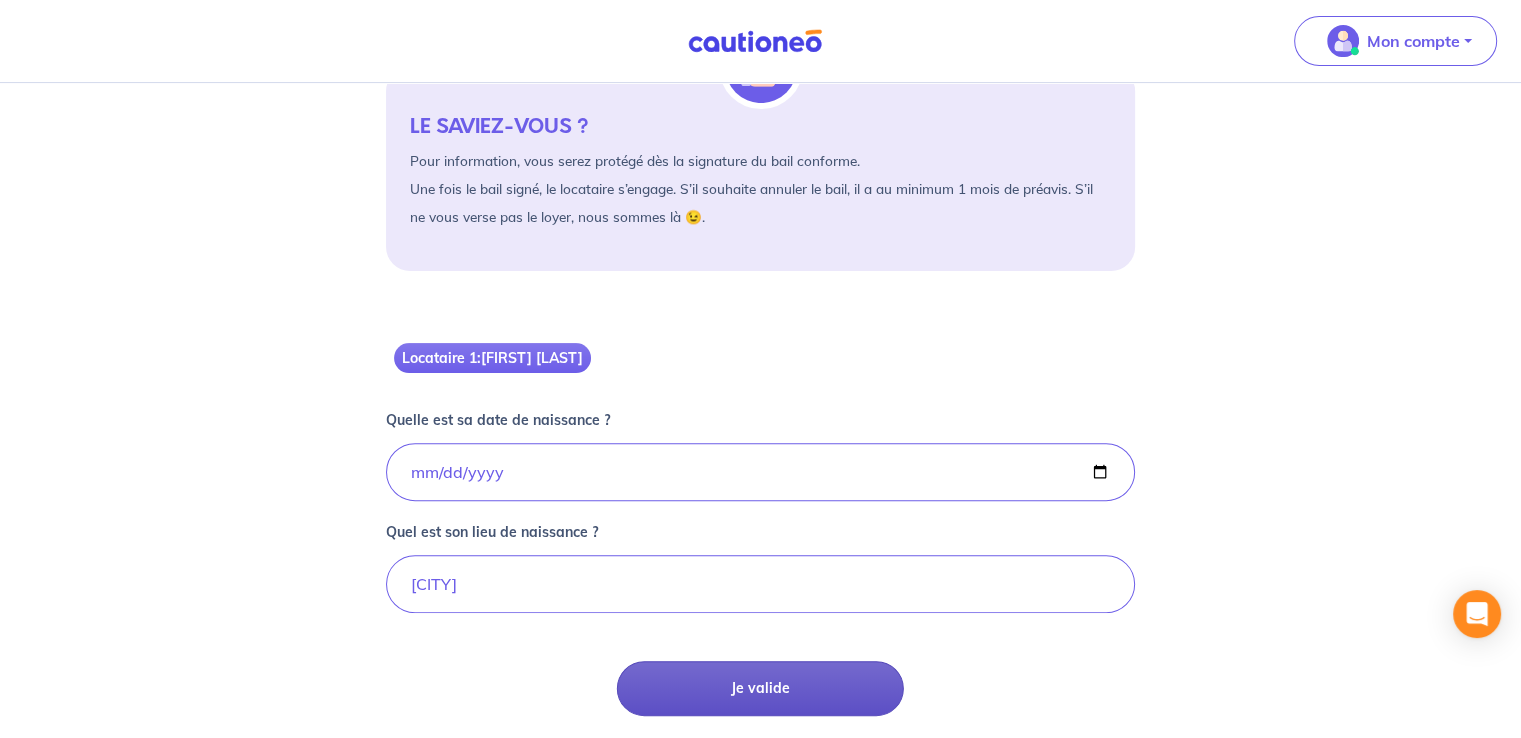 click on "Je valide" at bounding box center [760, 688] 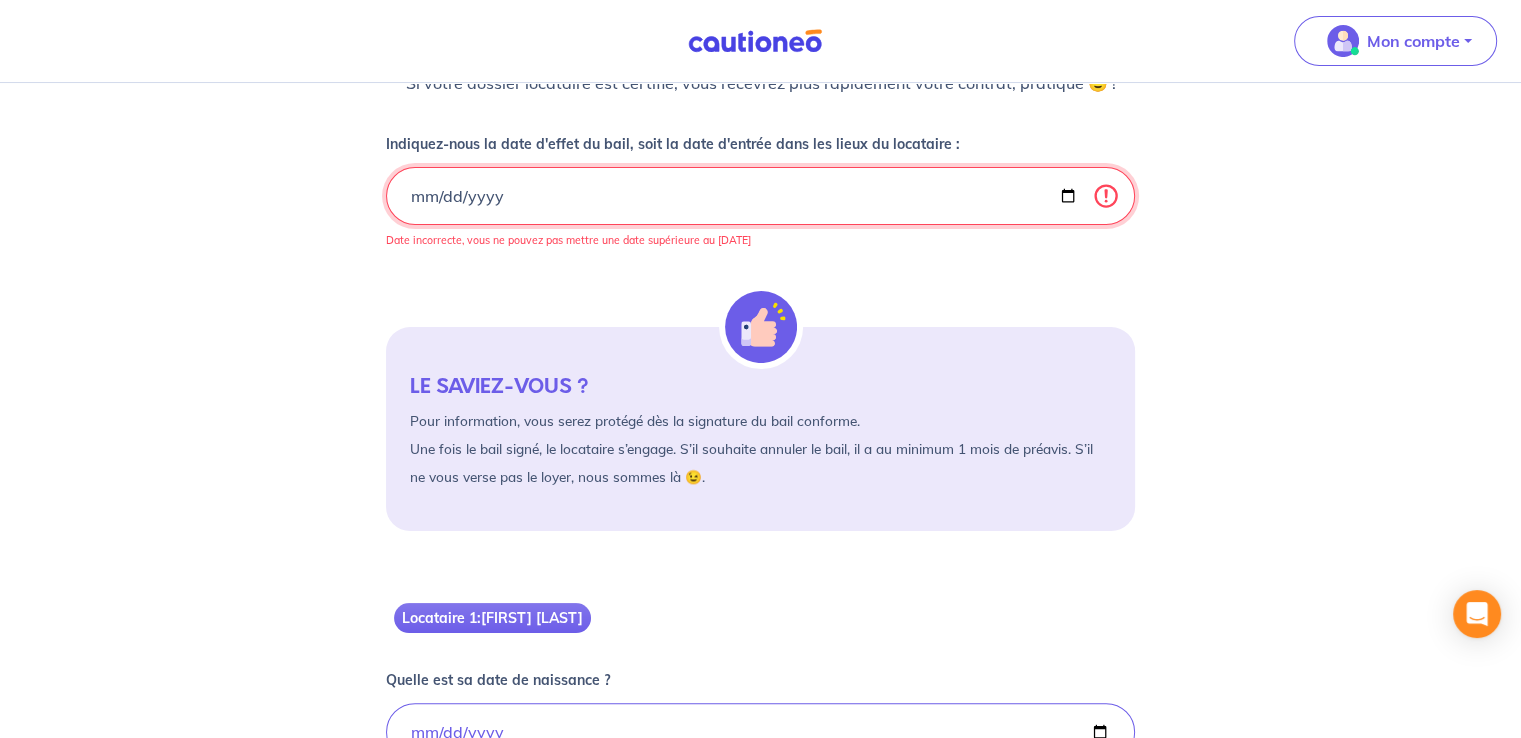 scroll, scrollTop: 87, scrollLeft: 0, axis: vertical 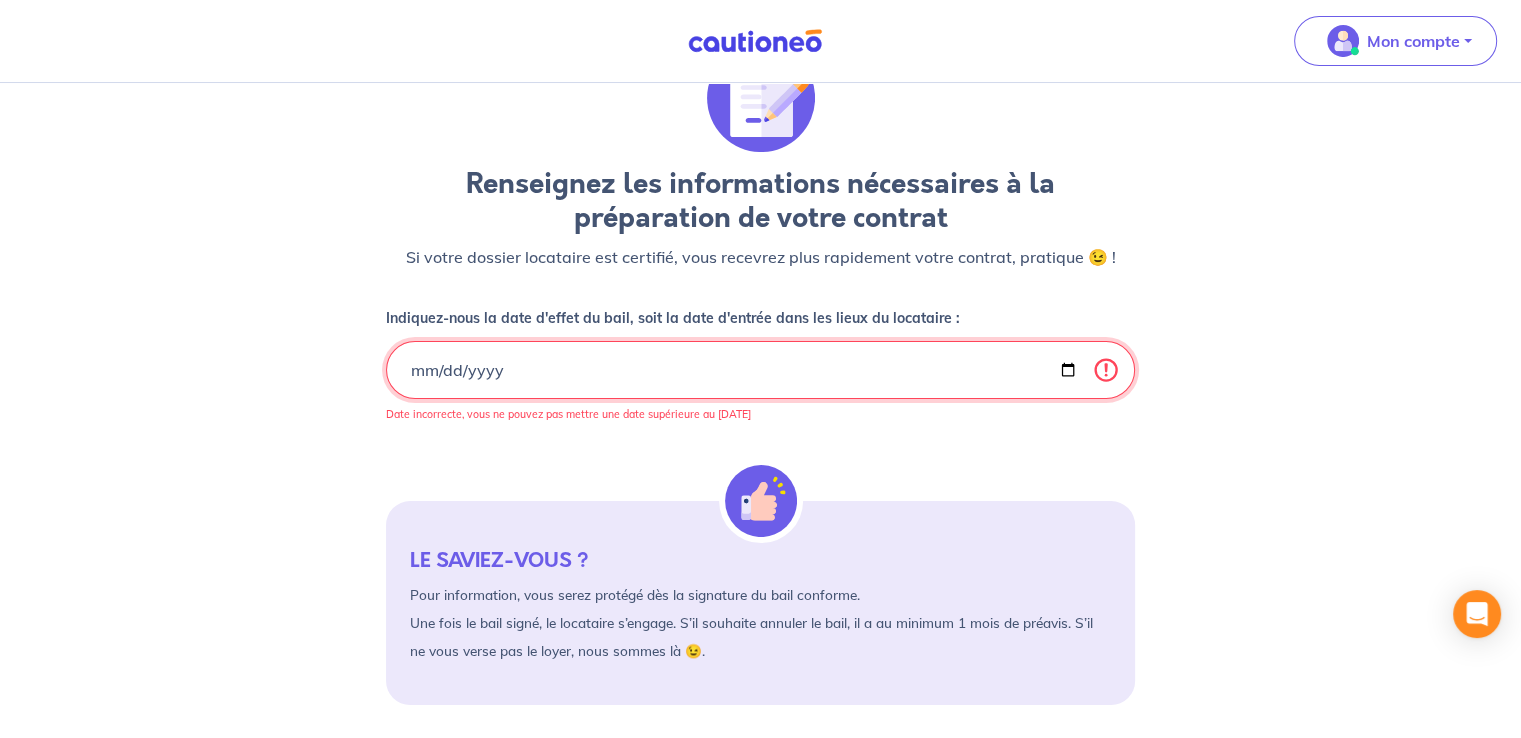 click on "[DATE]" at bounding box center (760, 370) 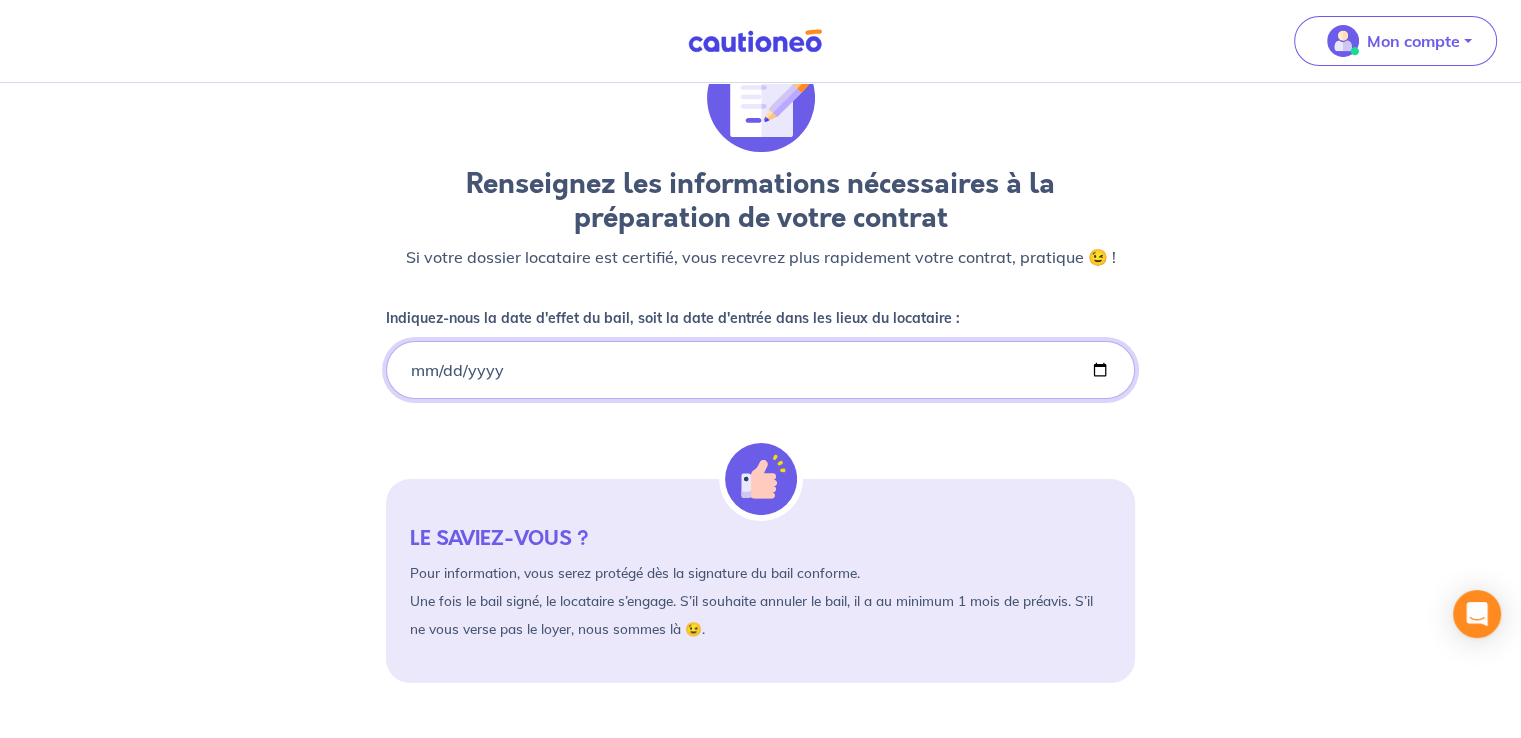 type on "[DATE]" 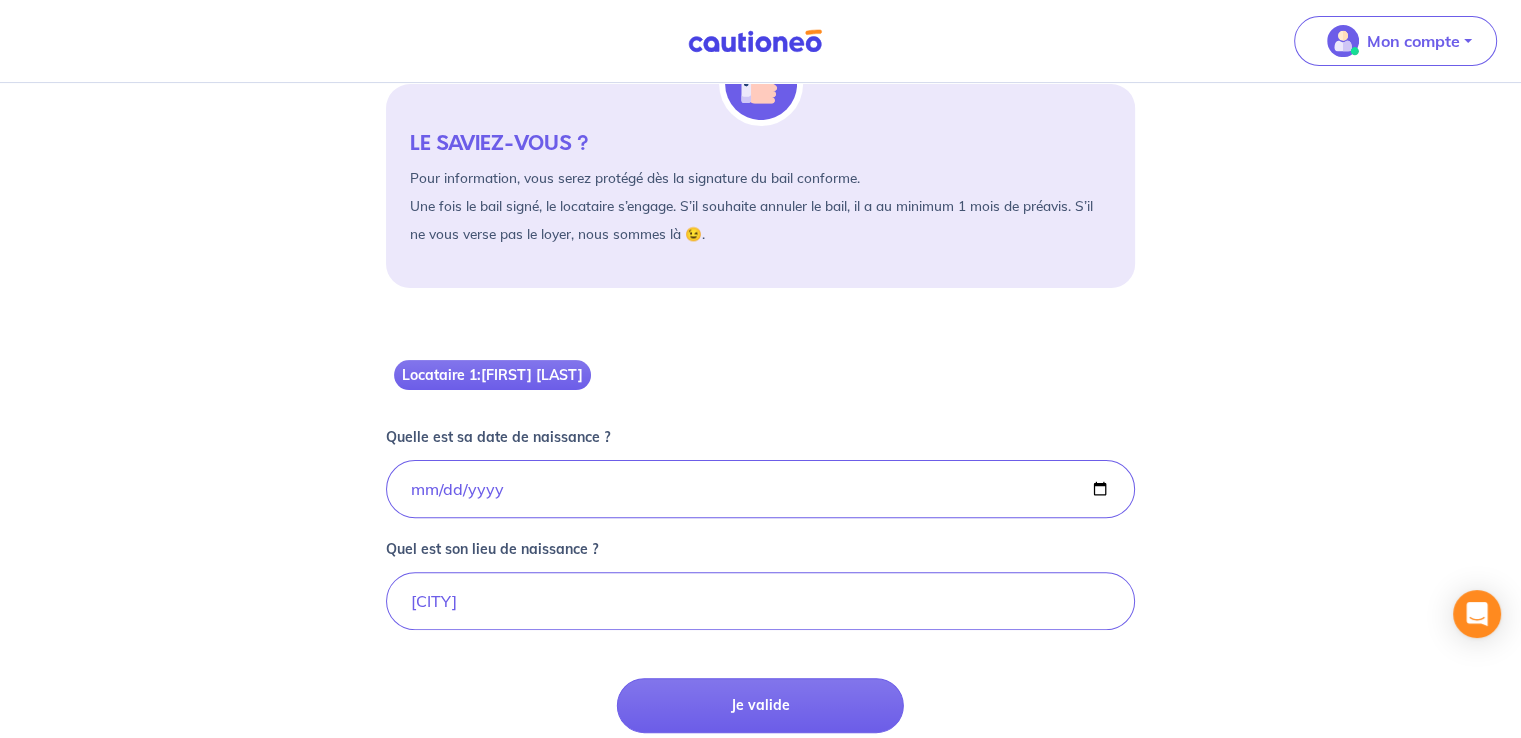 scroll, scrollTop: 500, scrollLeft: 0, axis: vertical 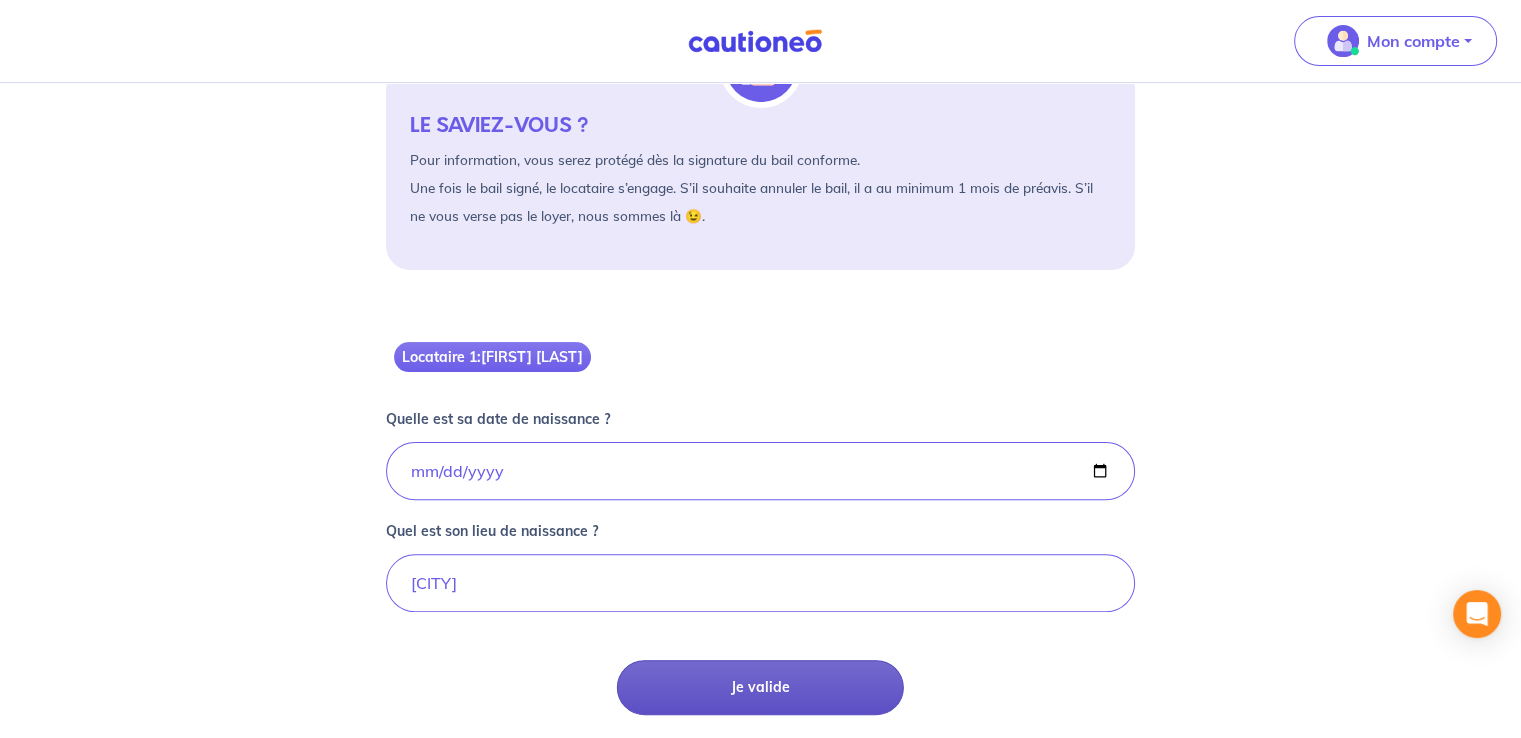 click on "Je valide" at bounding box center (760, 687) 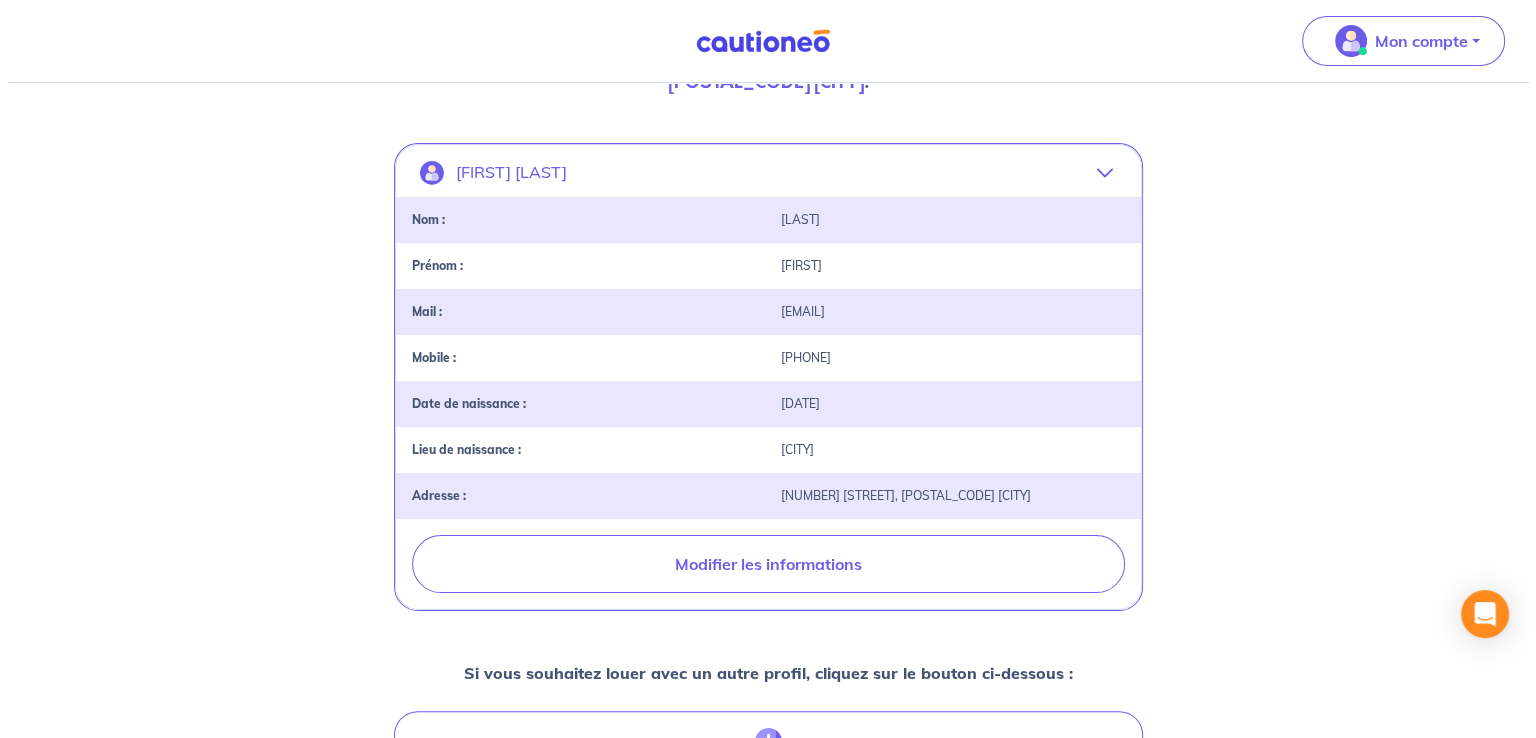 scroll, scrollTop: 298, scrollLeft: 0, axis: vertical 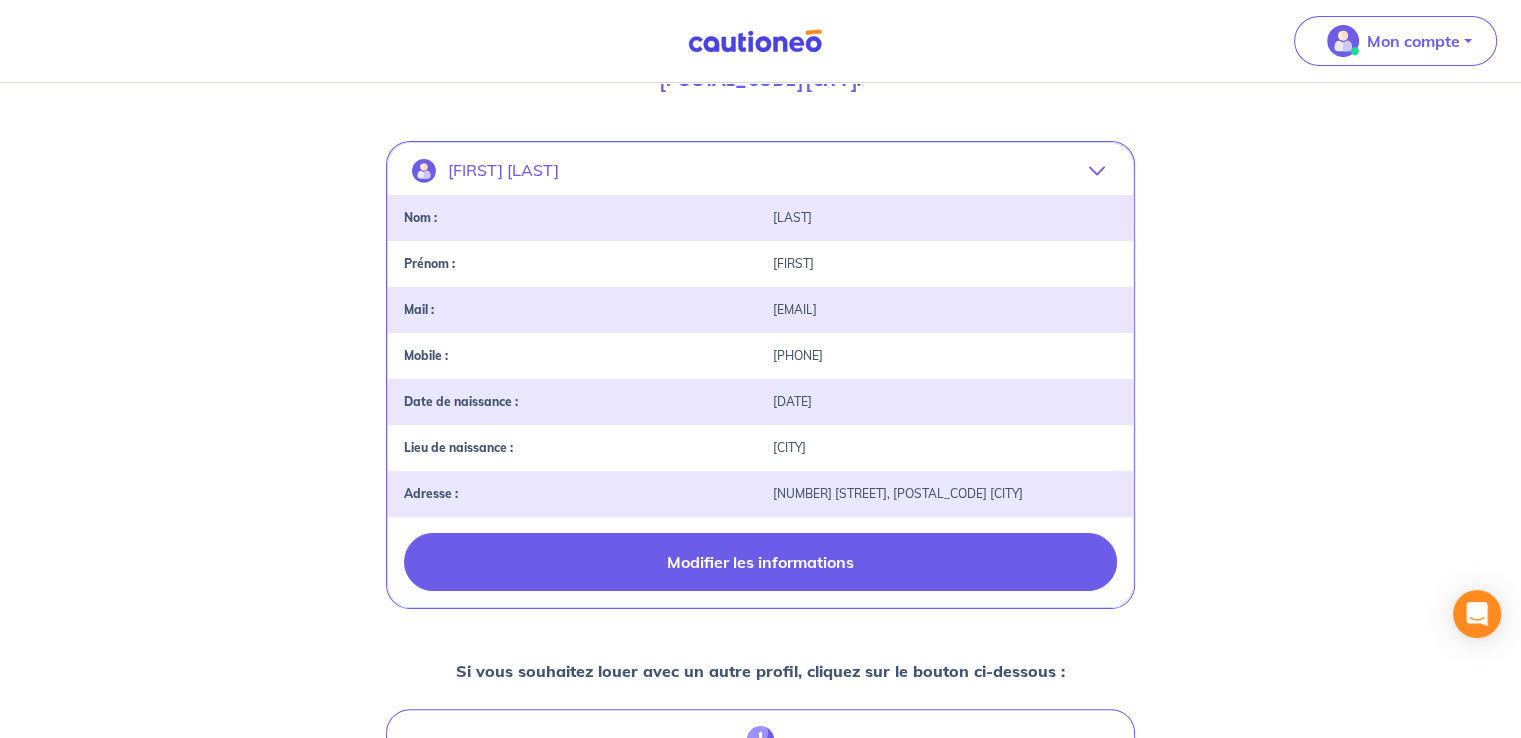 click on "Modifier les informations" at bounding box center [760, 562] 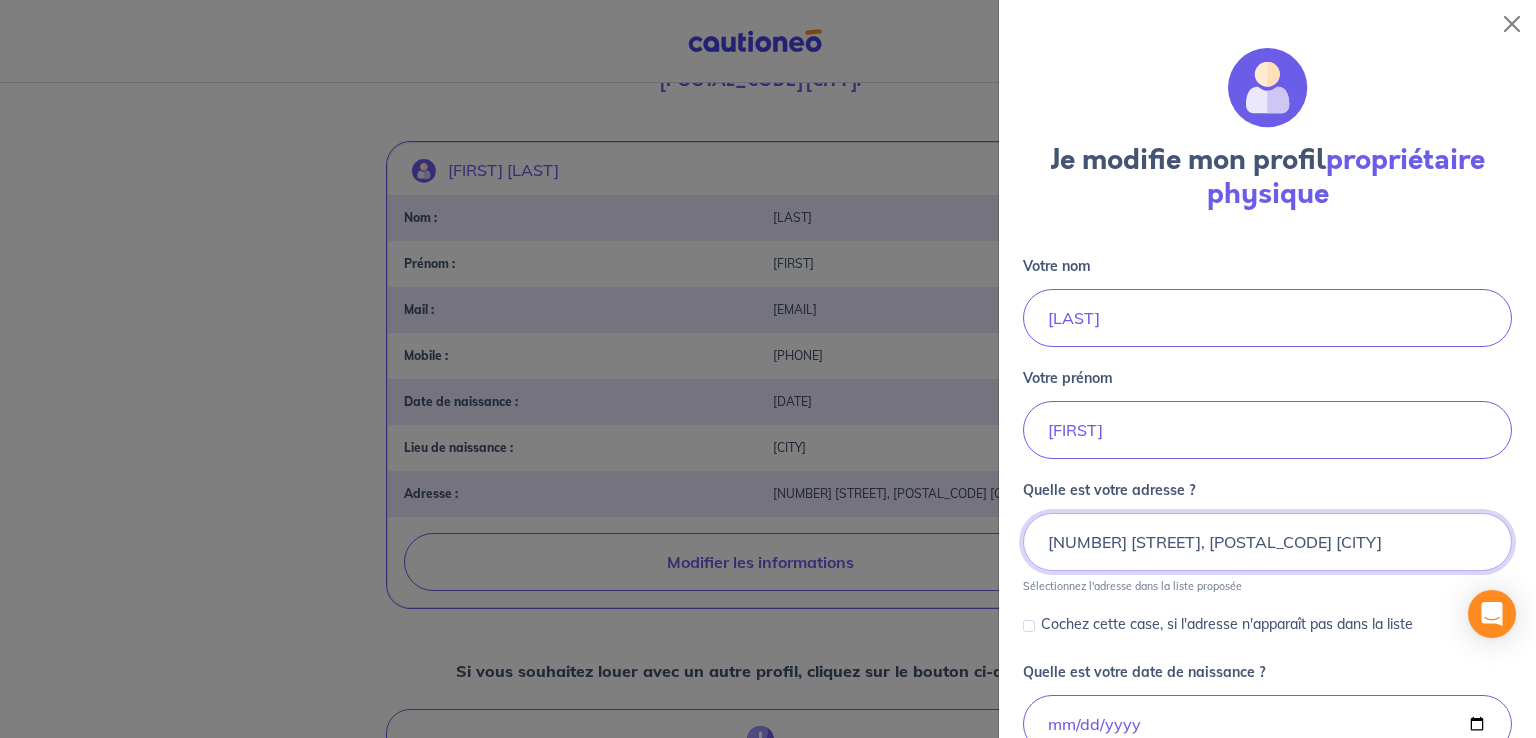 click on "[NUMBER] [STREET], [POSTAL_CODE] [CITY]" at bounding box center (1267, 318) 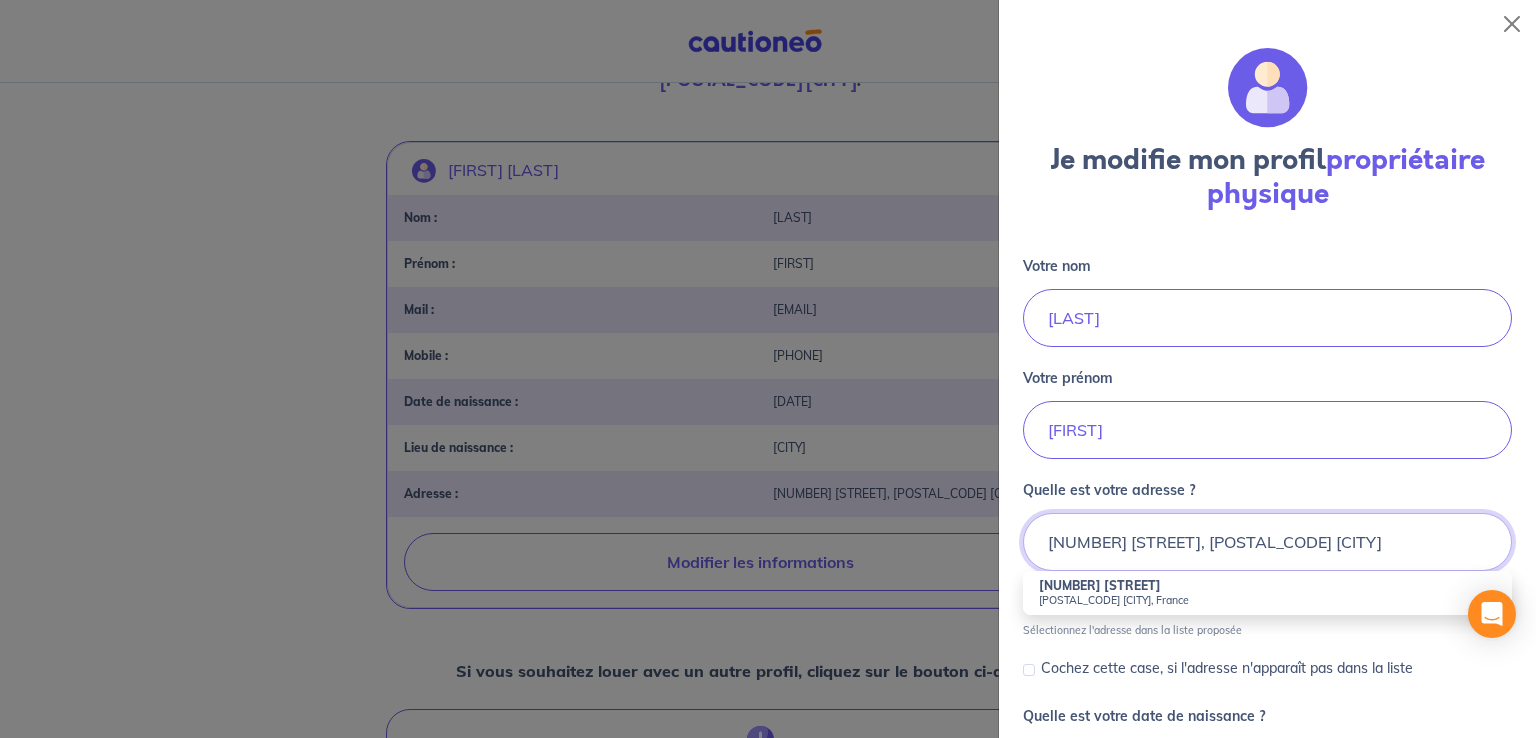 type on "[NUMBER] [STREET], [POSTAL_CODE] [CITY]" 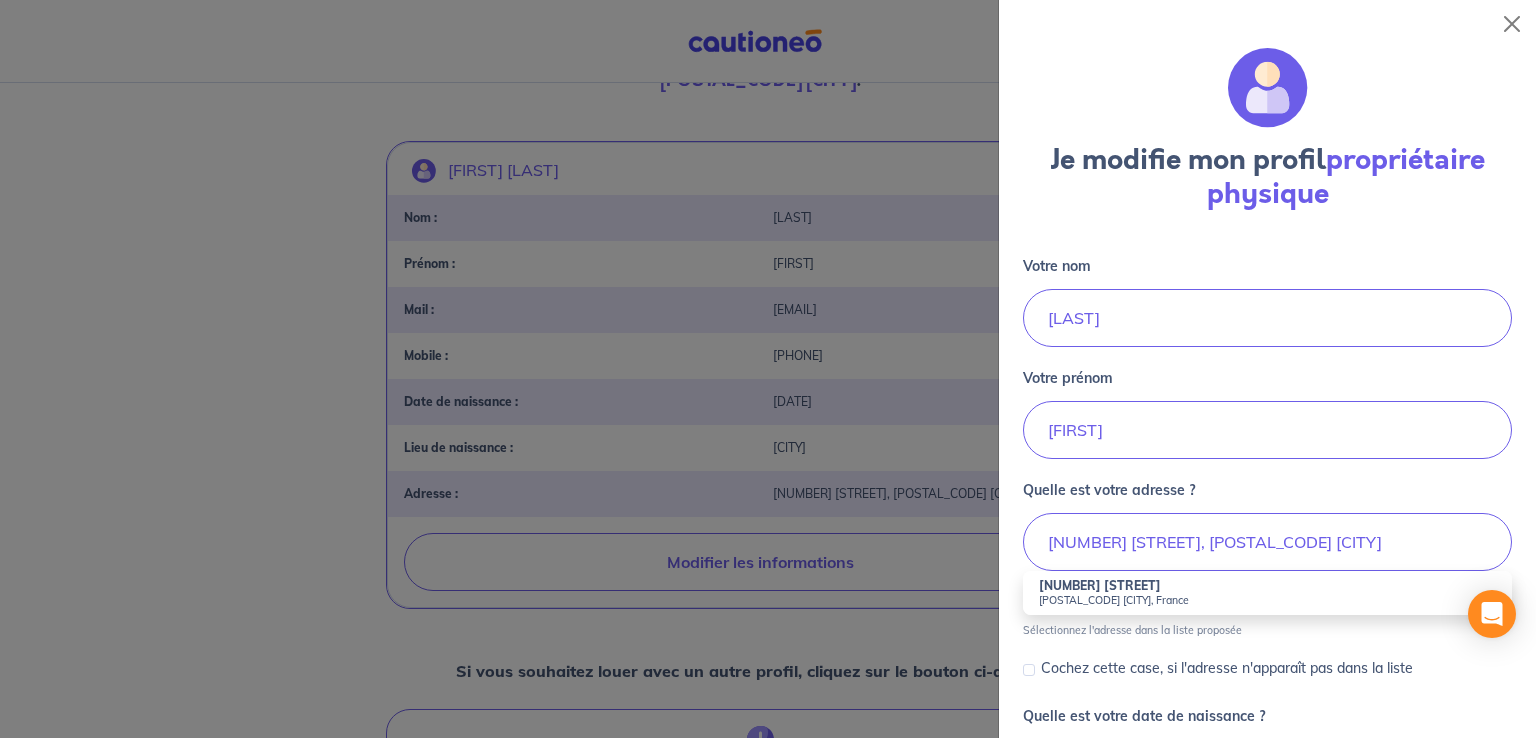 click on "[POSTAL_CODE] [CITY], France" at bounding box center [1267, 600] 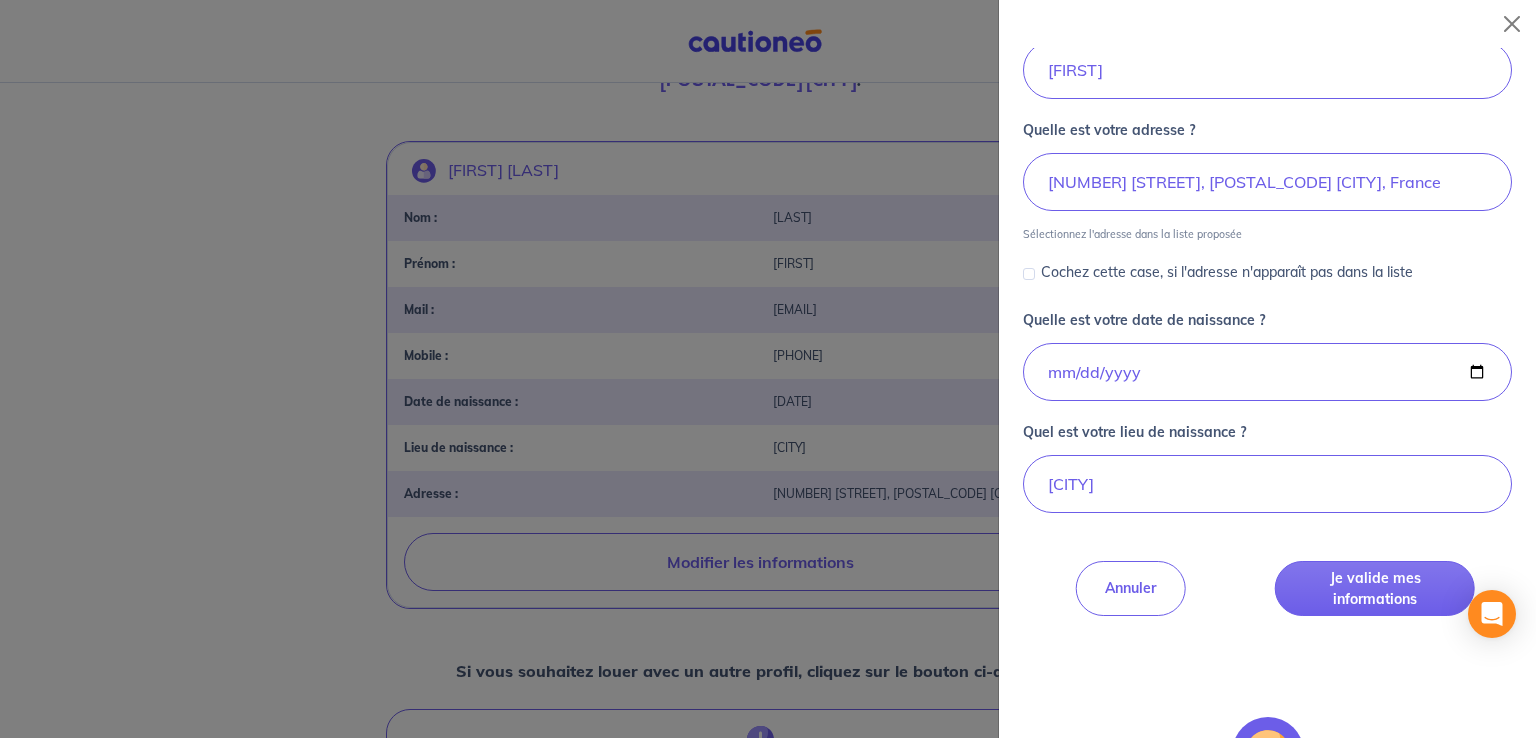 scroll, scrollTop: 358, scrollLeft: 0, axis: vertical 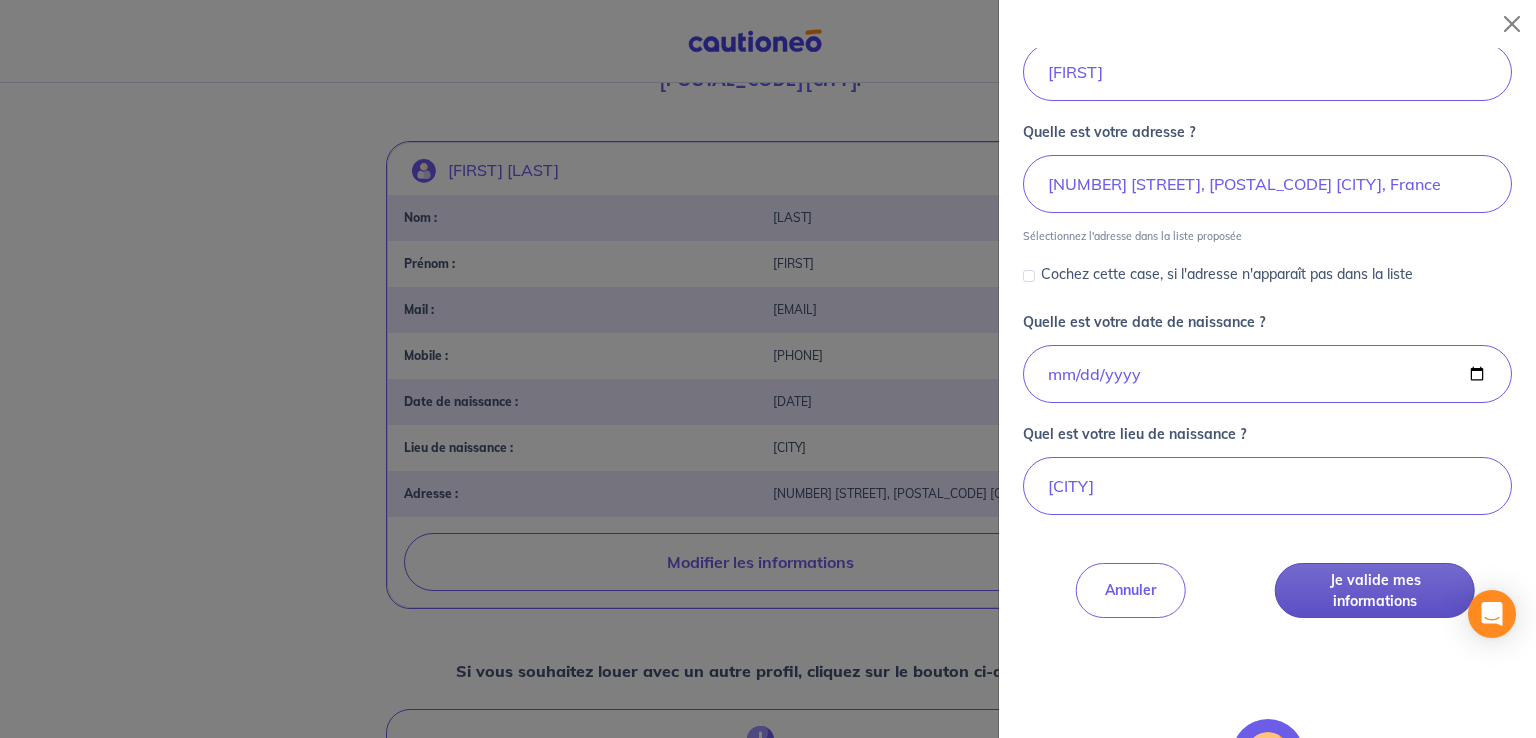 click on "Je valide mes informations" at bounding box center (1375, 590) 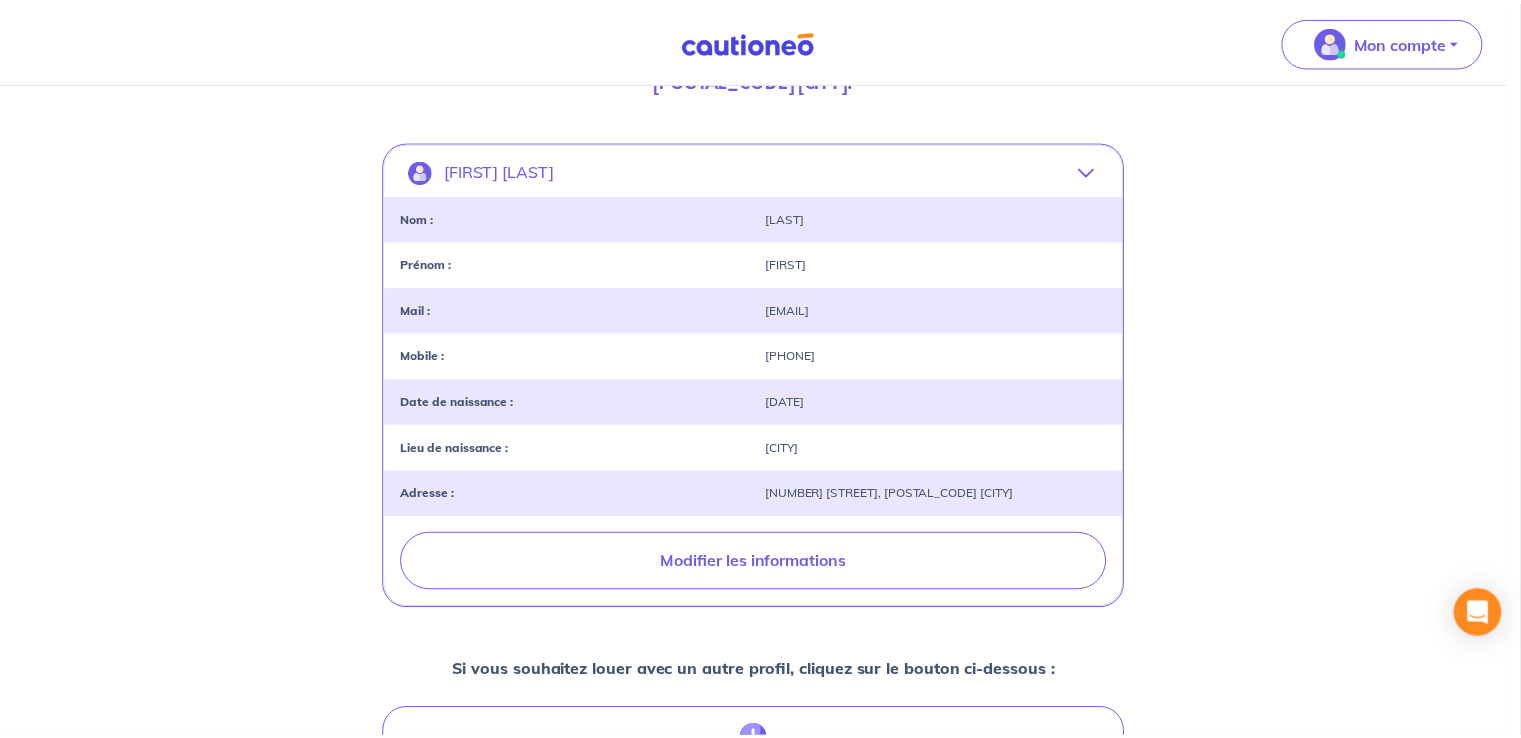 scroll, scrollTop: 0, scrollLeft: 0, axis: both 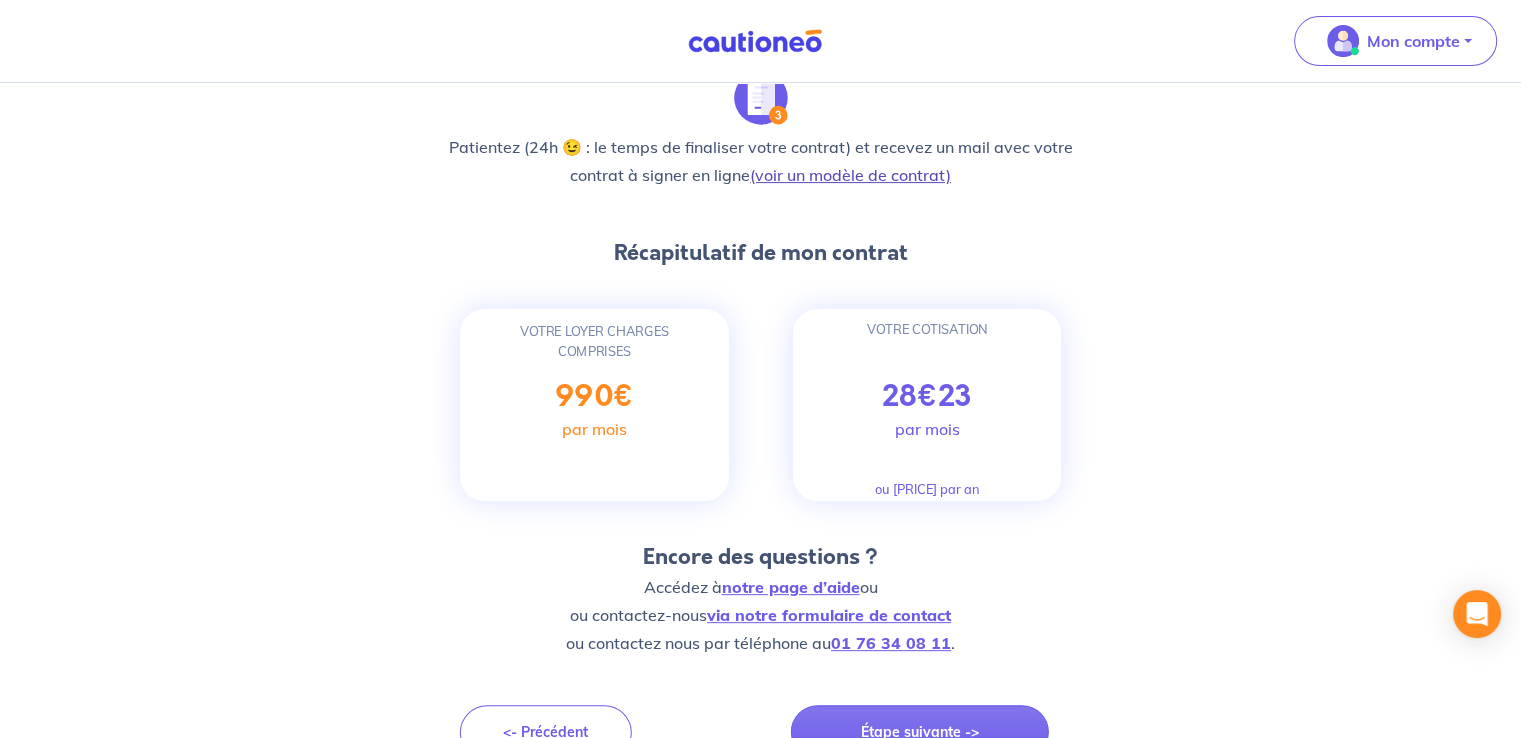 click on "(voir un modèle de contrat)" at bounding box center [850, 175] 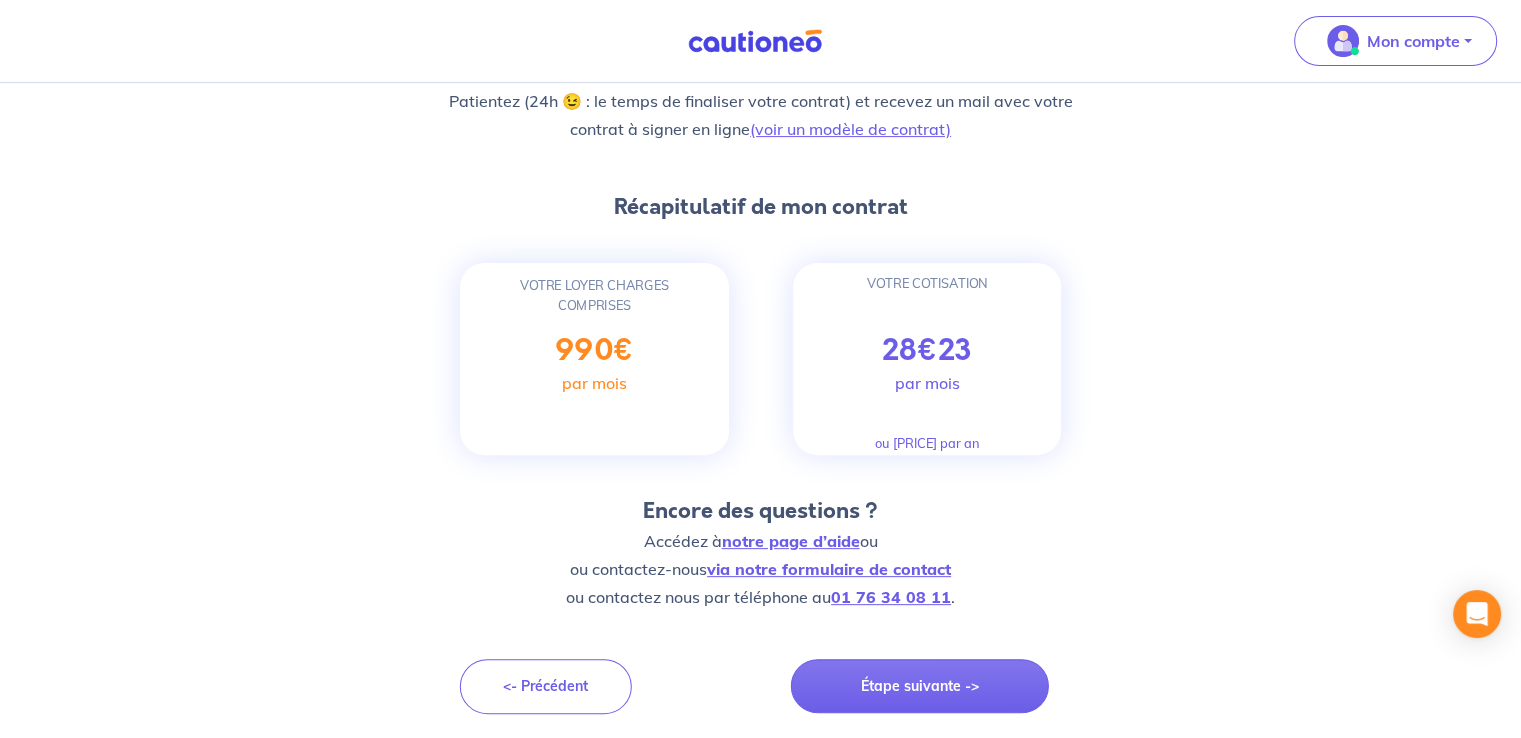 scroll, scrollTop: 641, scrollLeft: 0, axis: vertical 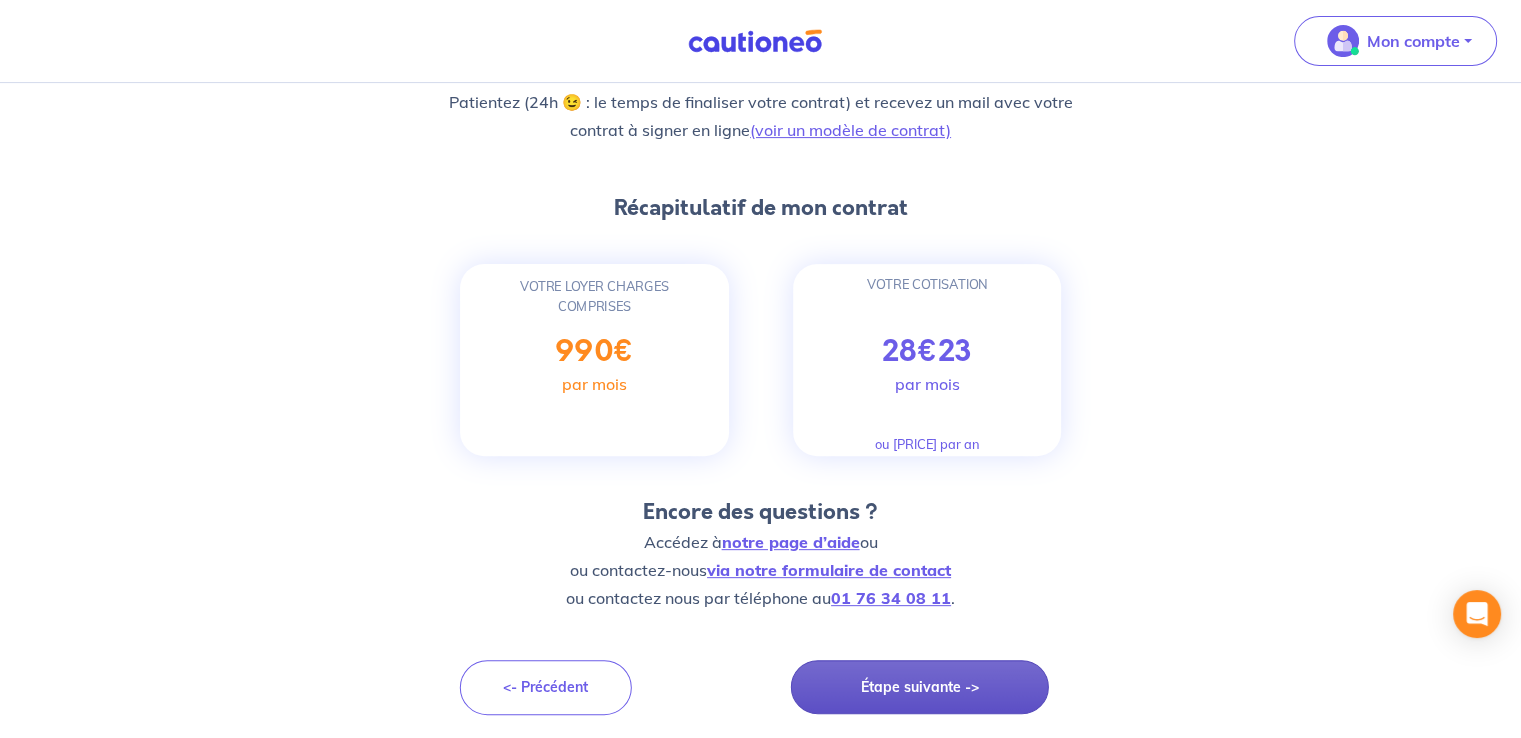 click on "Étape suivante ->" at bounding box center [920, 687] 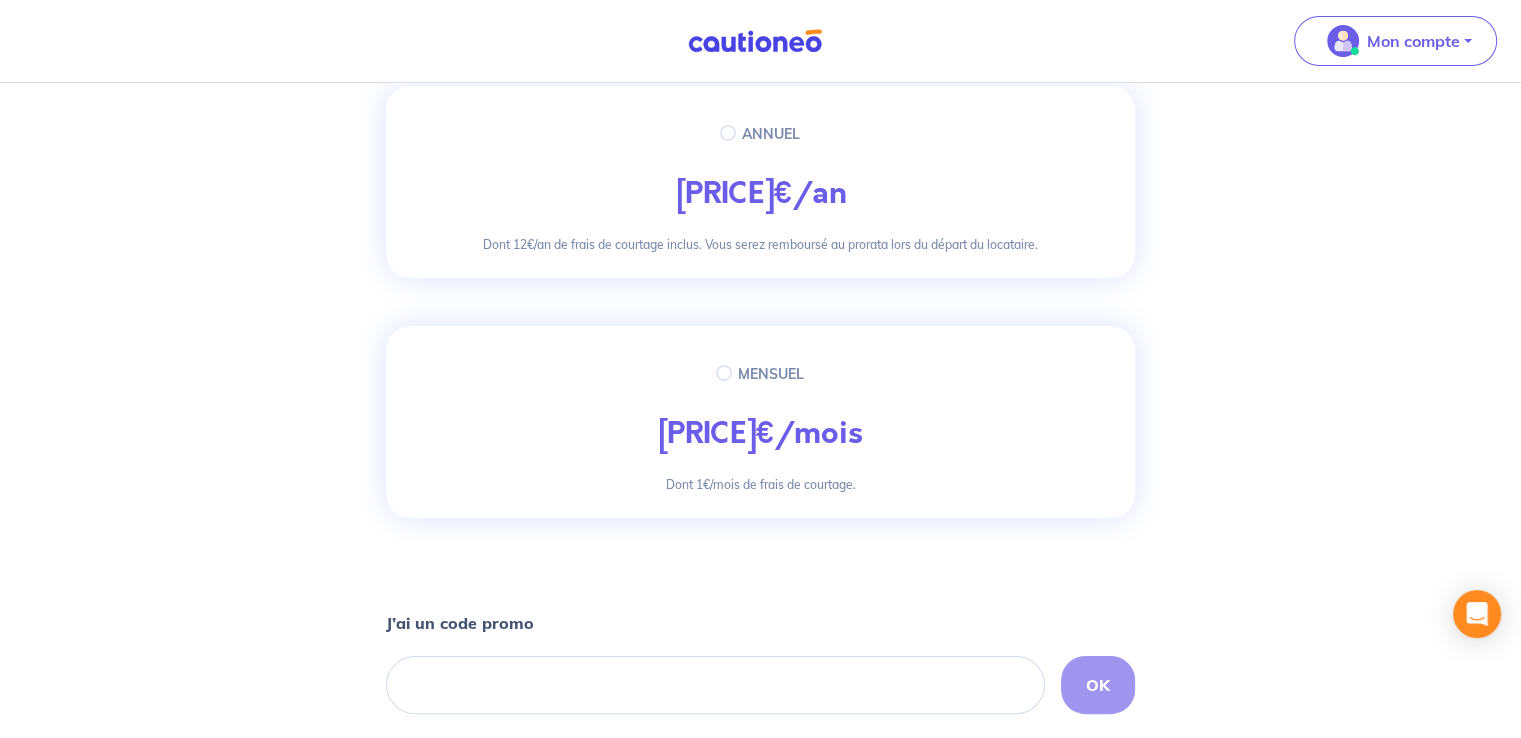scroll, scrollTop: 252, scrollLeft: 0, axis: vertical 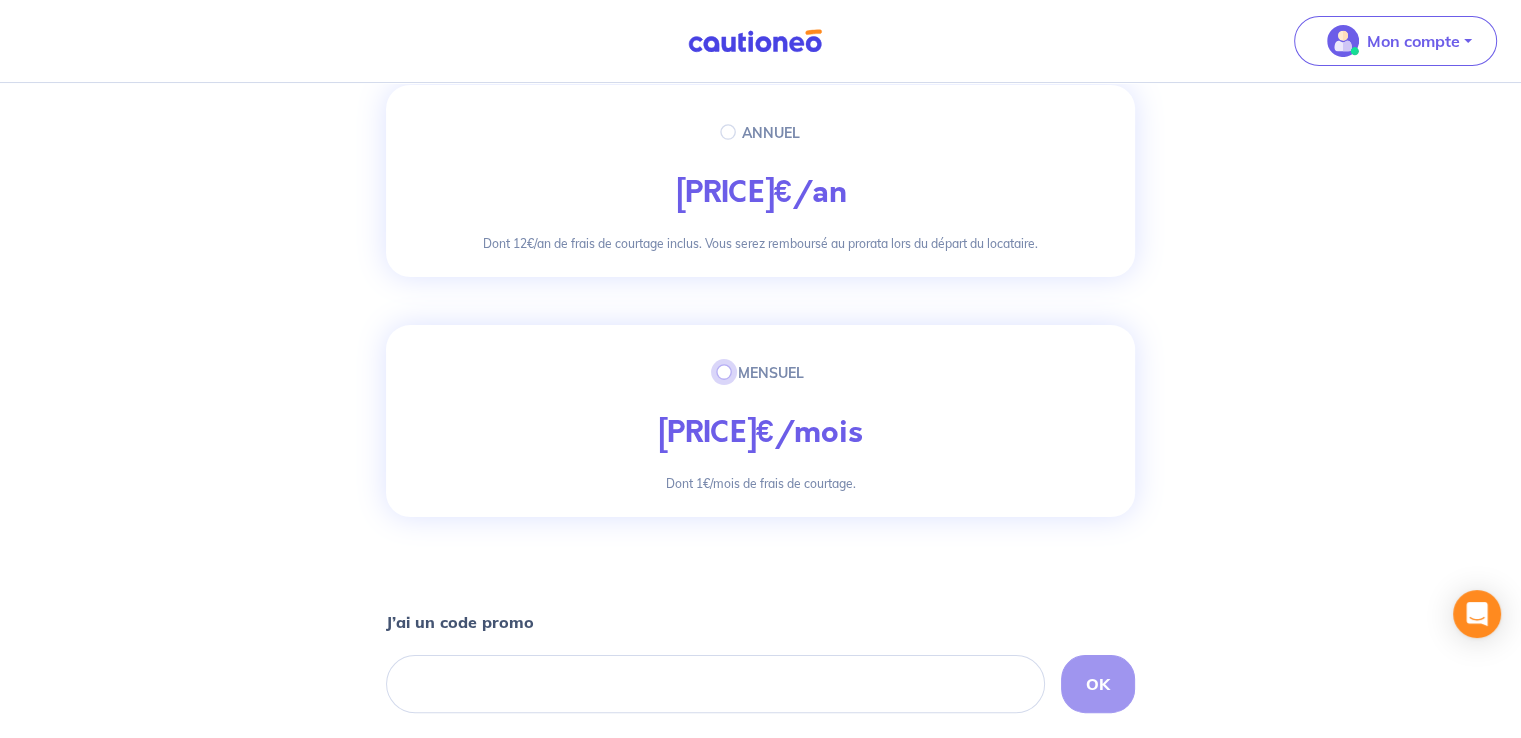 click on "MENSUEL" at bounding box center (724, 372) 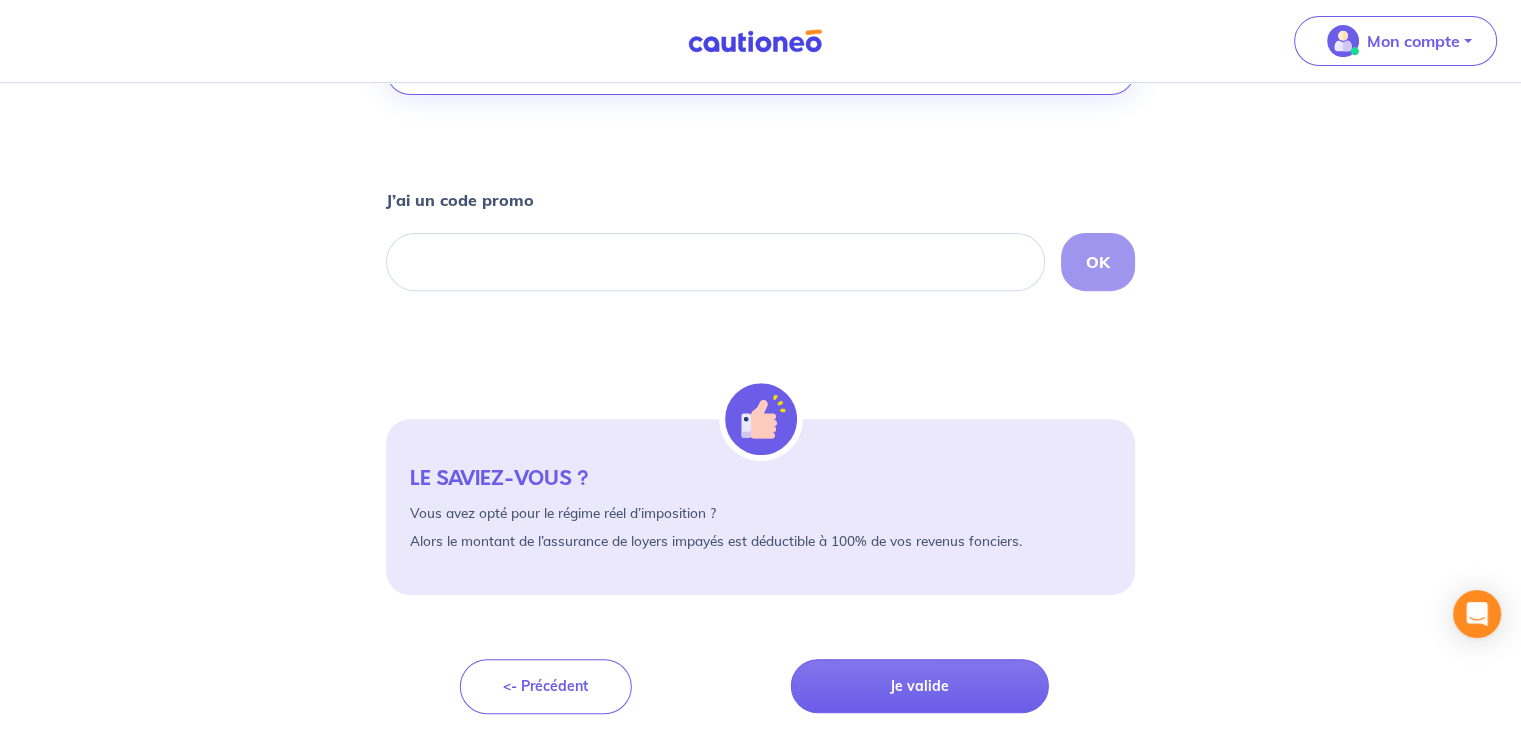 scroll, scrollTop: 672, scrollLeft: 0, axis: vertical 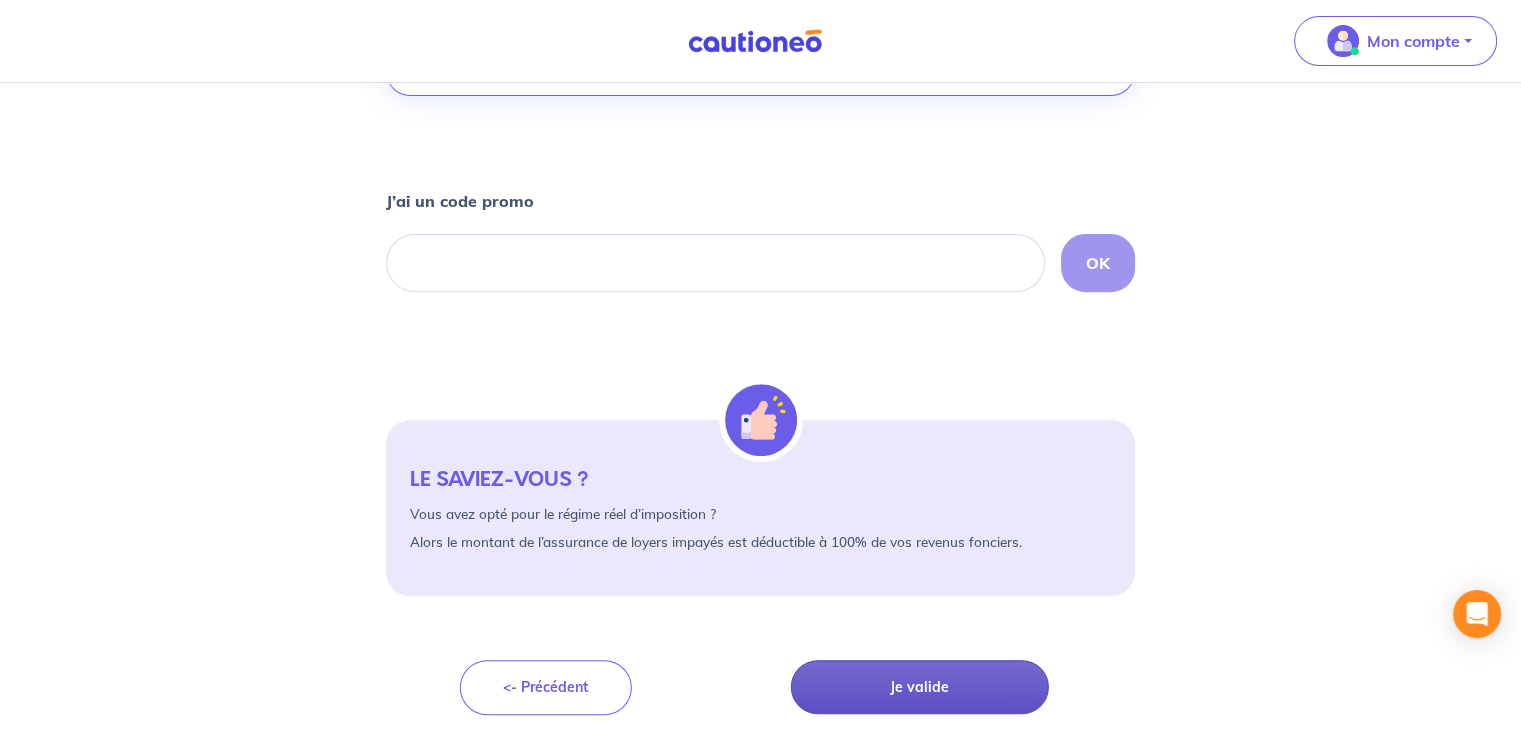 click on "Je valide" at bounding box center [920, 687] 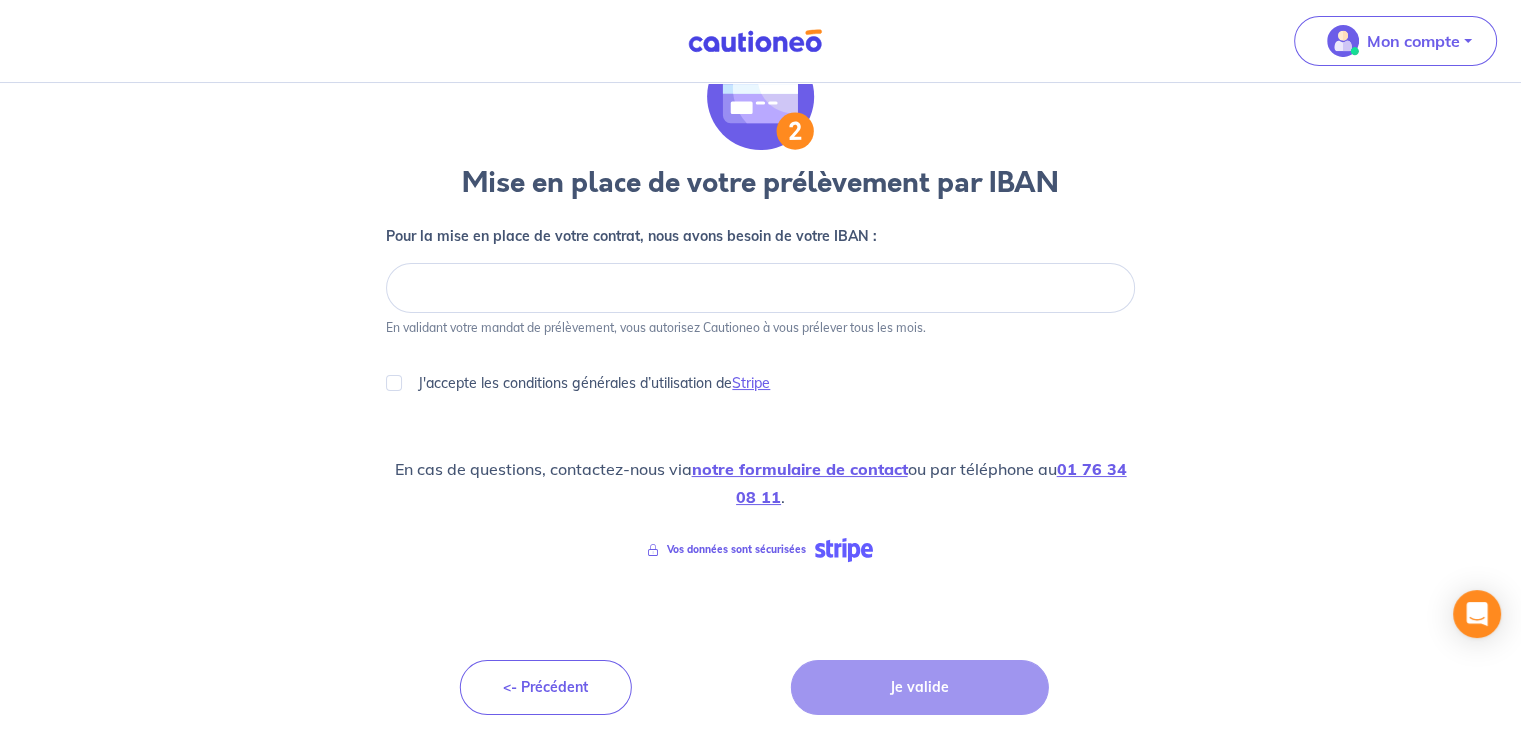 scroll, scrollTop: 88, scrollLeft: 0, axis: vertical 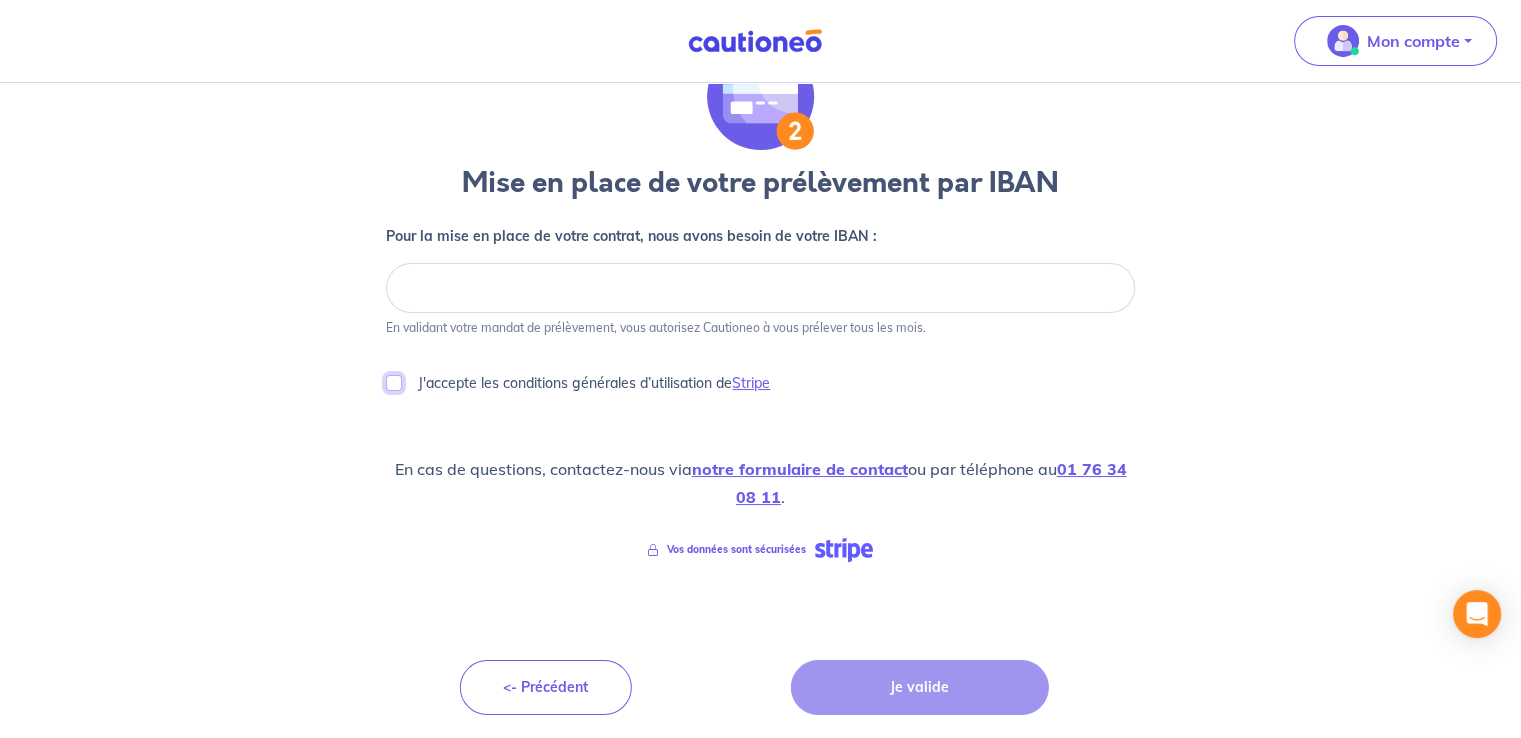 click on "J'accepte les conditions générales d’utilisation de  Stripe" at bounding box center (394, 383) 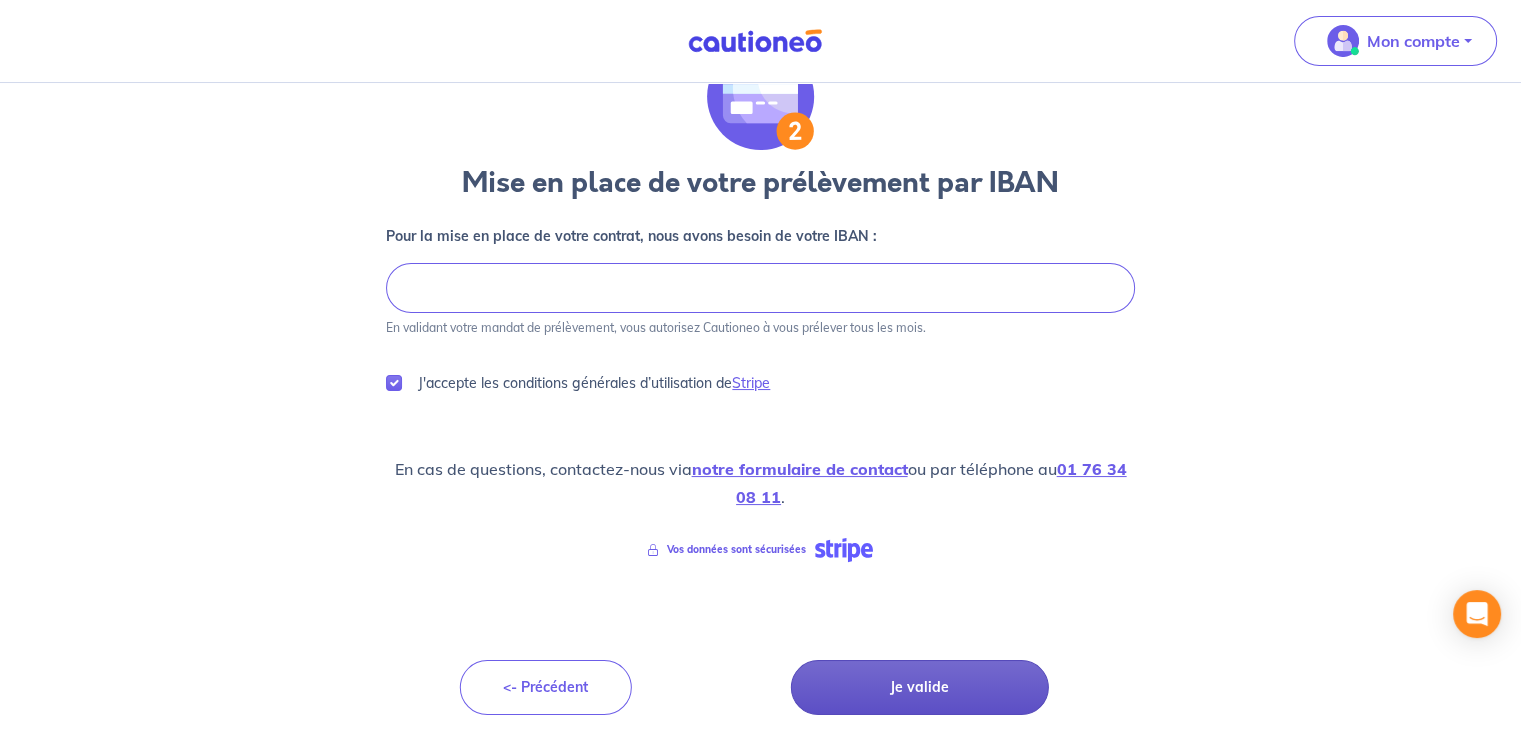click on "Je valide" at bounding box center (920, 687) 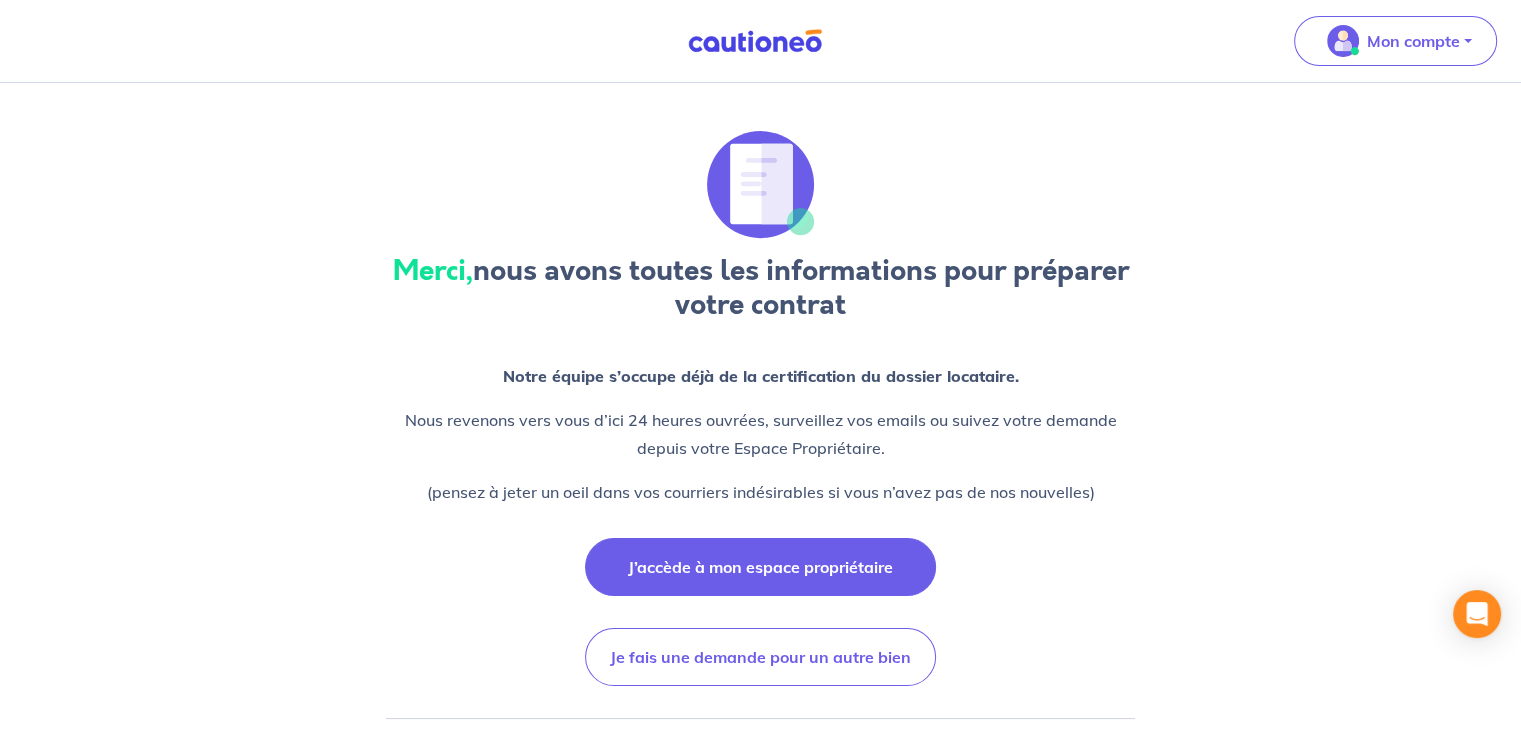 click on "J’accède à mon espace propriétaire" at bounding box center [760, 567] 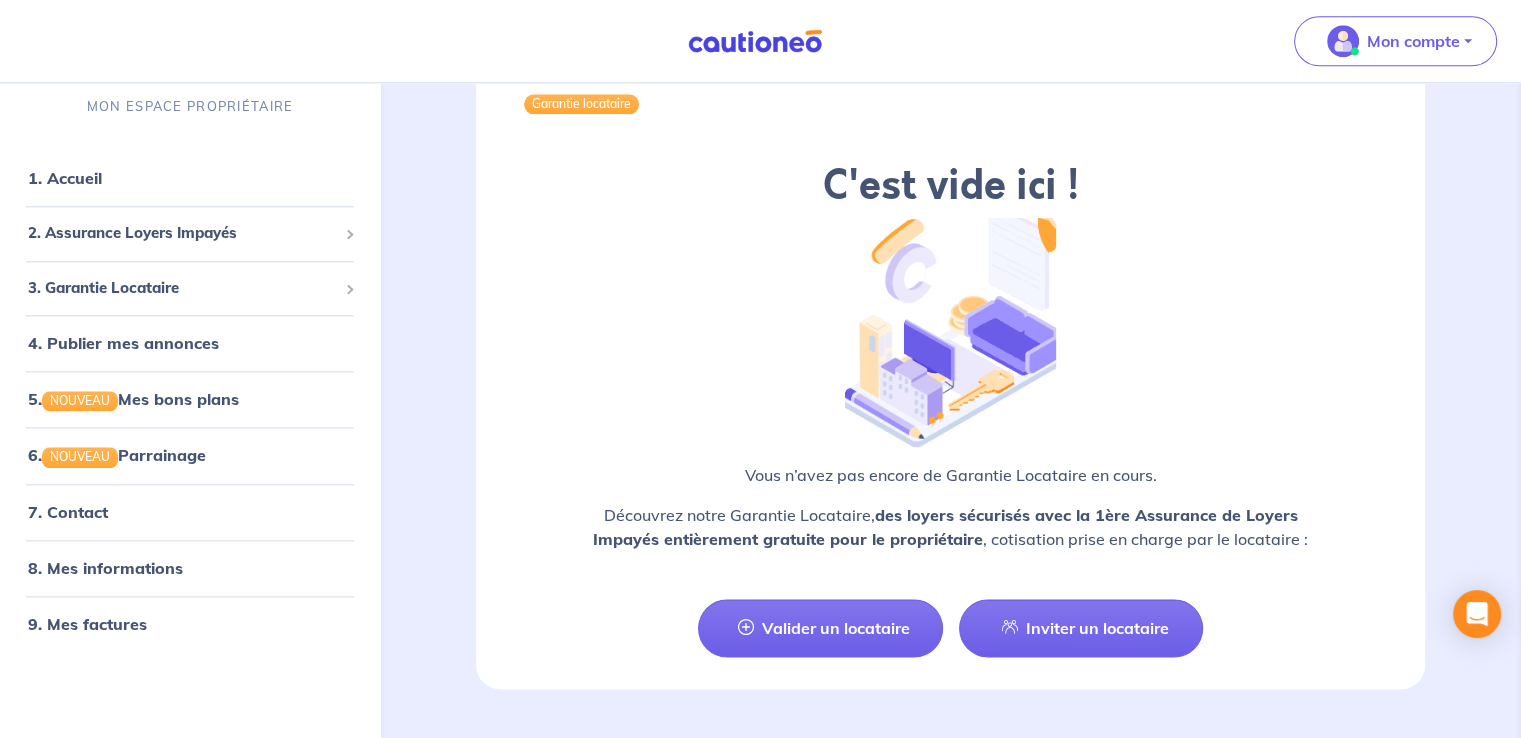 scroll, scrollTop: 2301, scrollLeft: 0, axis: vertical 